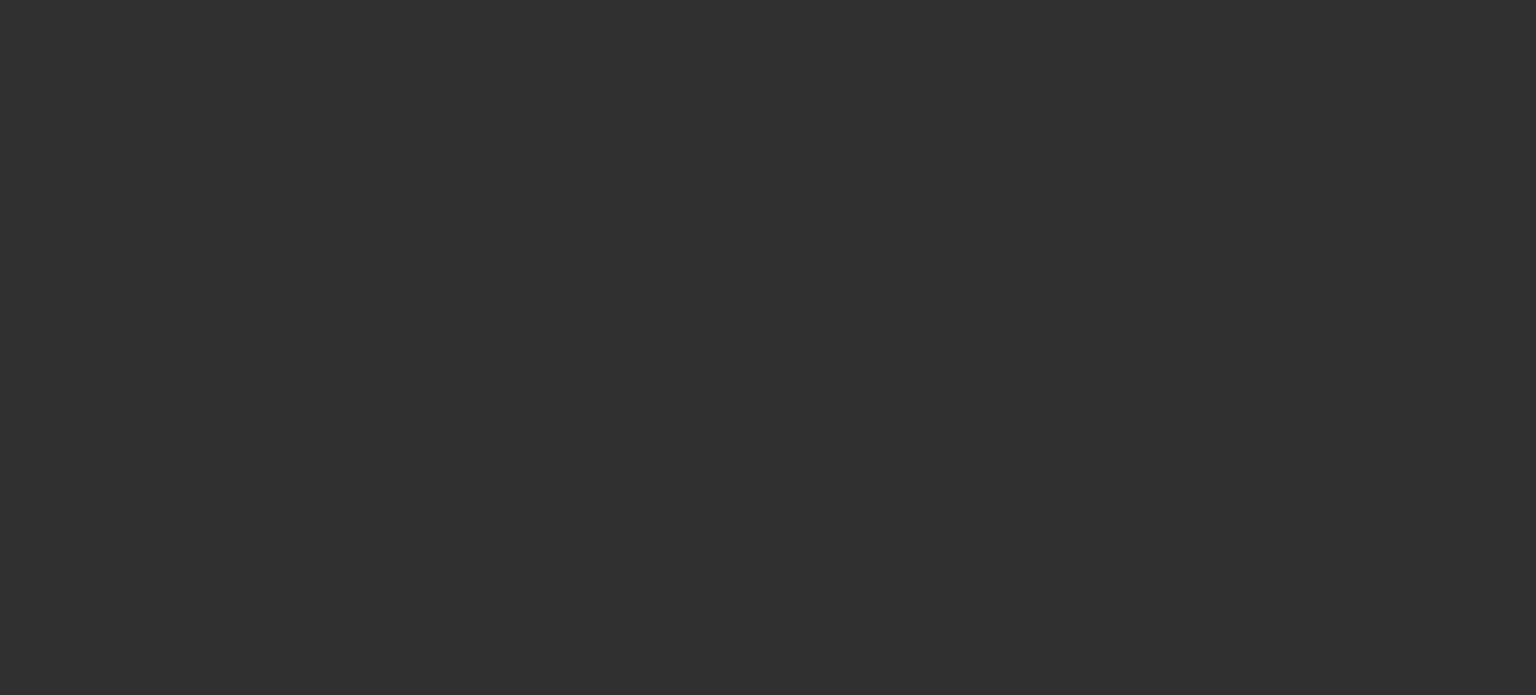 scroll, scrollTop: 0, scrollLeft: 0, axis: both 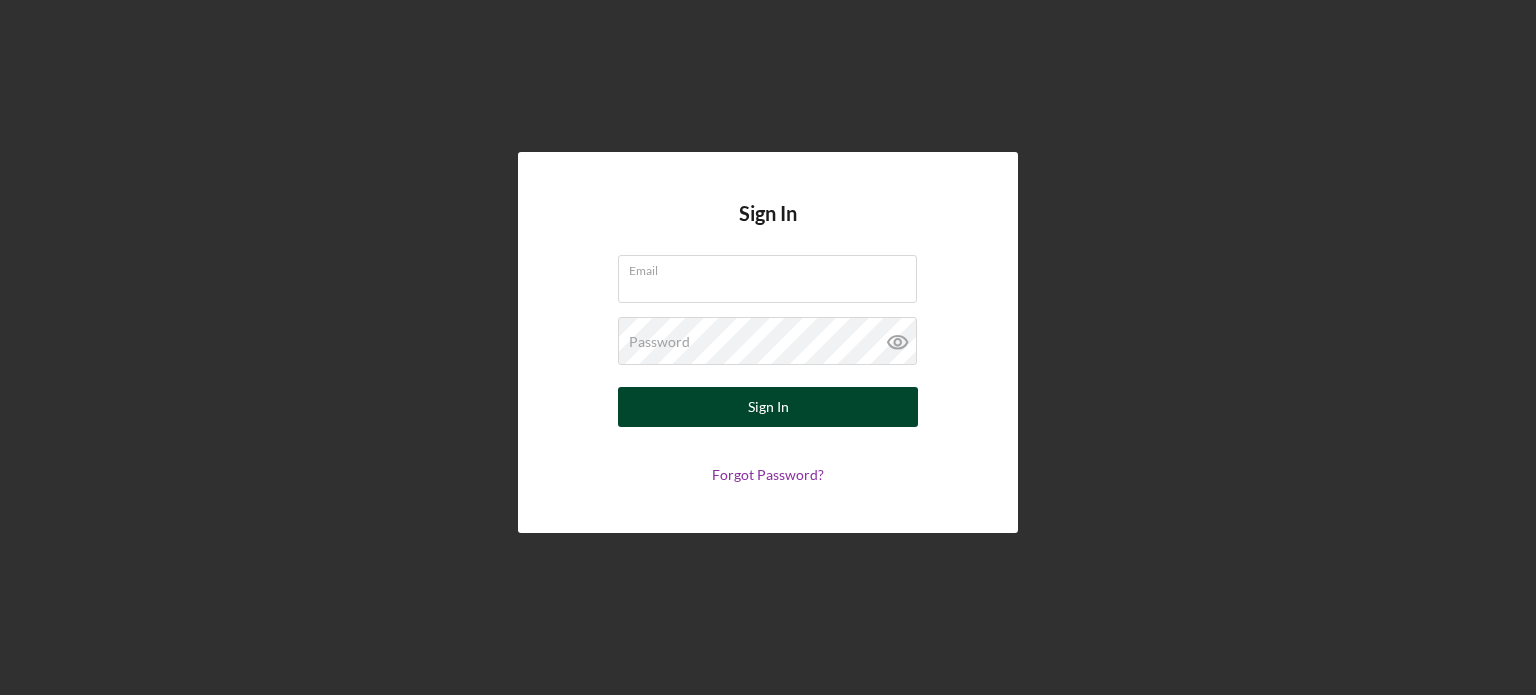 type on "[EMAIL]@[DOMAIN].com" 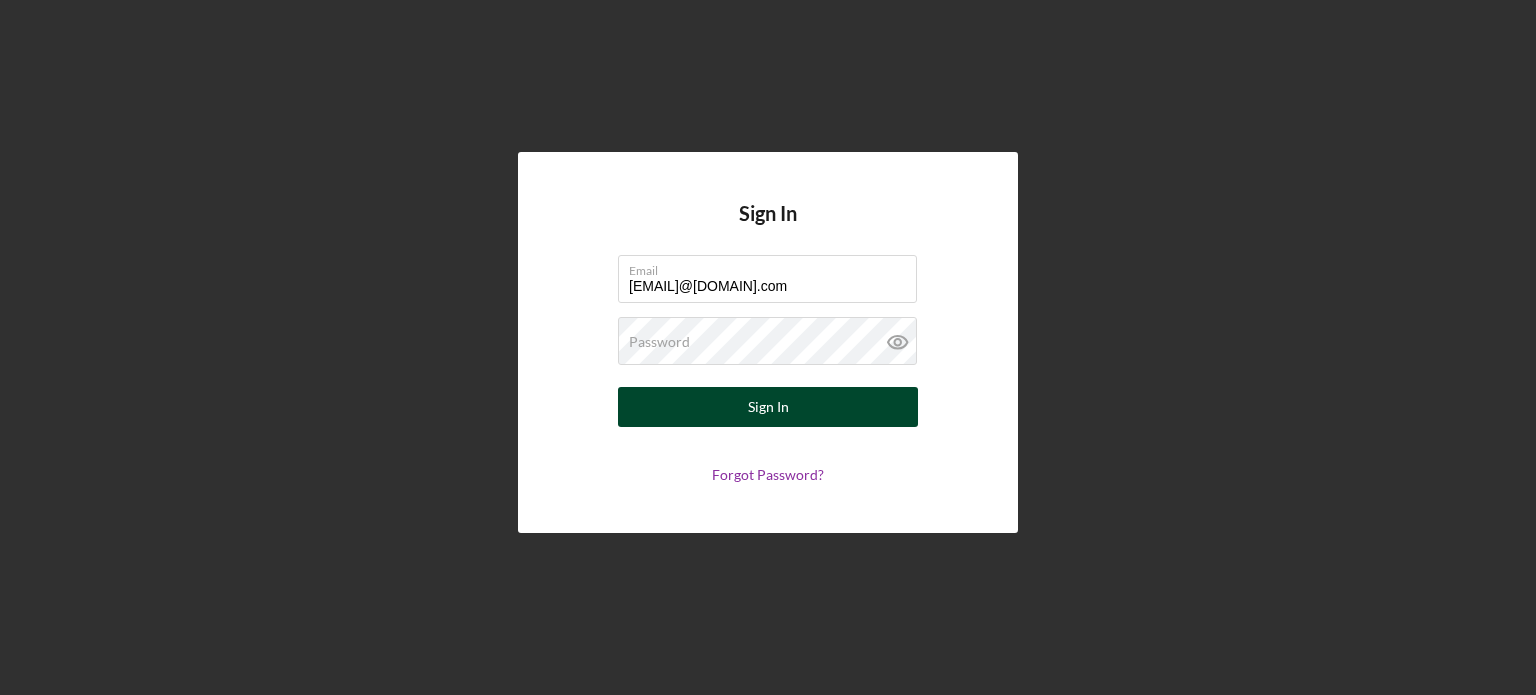 click on "Sign In" at bounding box center [768, 407] 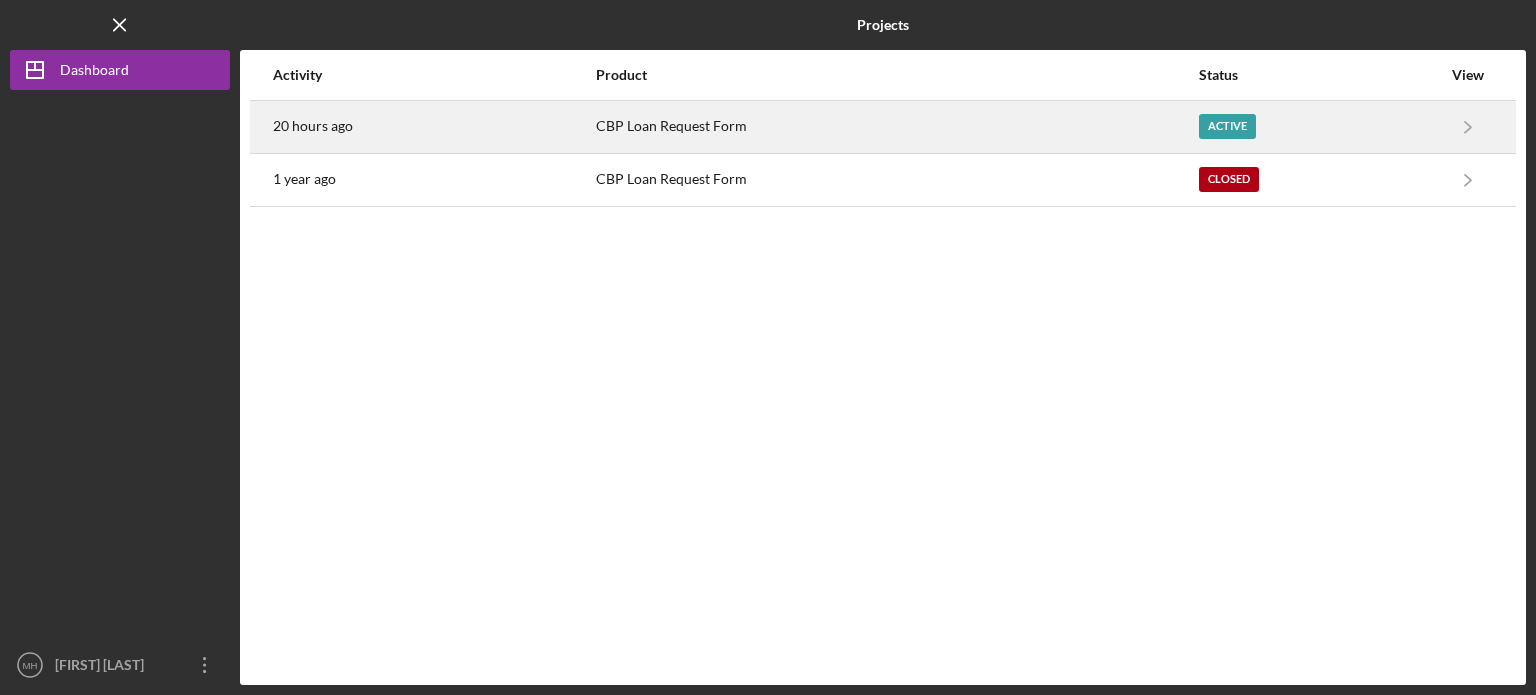click on "CBP Loan Request Form" at bounding box center (896, 127) 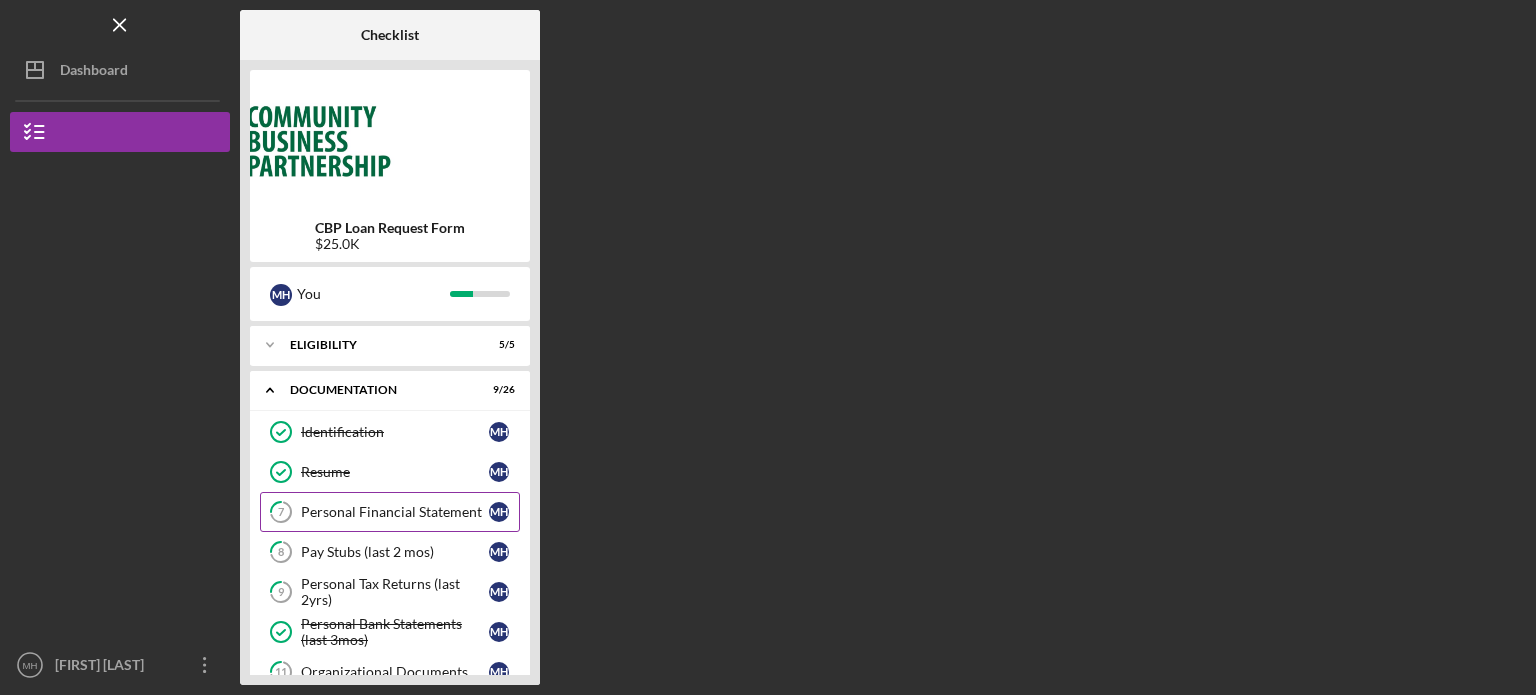 click on "Personal Financial Statement" at bounding box center (395, 512) 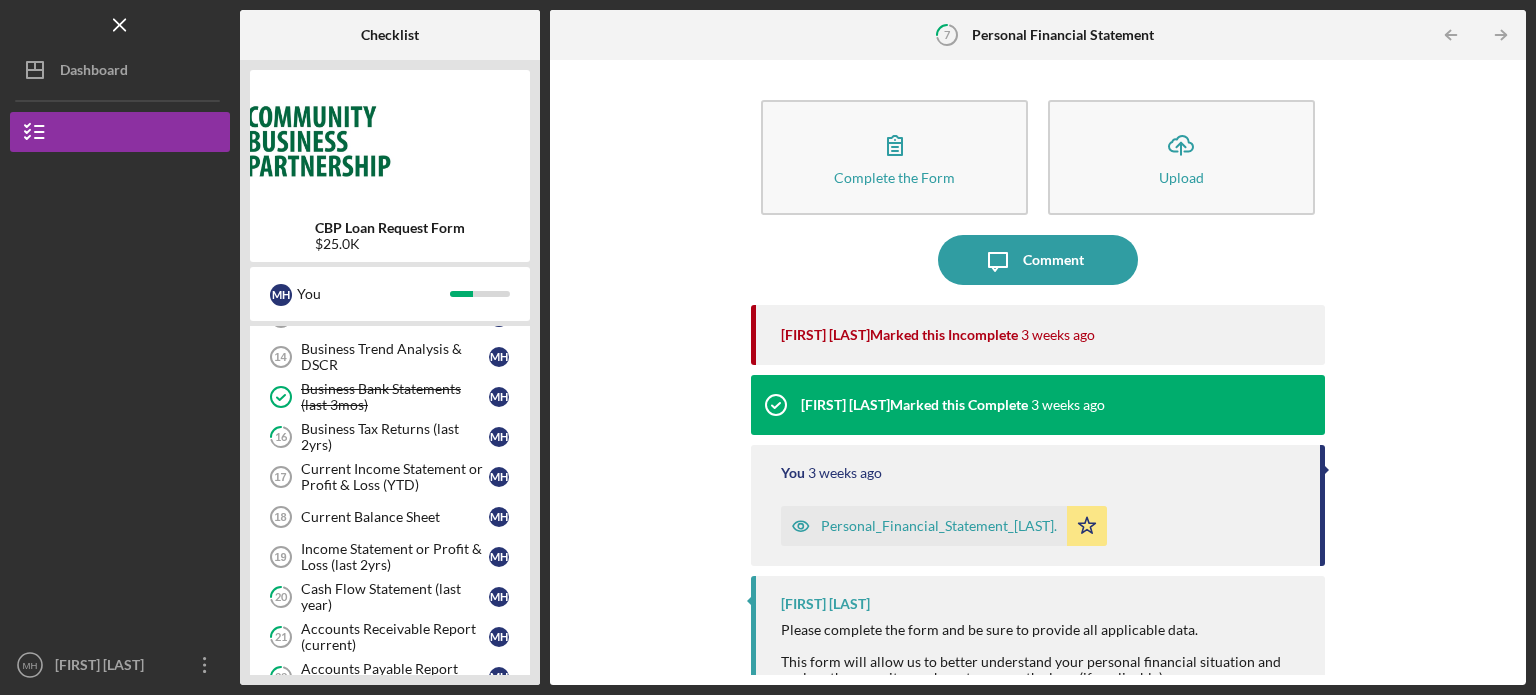 scroll, scrollTop: 440, scrollLeft: 0, axis: vertical 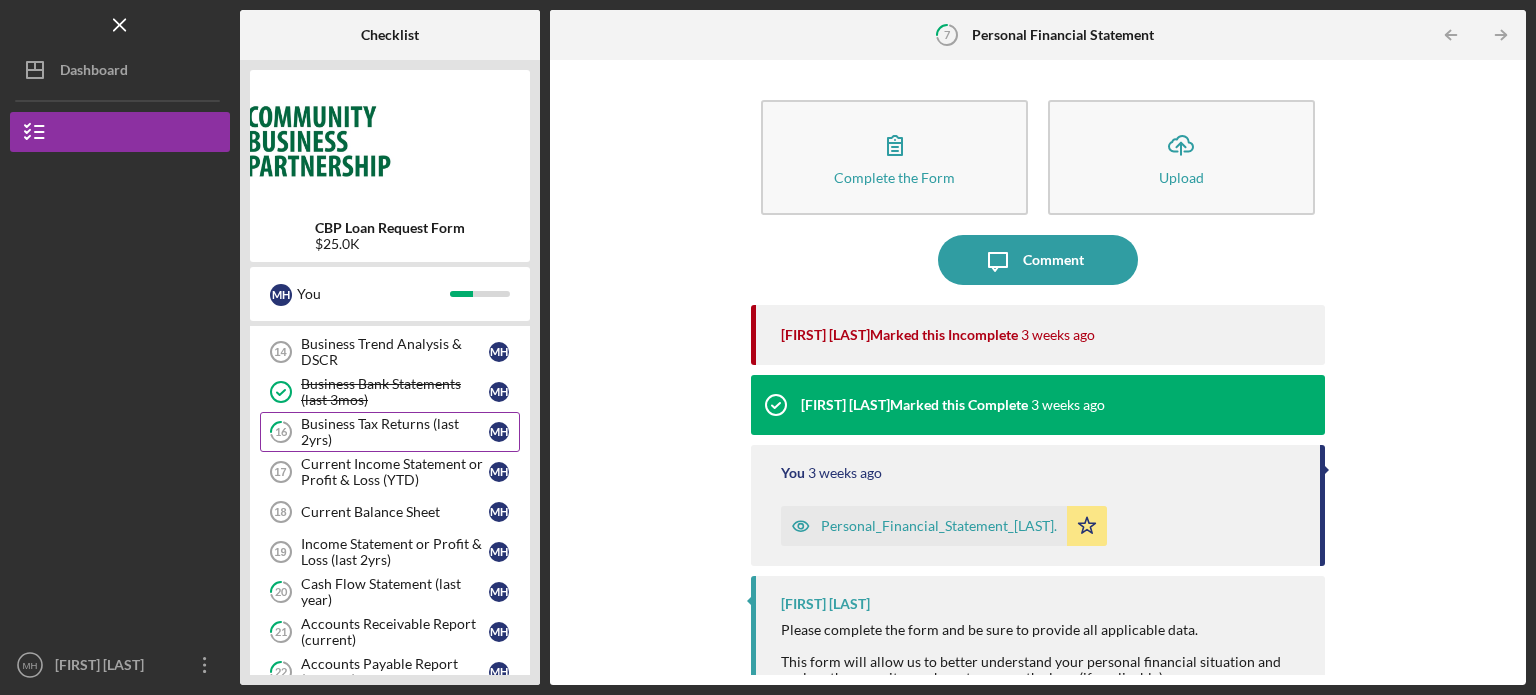 click on "Business Tax Returns (last 2yrs)" at bounding box center [395, 432] 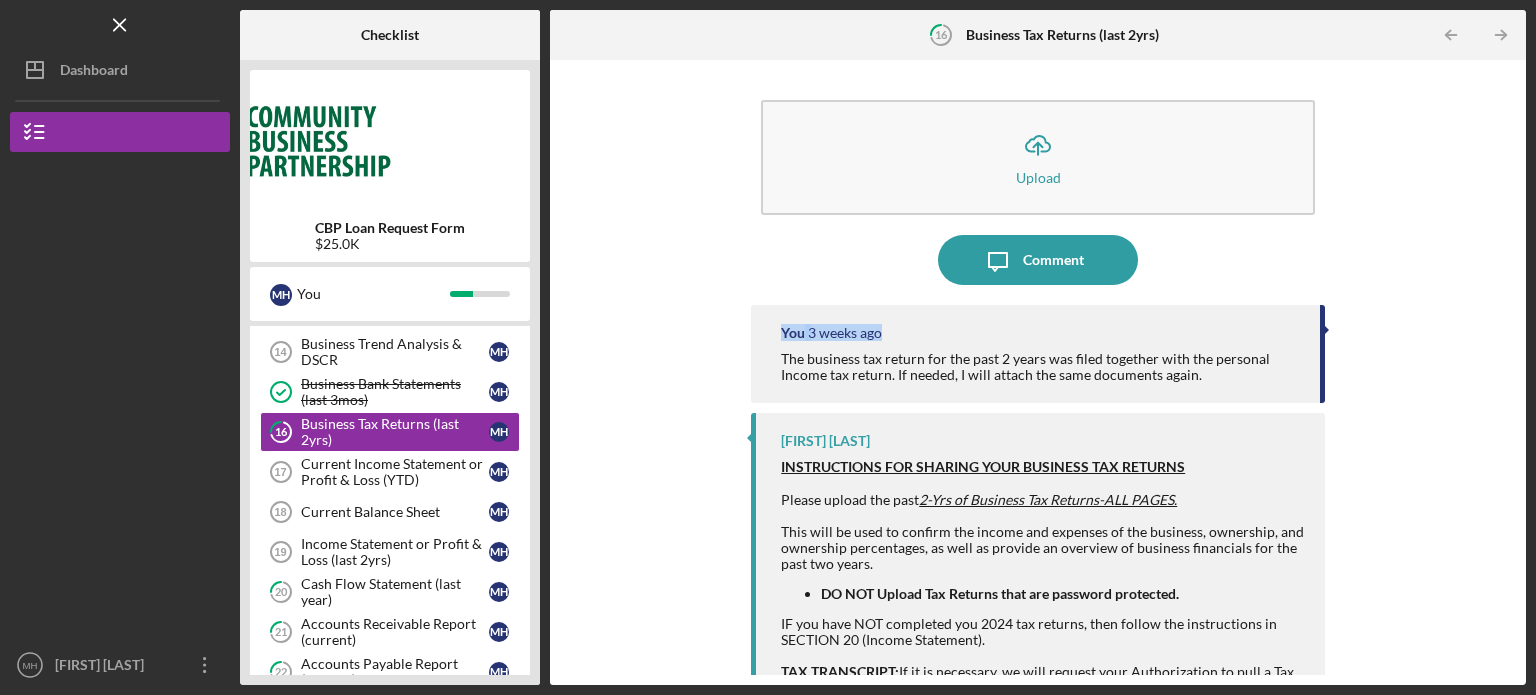 drag, startPoint x: 1509, startPoint y: 281, endPoint x: 1513, endPoint y: 322, distance: 41.19466 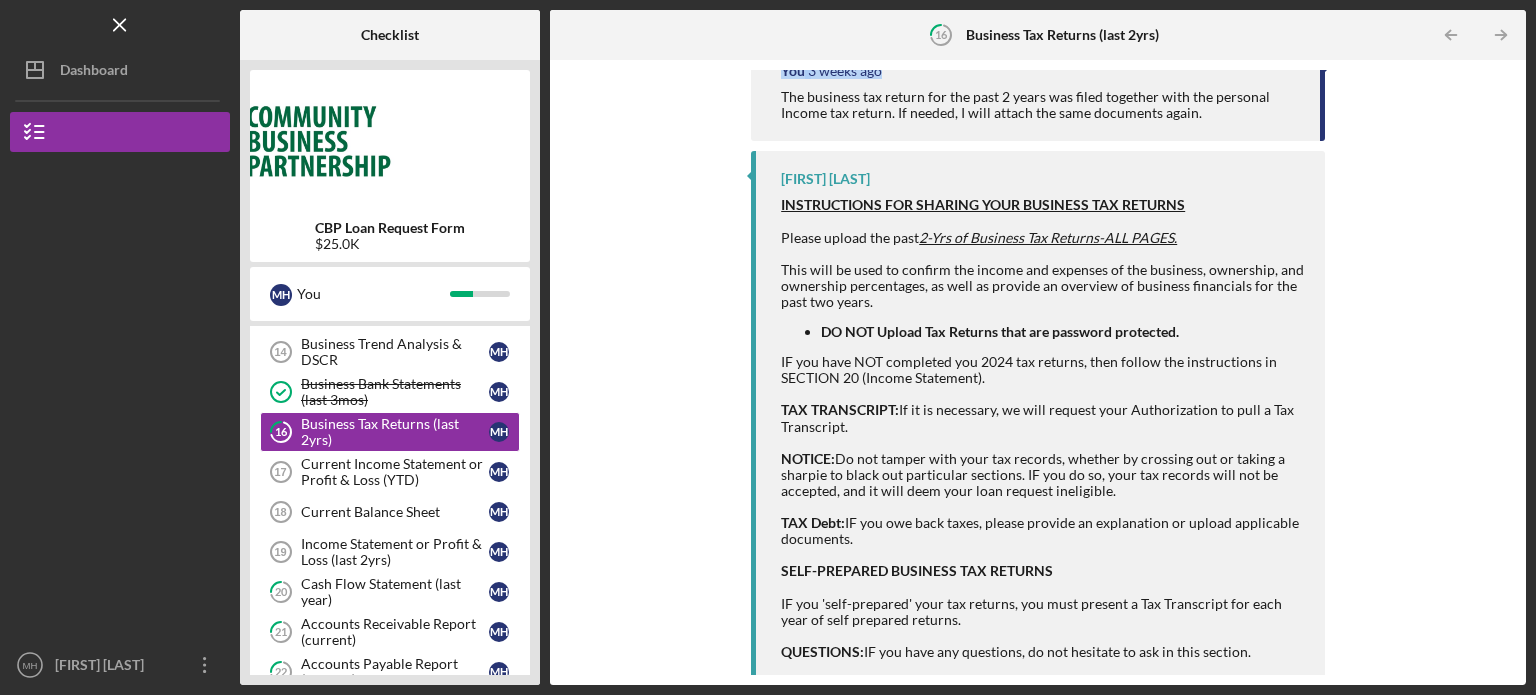 scroll, scrollTop: 271, scrollLeft: 0, axis: vertical 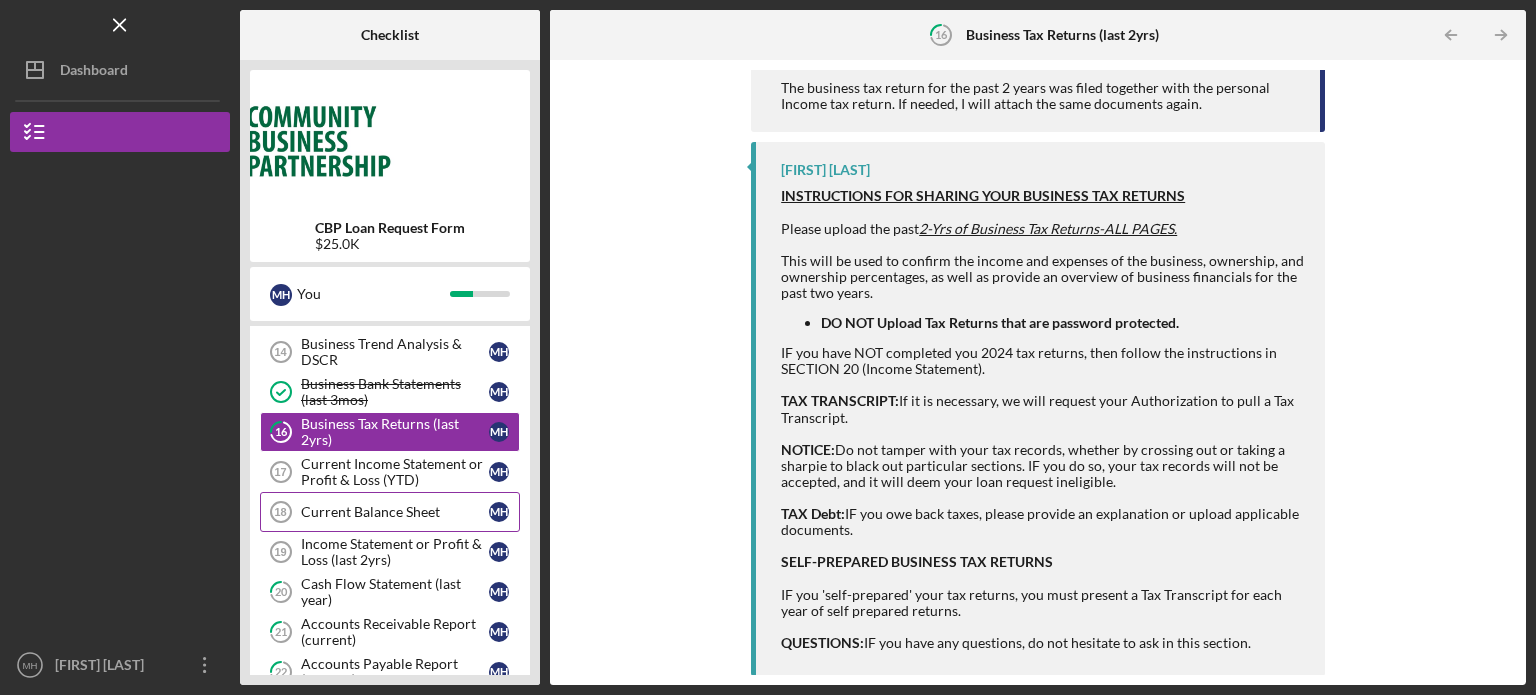 click on "Current Balance Sheet" at bounding box center [395, 512] 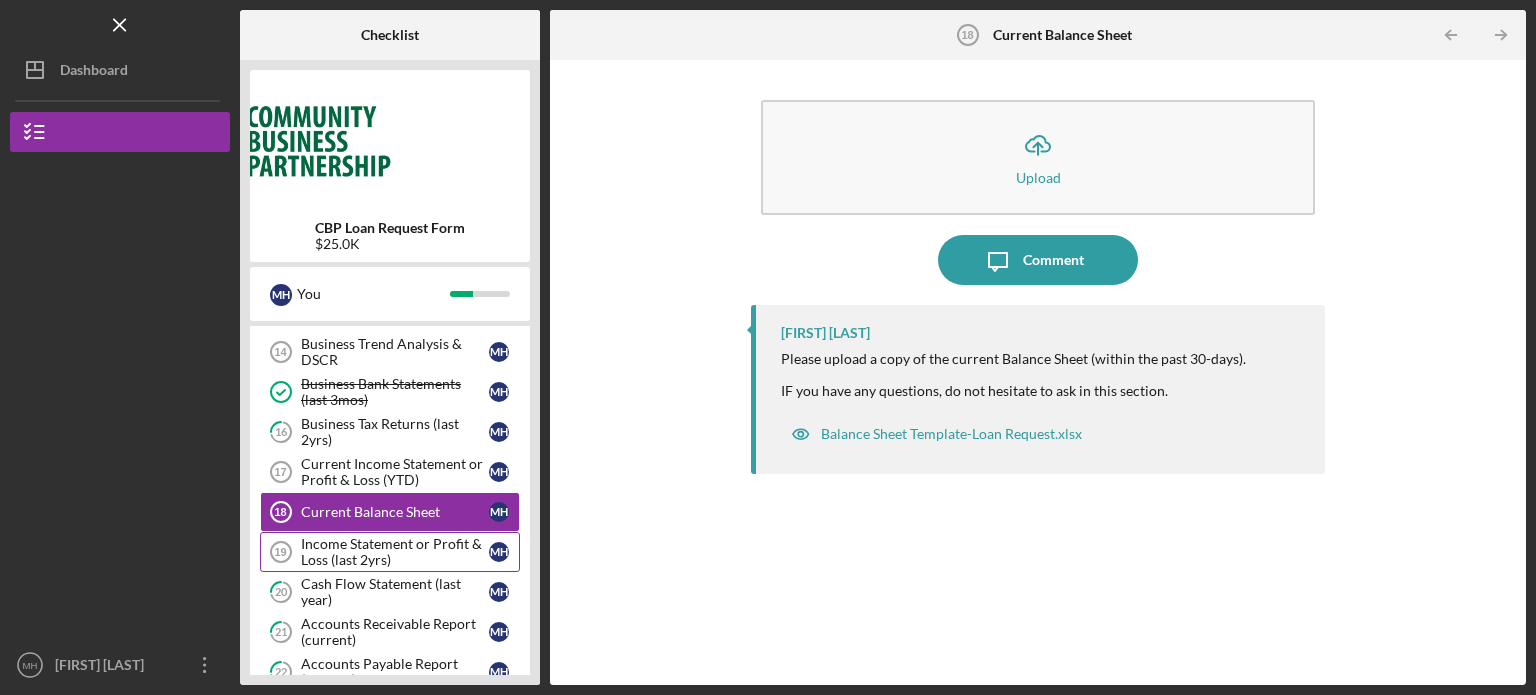 click on "Income Statement or Profit & Loss (last 2yrs)" at bounding box center [395, 552] 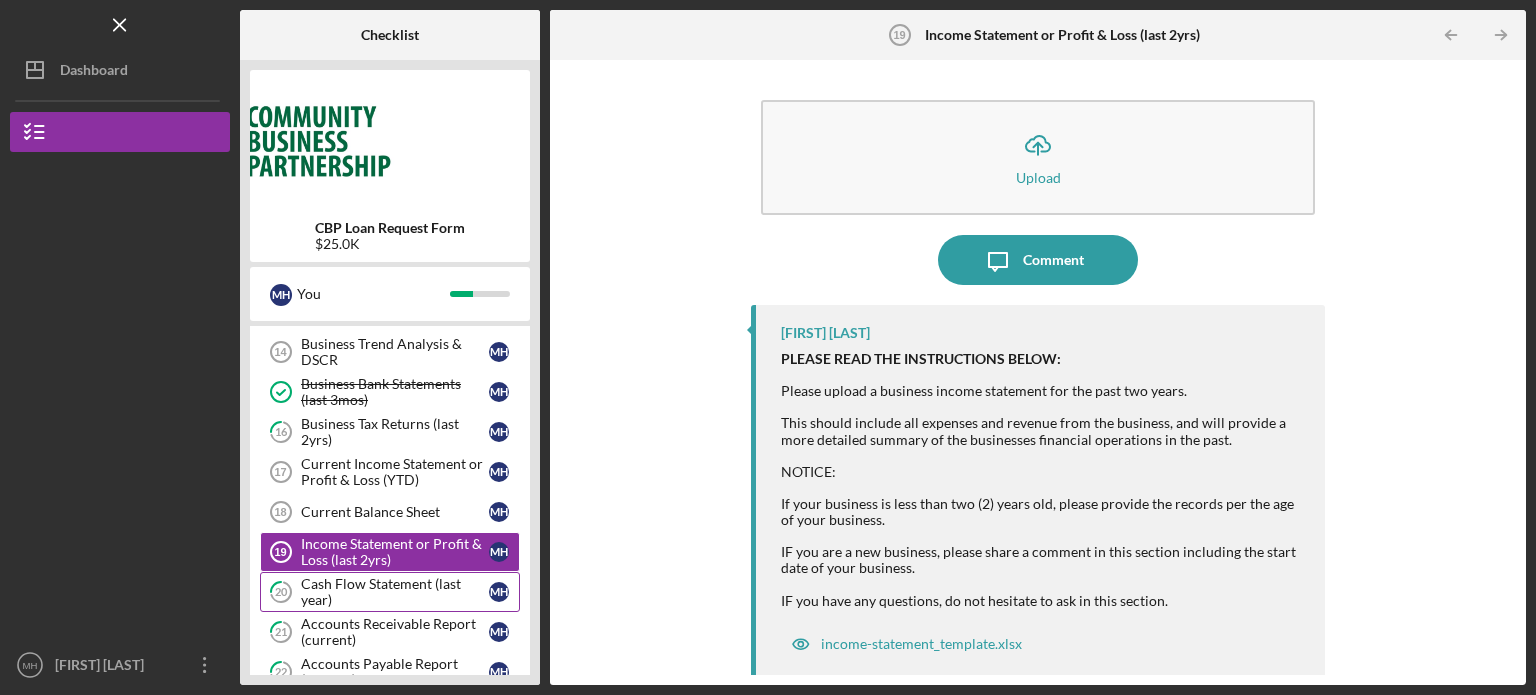 click on "Cash Flow Statement (last year)" at bounding box center (395, 592) 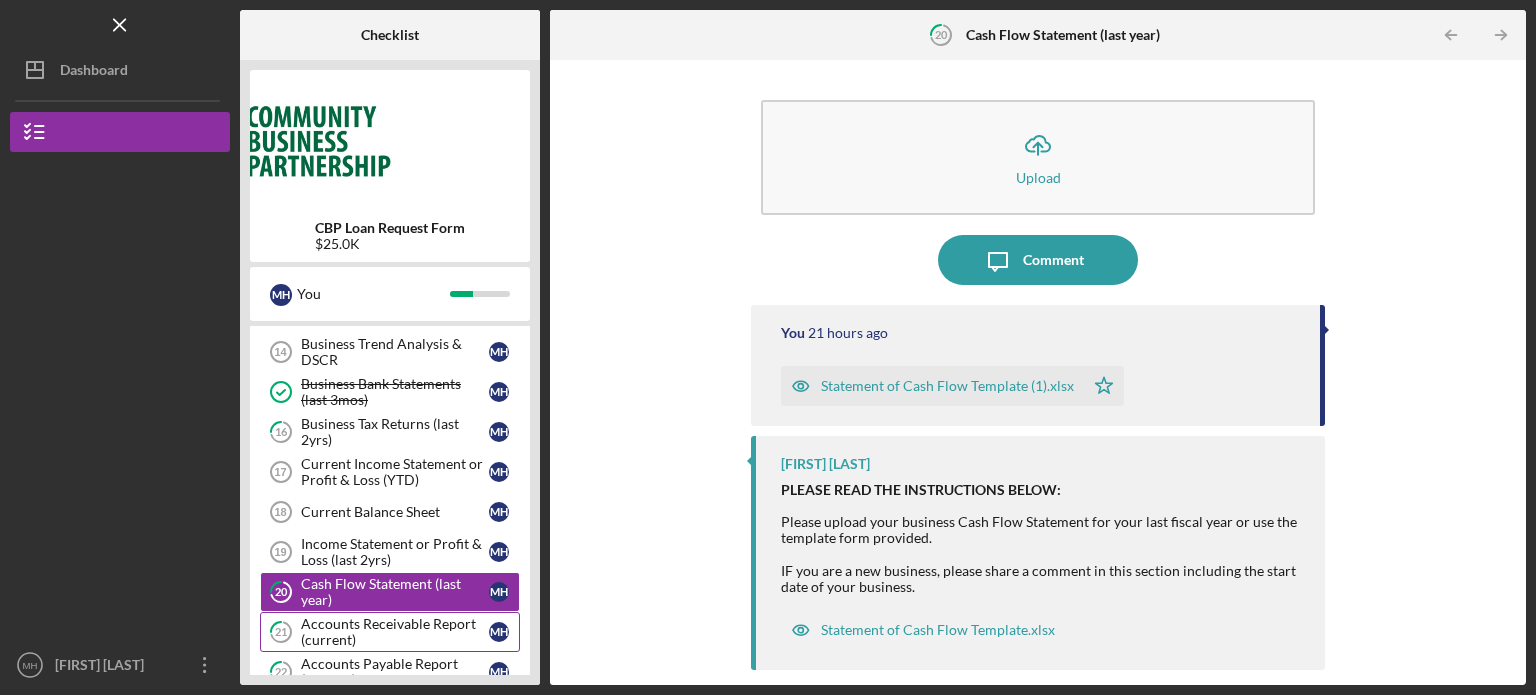 click on "Accounts Receivable Report (current)" at bounding box center (395, 632) 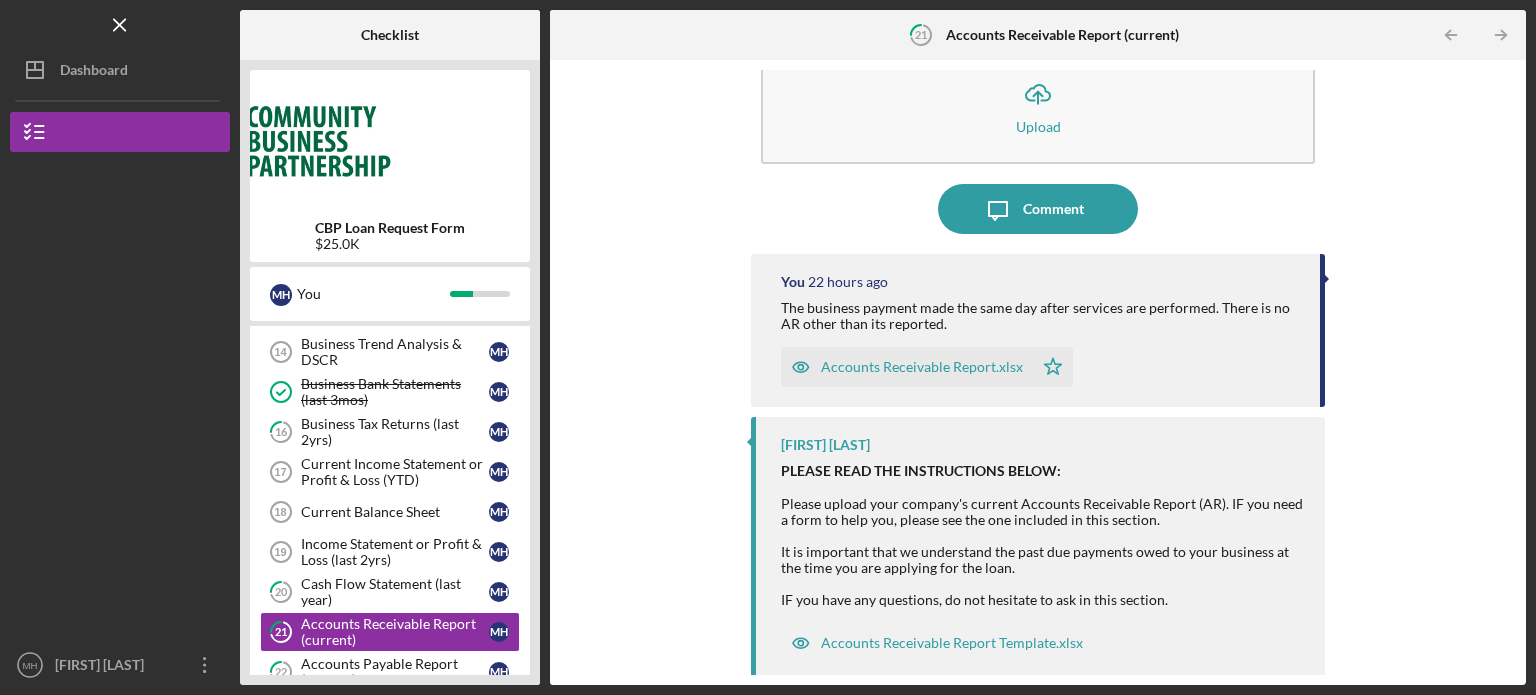 scroll, scrollTop: 58, scrollLeft: 0, axis: vertical 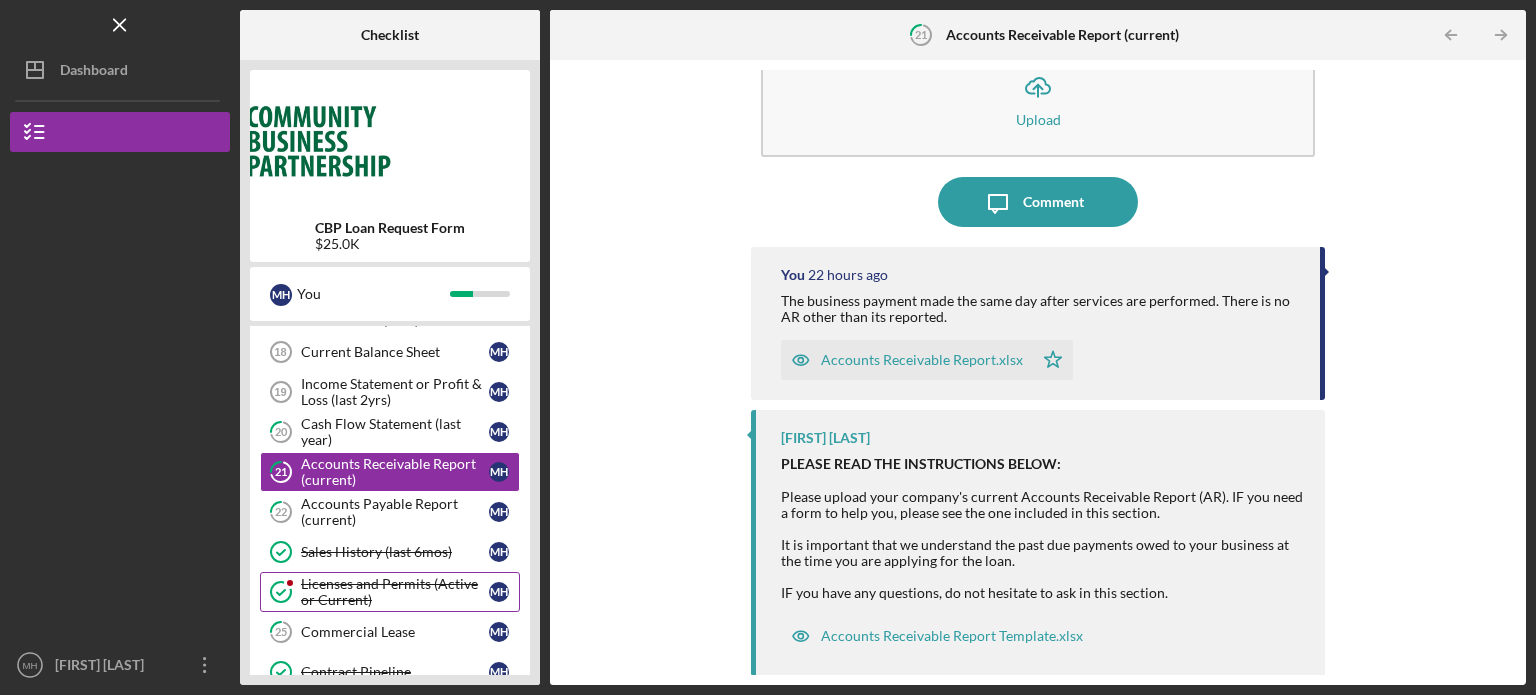 click on "Licenses and Permits (Active or Current)" at bounding box center (395, 592) 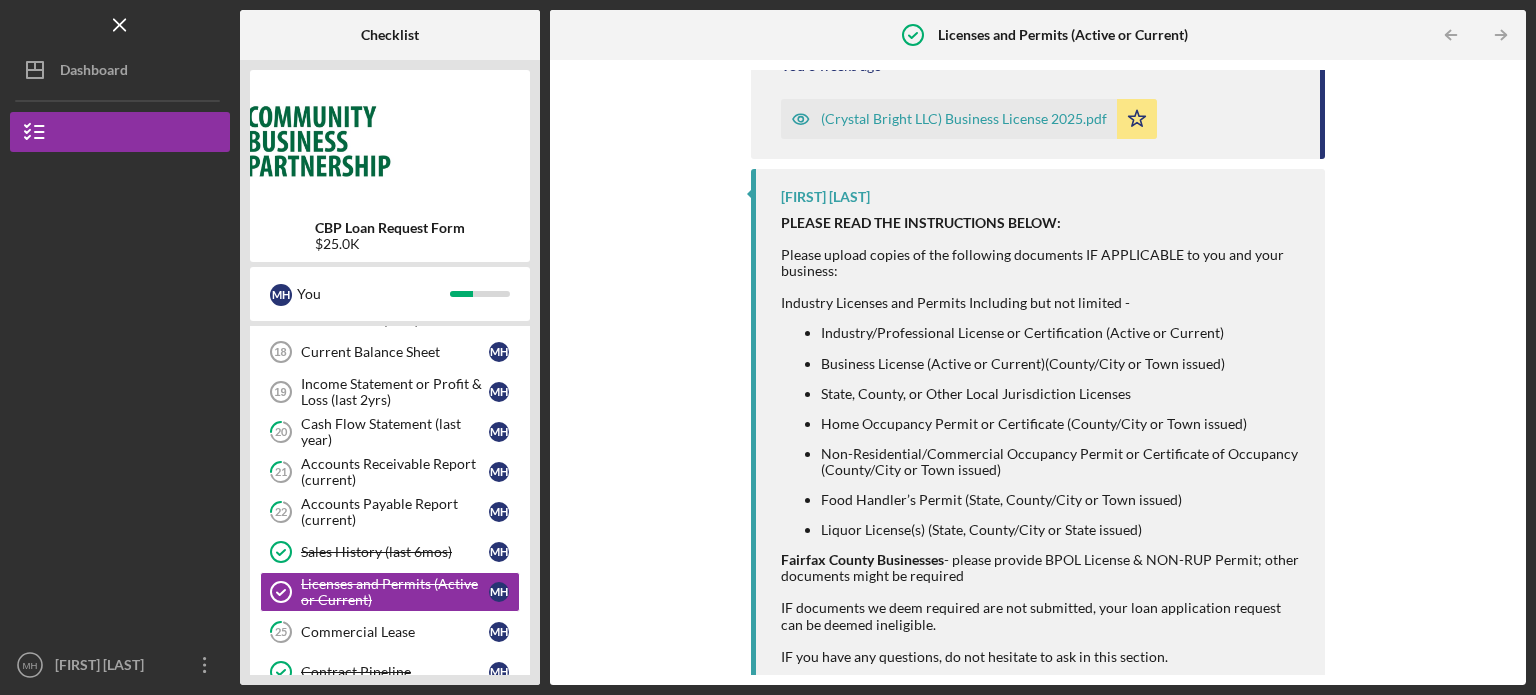 scroll, scrollTop: 542, scrollLeft: 0, axis: vertical 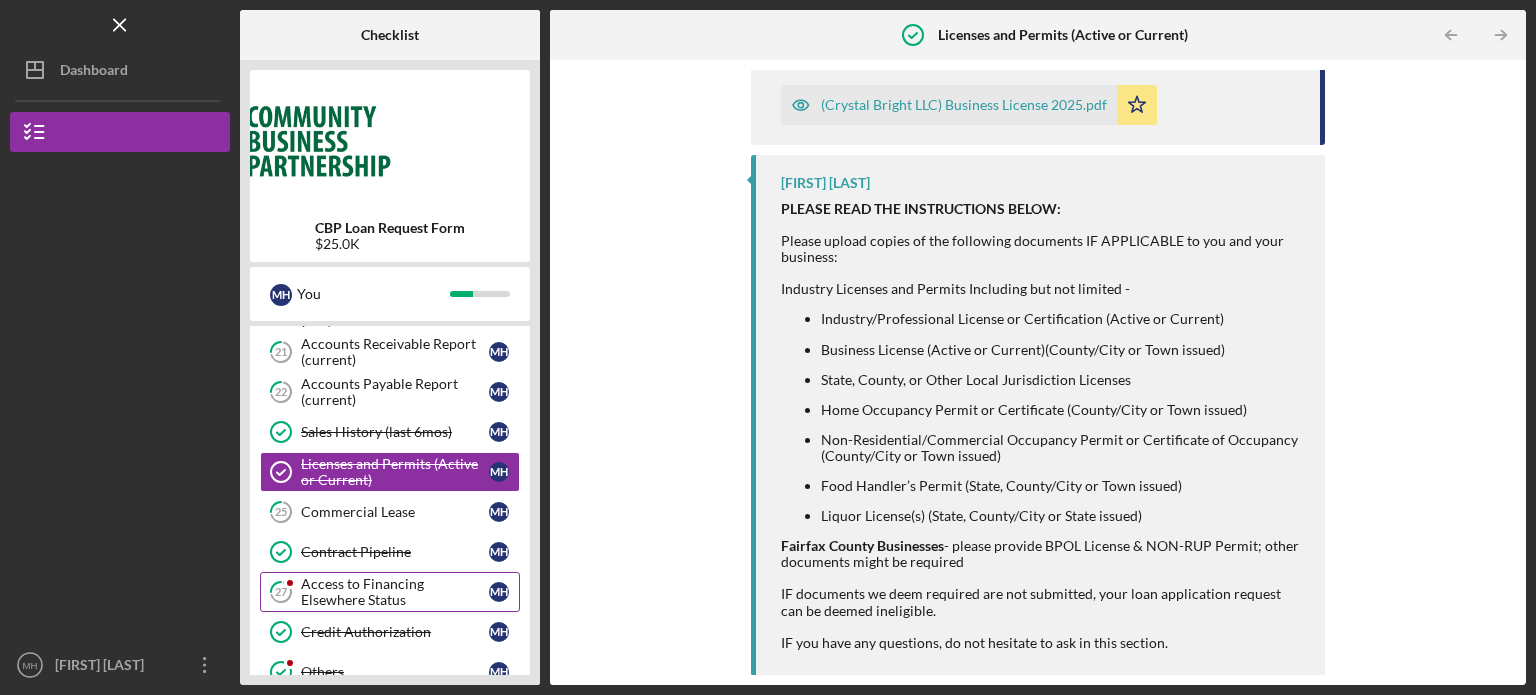 click on "Access to Financing Elsewhere Status" at bounding box center (395, 592) 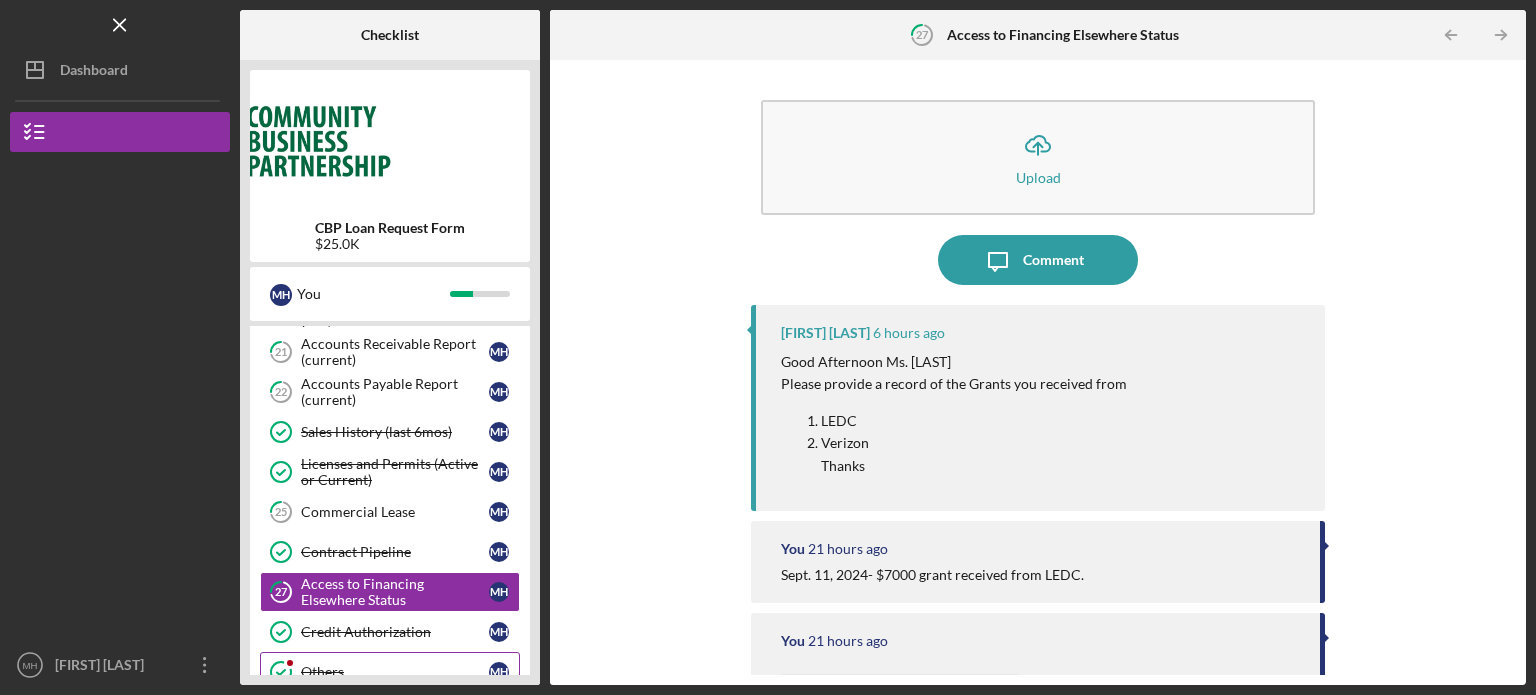 click on "Others" at bounding box center [395, 672] 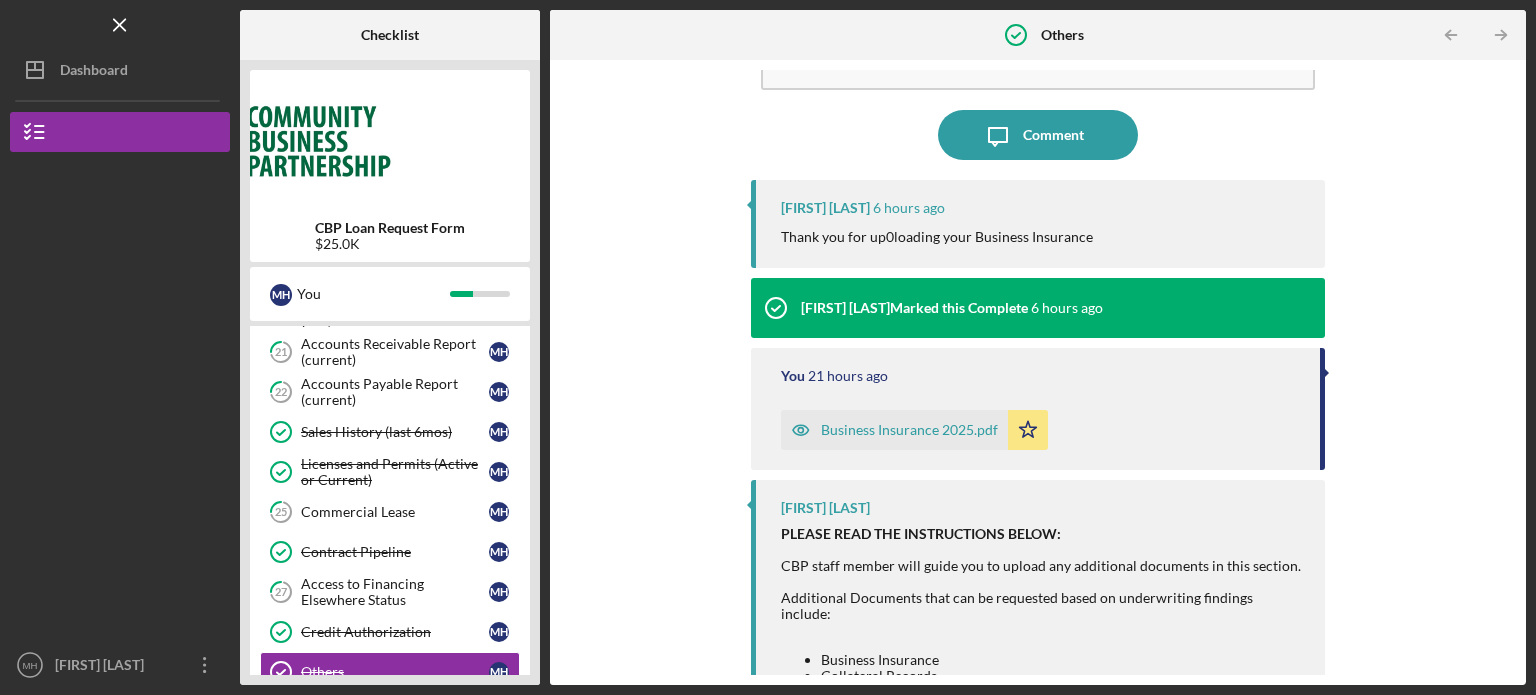 scroll, scrollTop: 144, scrollLeft: 0, axis: vertical 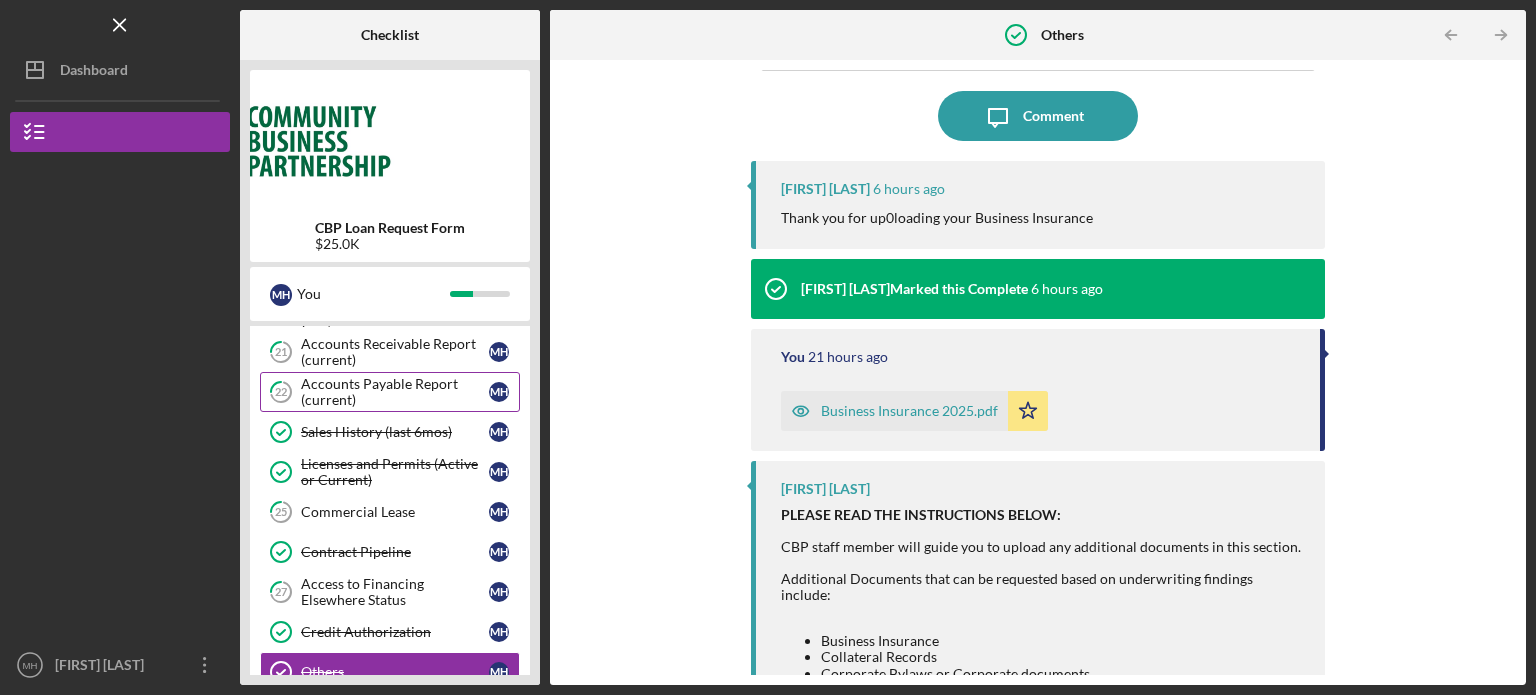 click on "22 Accounts Payable Report (current) M H" at bounding box center [390, 392] 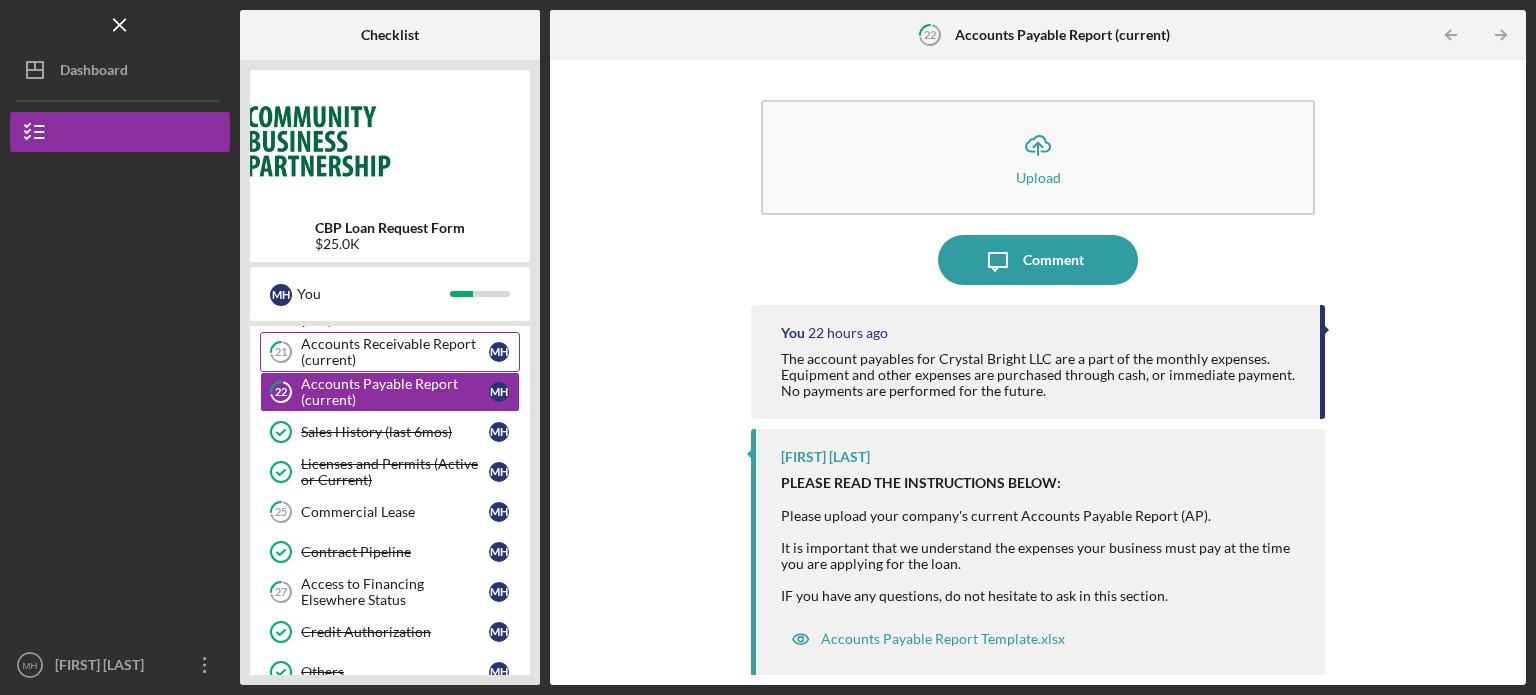 drag, startPoint x: 428, startPoint y: 355, endPoint x: 396, endPoint y: 328, distance: 41.868843 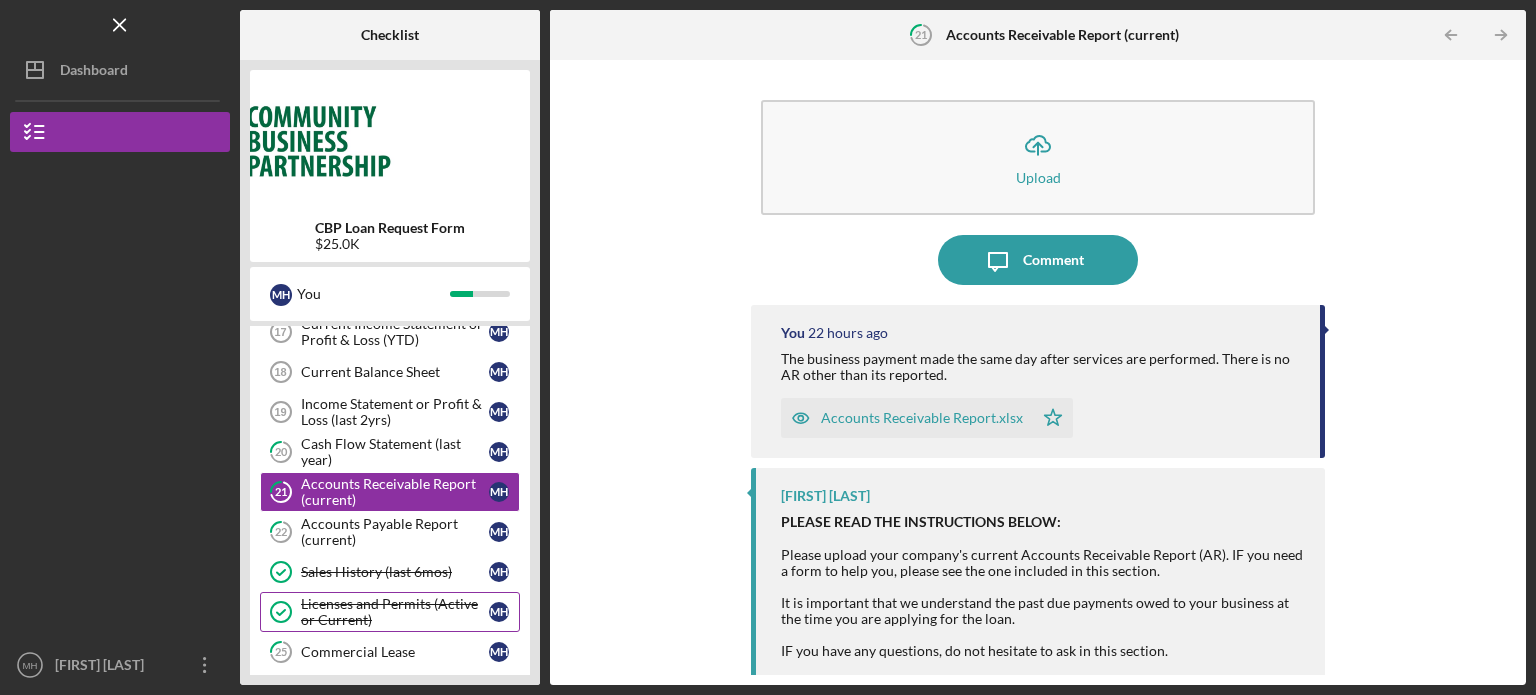 scroll, scrollTop: 560, scrollLeft: 0, axis: vertical 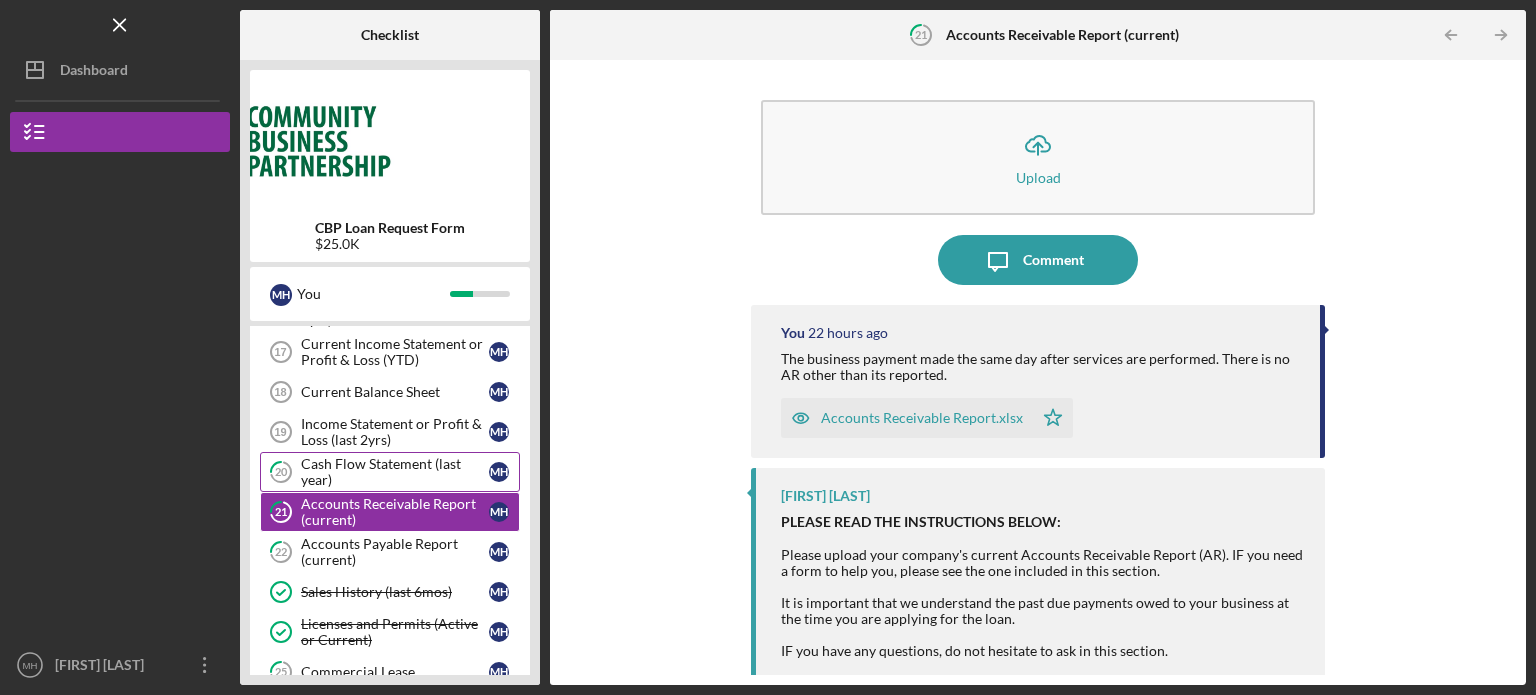 click on "Cash Flow Statement (last year)" at bounding box center [395, 472] 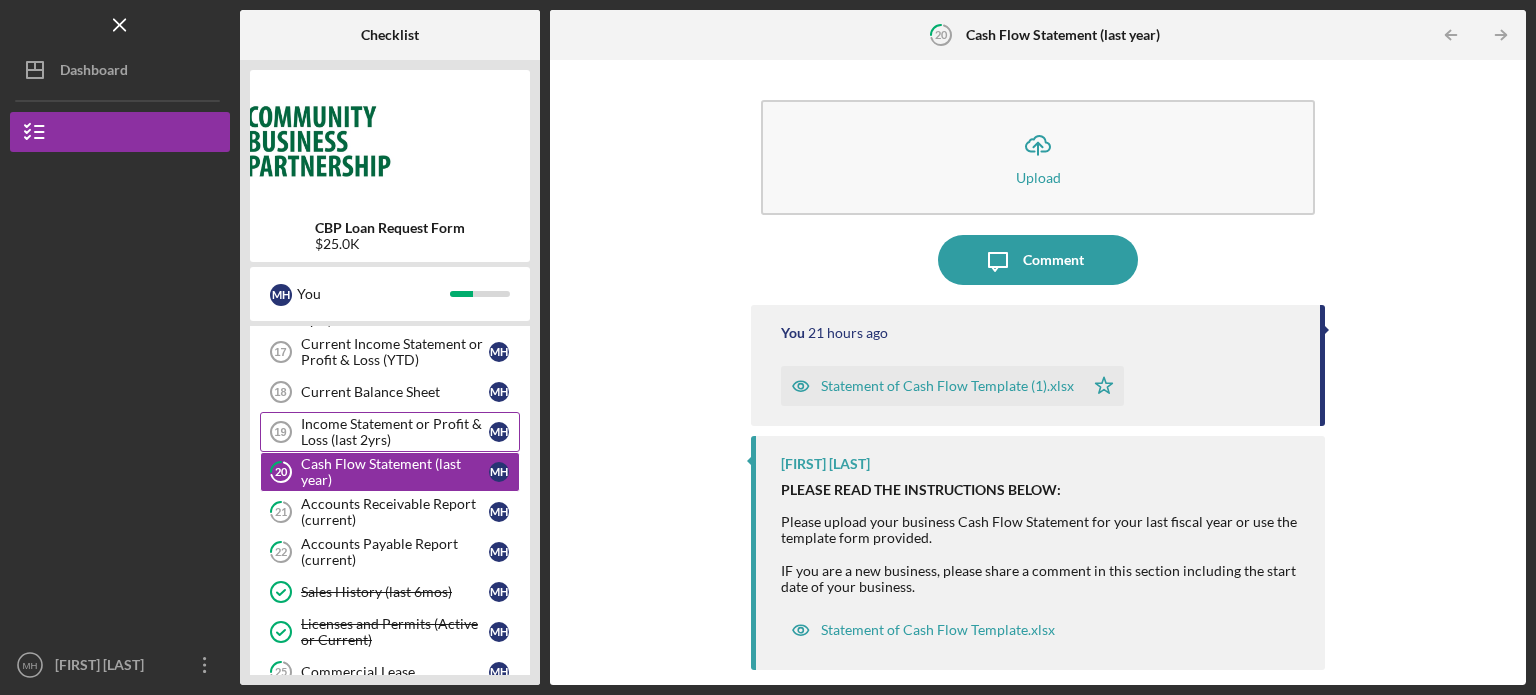 click on "Income Statement or Profit & Loss (last 2yrs)" at bounding box center [395, 432] 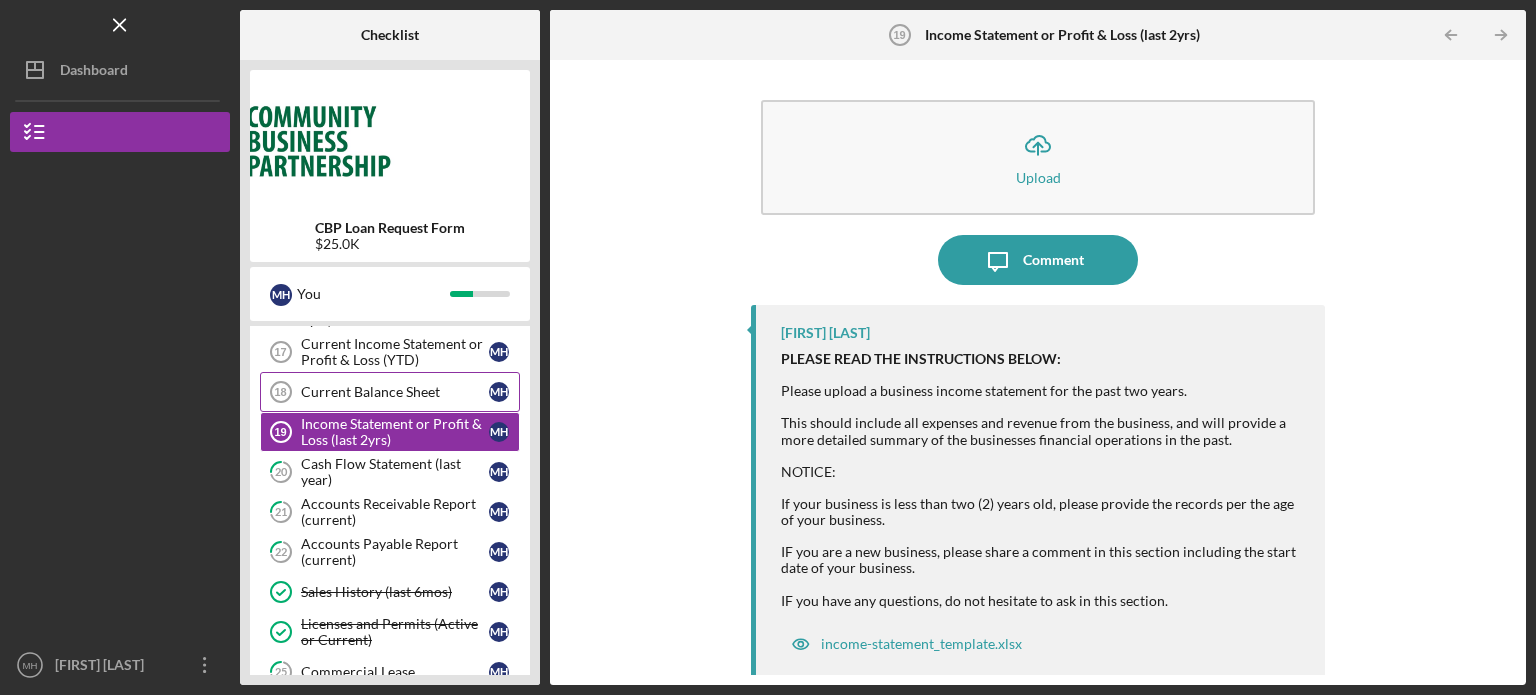 click on "Current Balance Sheet" at bounding box center [395, 392] 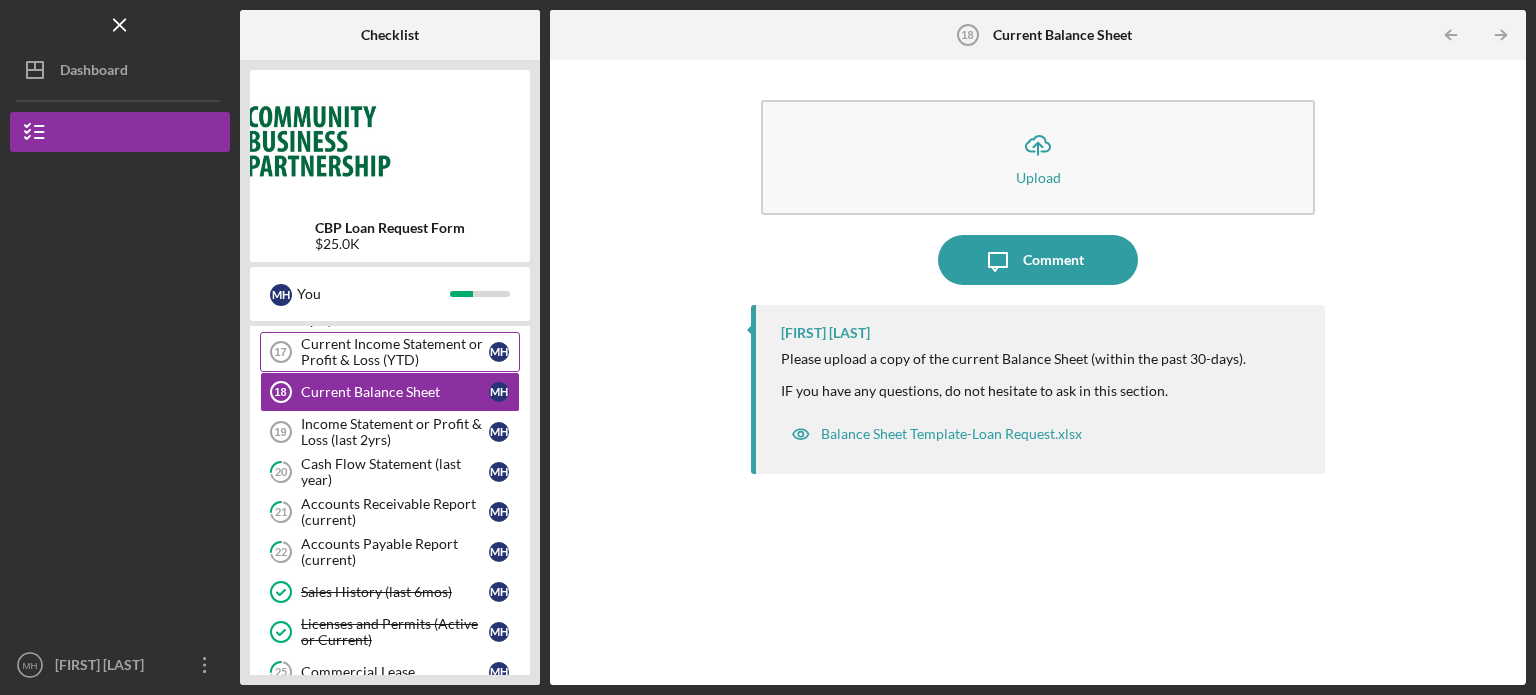 click on "Current Income Statement or Profit  & Loss (YTD)" at bounding box center (395, 352) 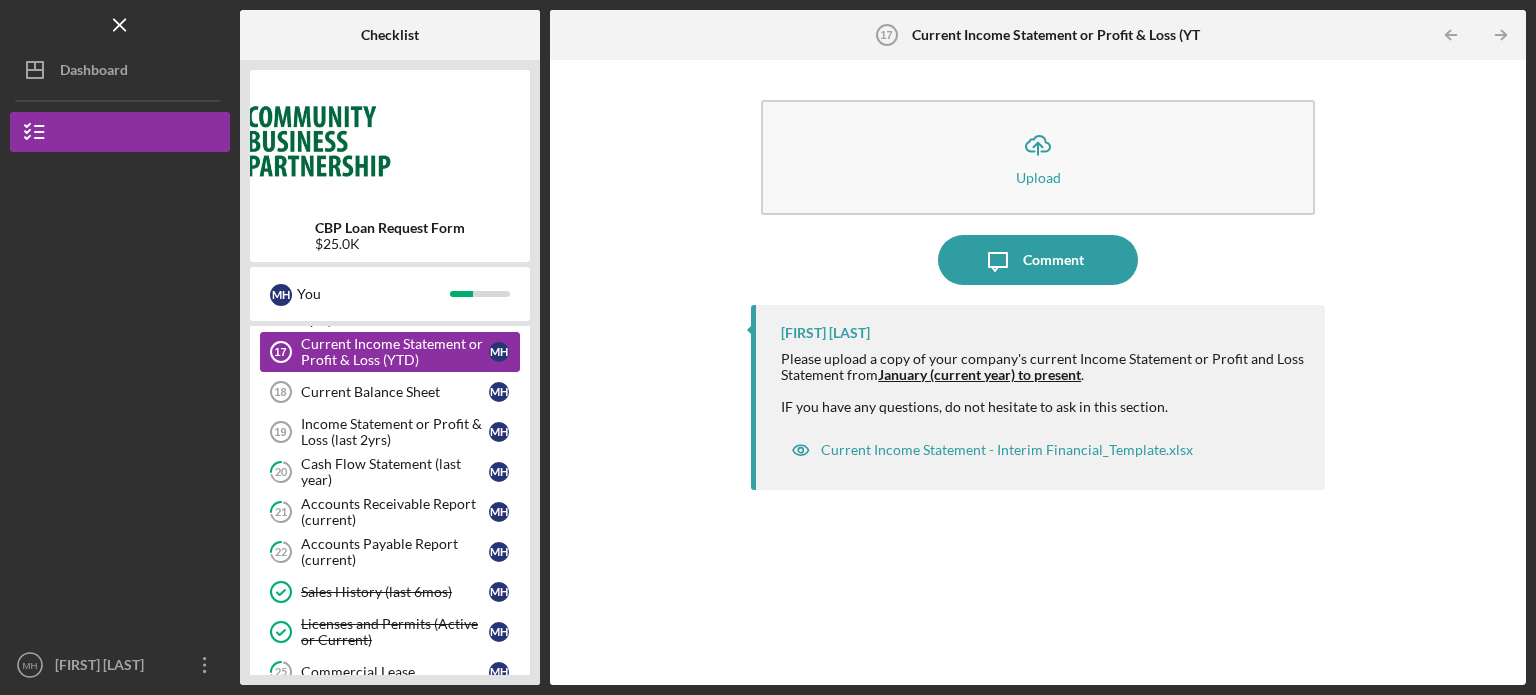 click on "Current Income Statement or Profit  & Loss (YTD)" at bounding box center [395, 352] 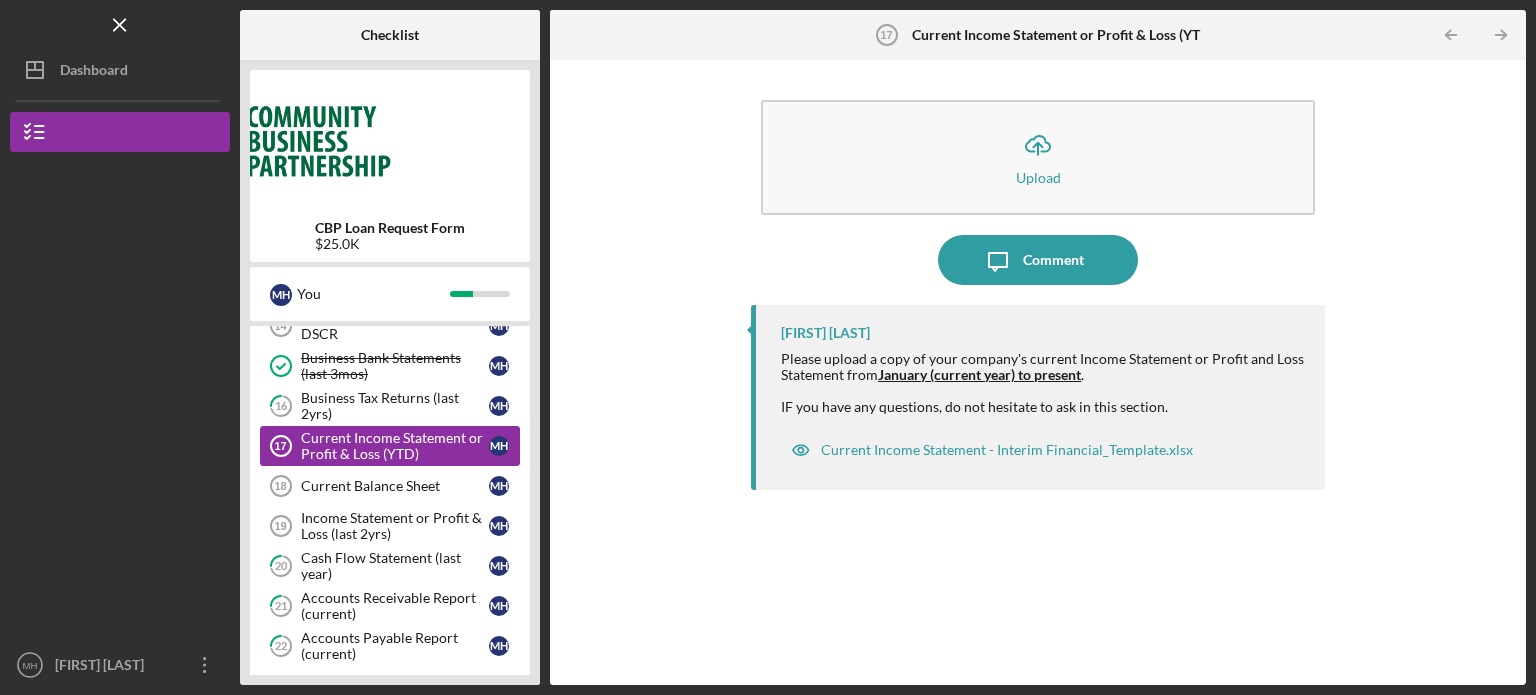 scroll, scrollTop: 400, scrollLeft: 0, axis: vertical 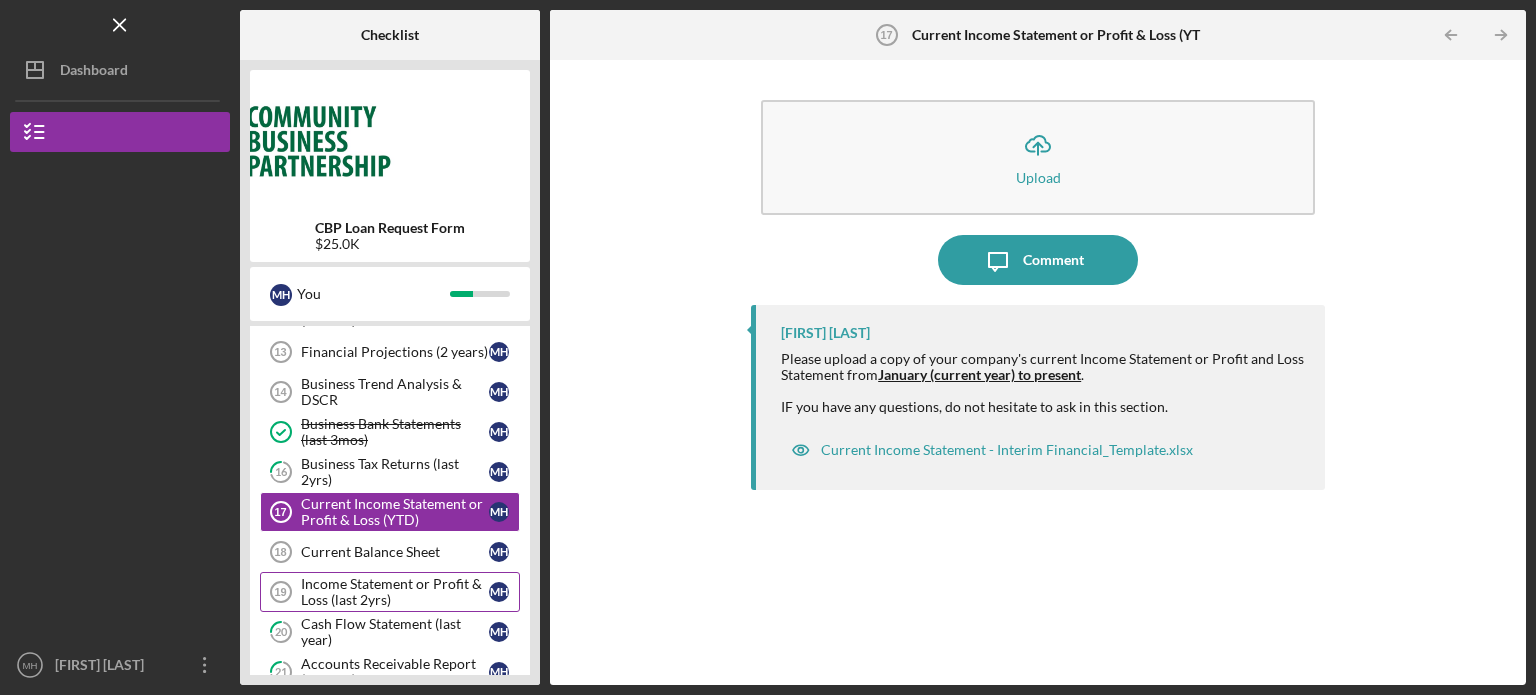 click on "Income Statement or Profit & Loss (last 2yrs)" at bounding box center [395, 592] 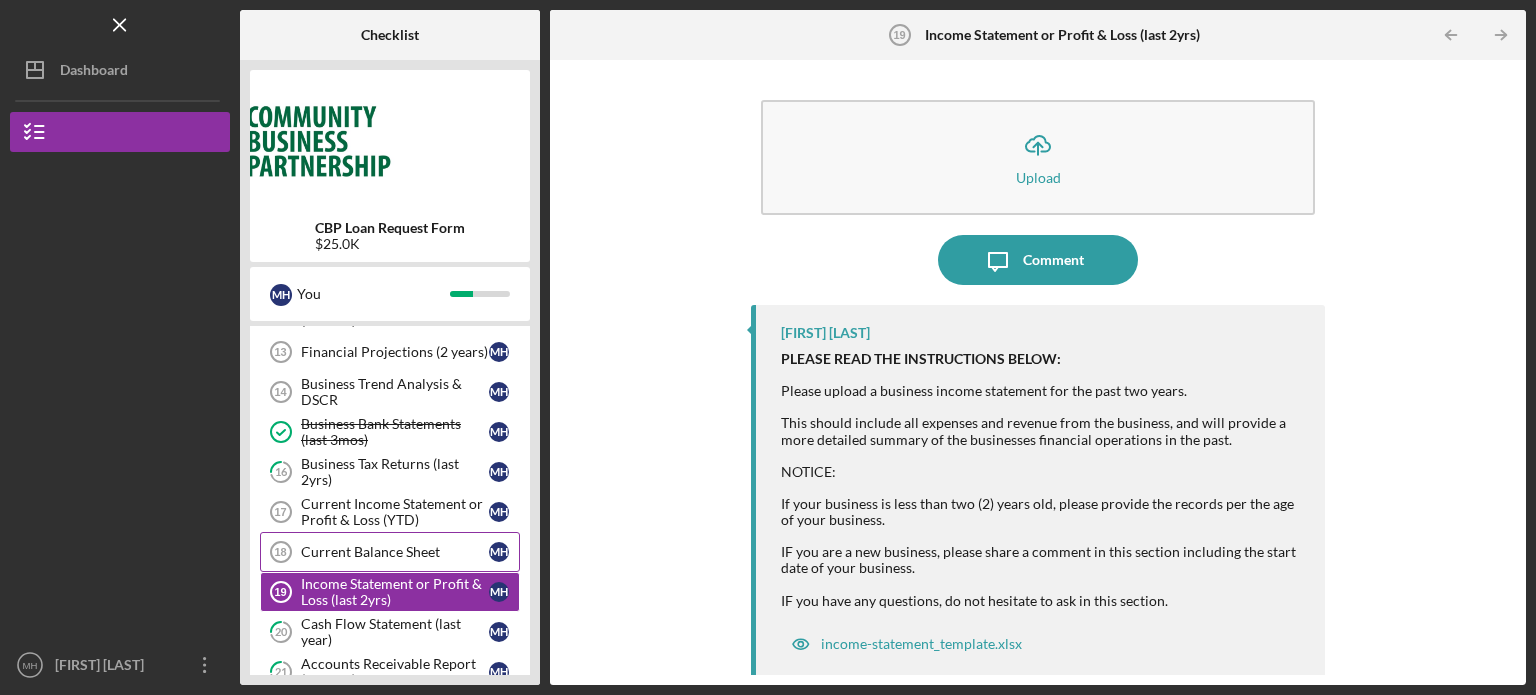 click on "Current Balance Sheet" at bounding box center [395, 552] 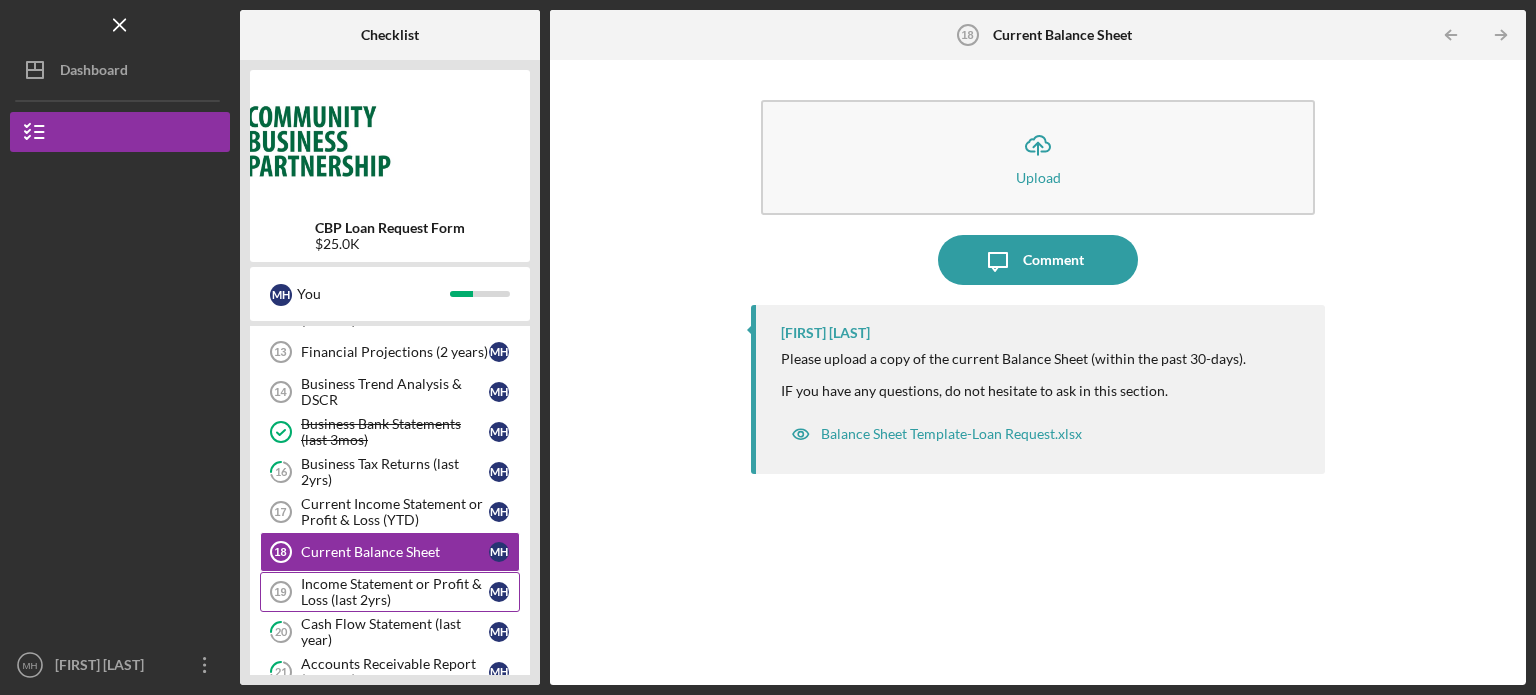 click on "Income Statement or Profit & Loss (last 2yrs)" at bounding box center [395, 592] 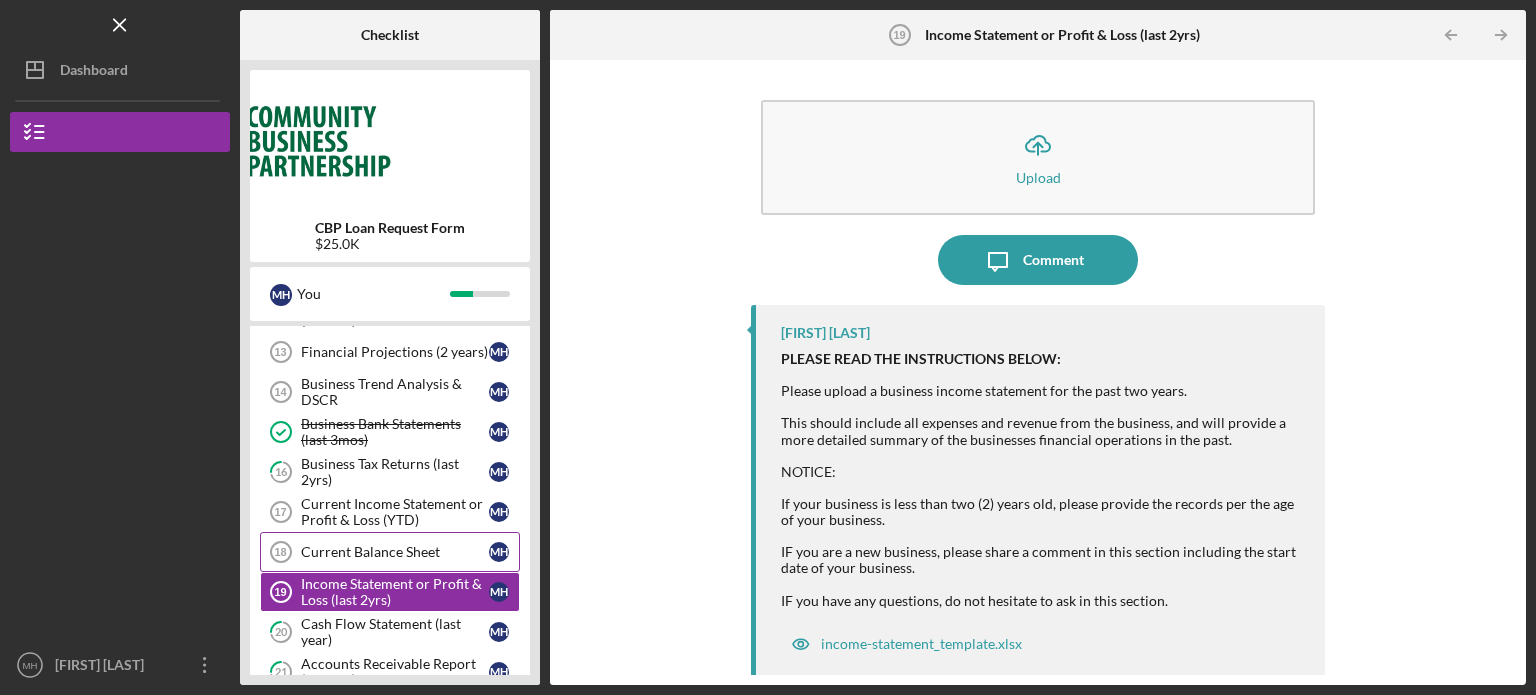click on "Current Balance Sheet" at bounding box center [395, 552] 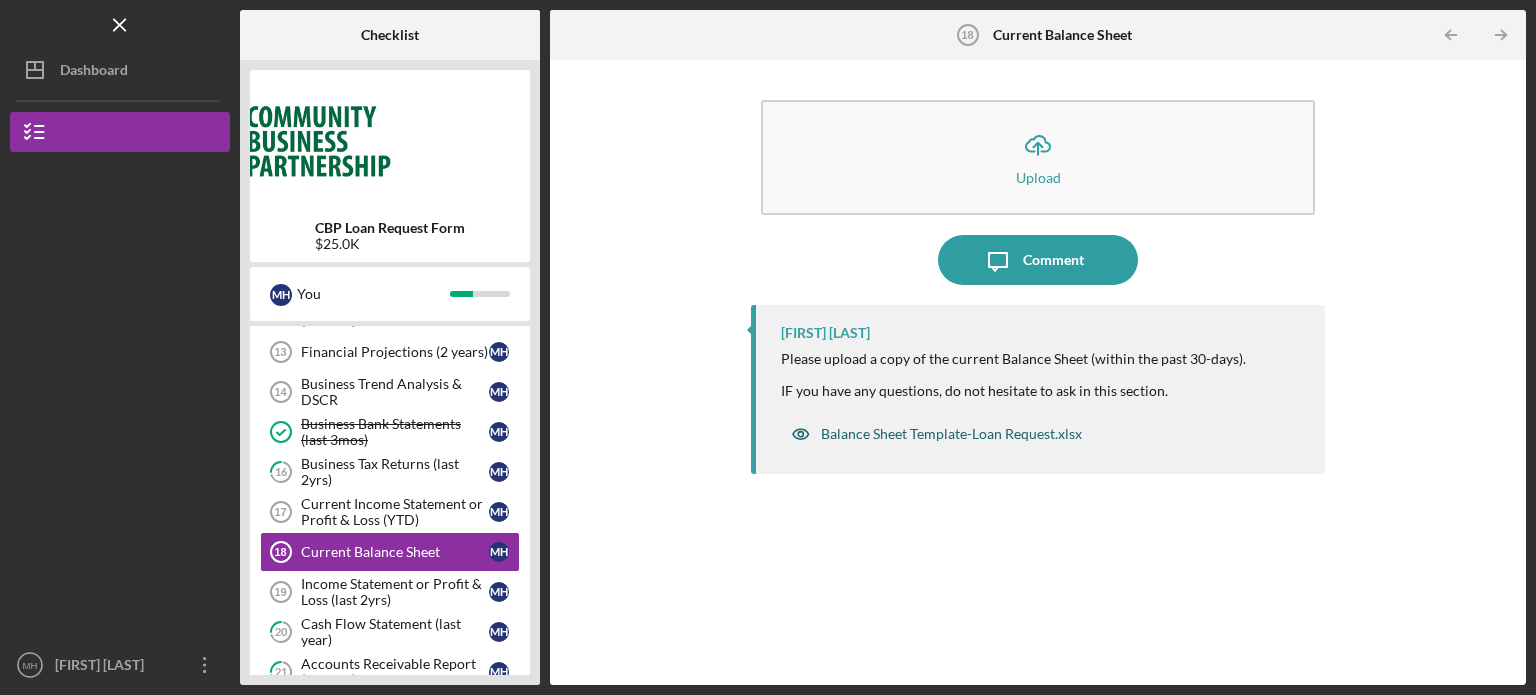 click on "Balance Sheet Template-Loan Request.xlsx" at bounding box center (951, 434) 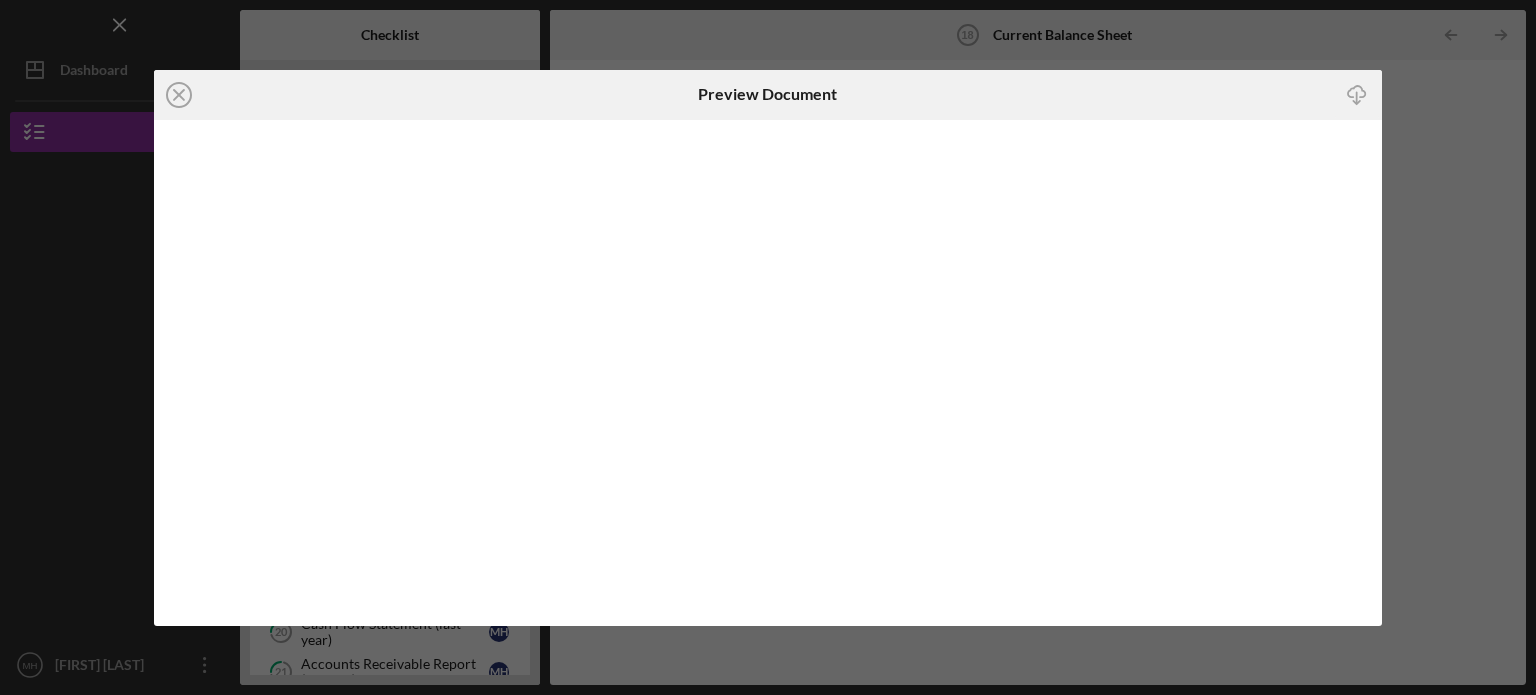 click on "Icon/Close Preview Document Icon/Download" at bounding box center (768, 347) 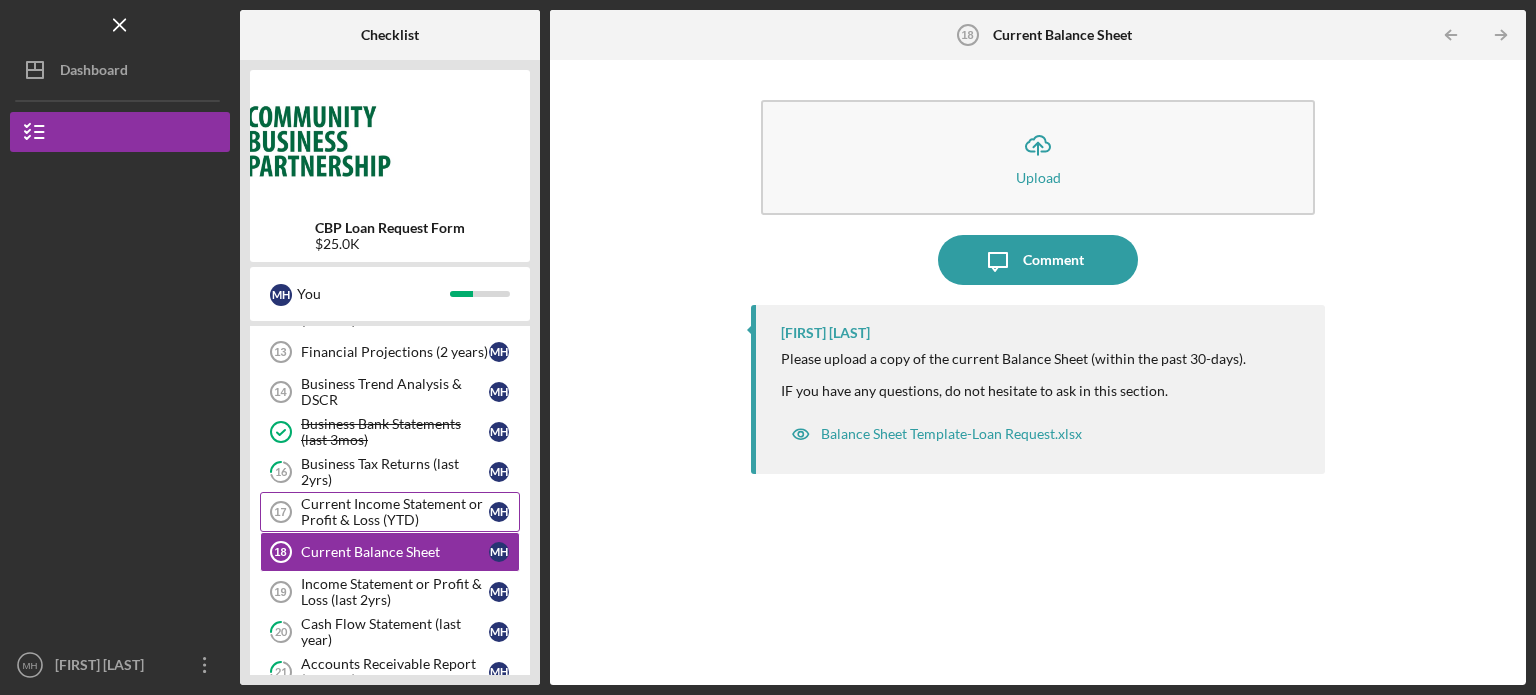 click on "Current Income Statement or Profit  & Loss (YTD)" at bounding box center [395, 512] 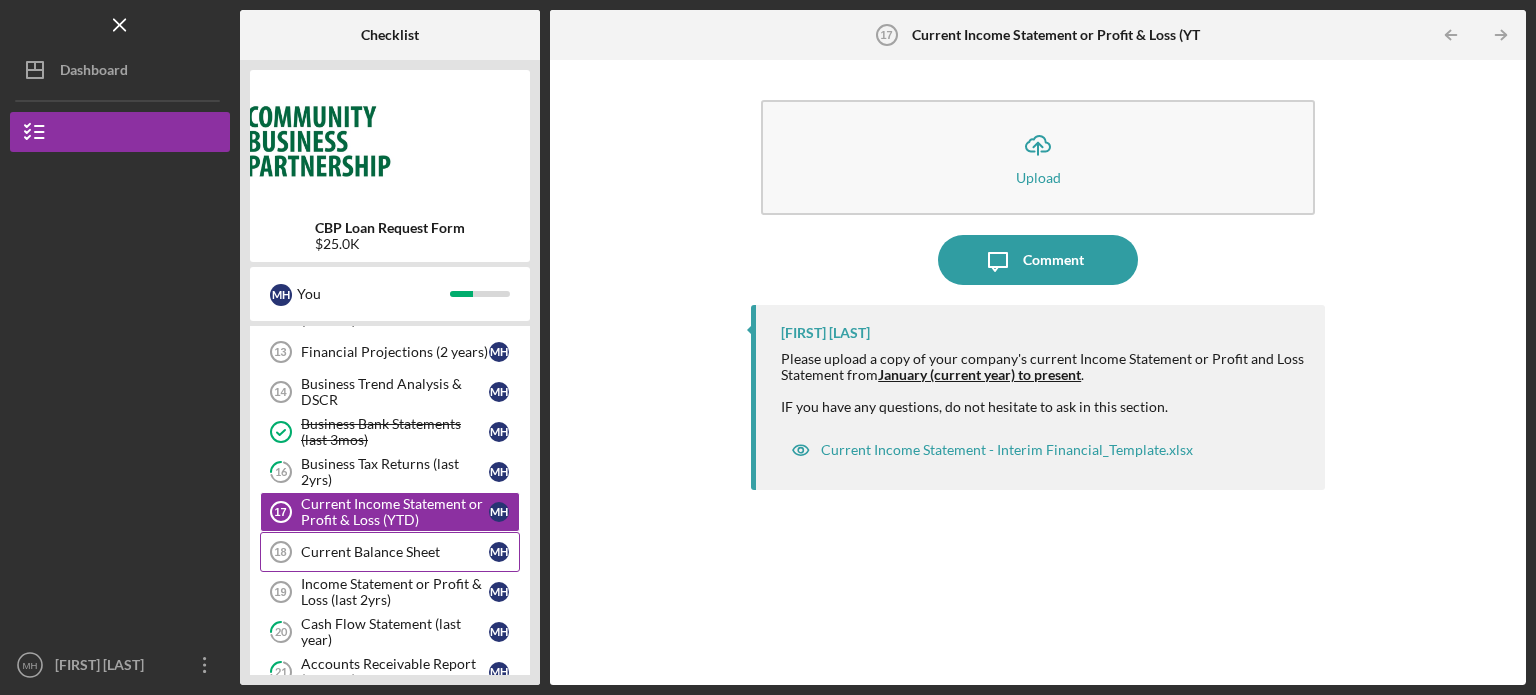 click on "Current Balance Sheet  18 Current Balance Sheet  M H" at bounding box center (390, 552) 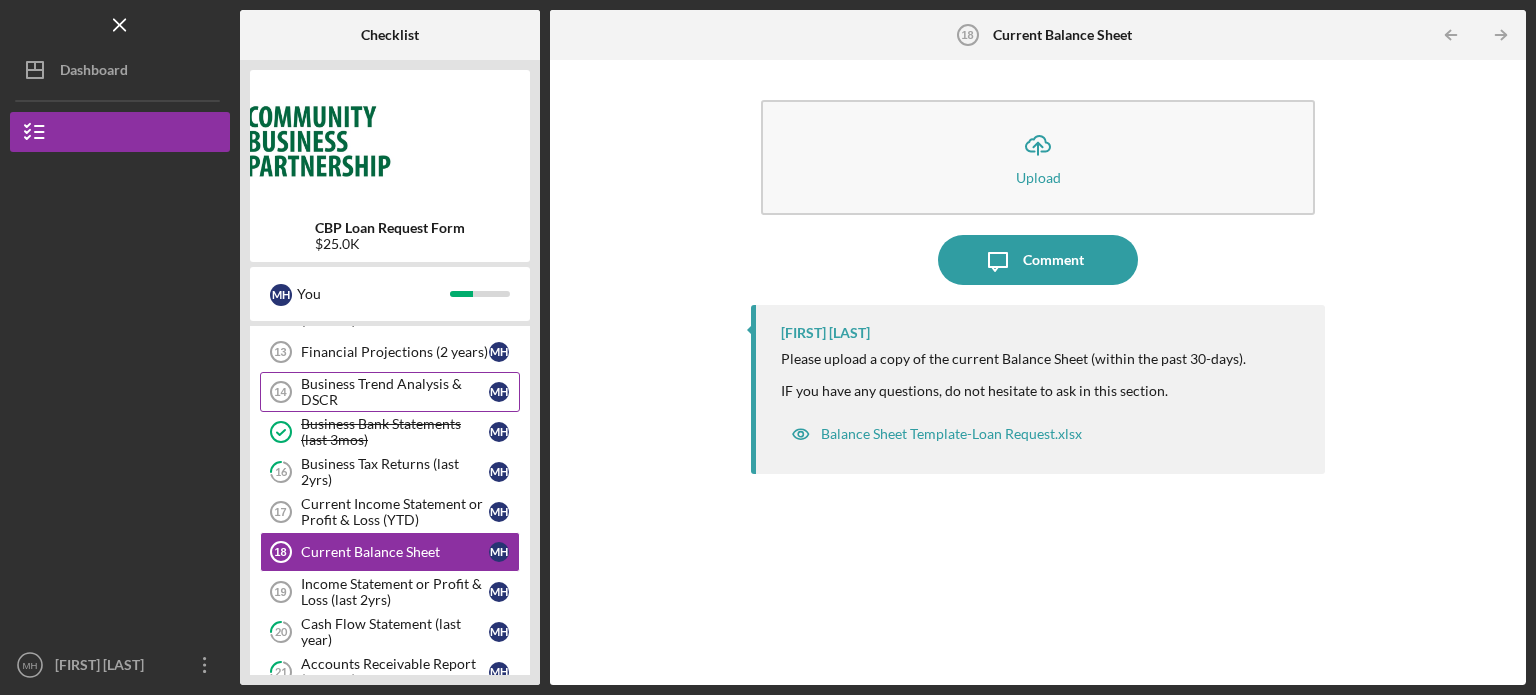 click on "Business Trend Analysis & DSCR" at bounding box center [395, 392] 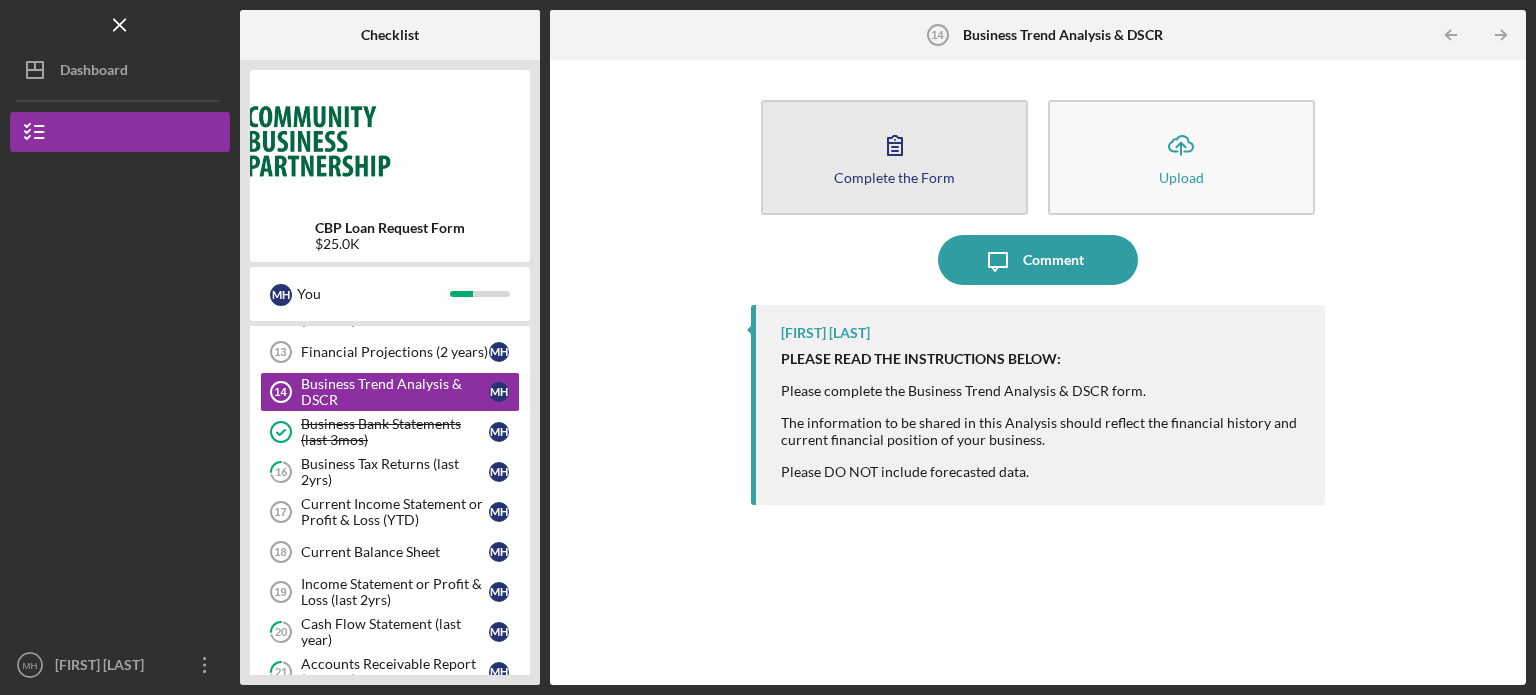 click 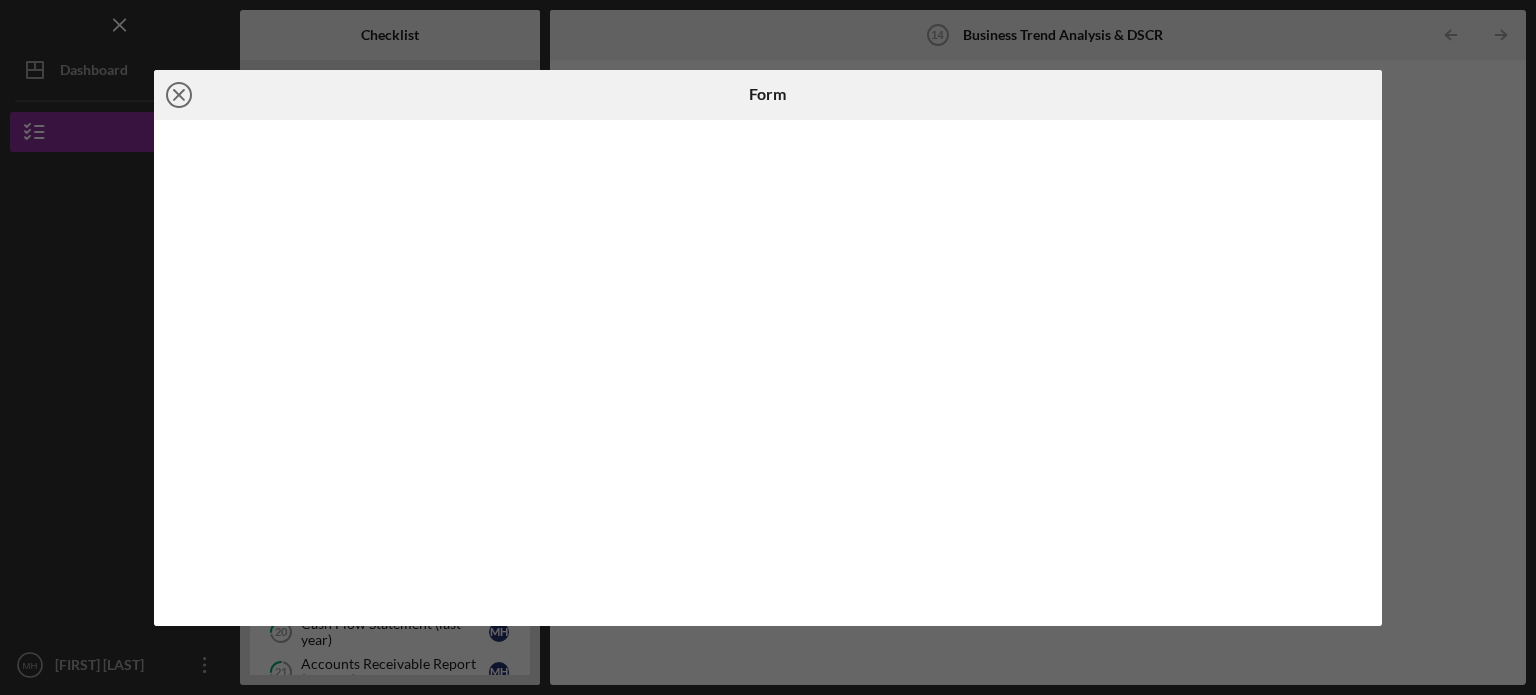 click 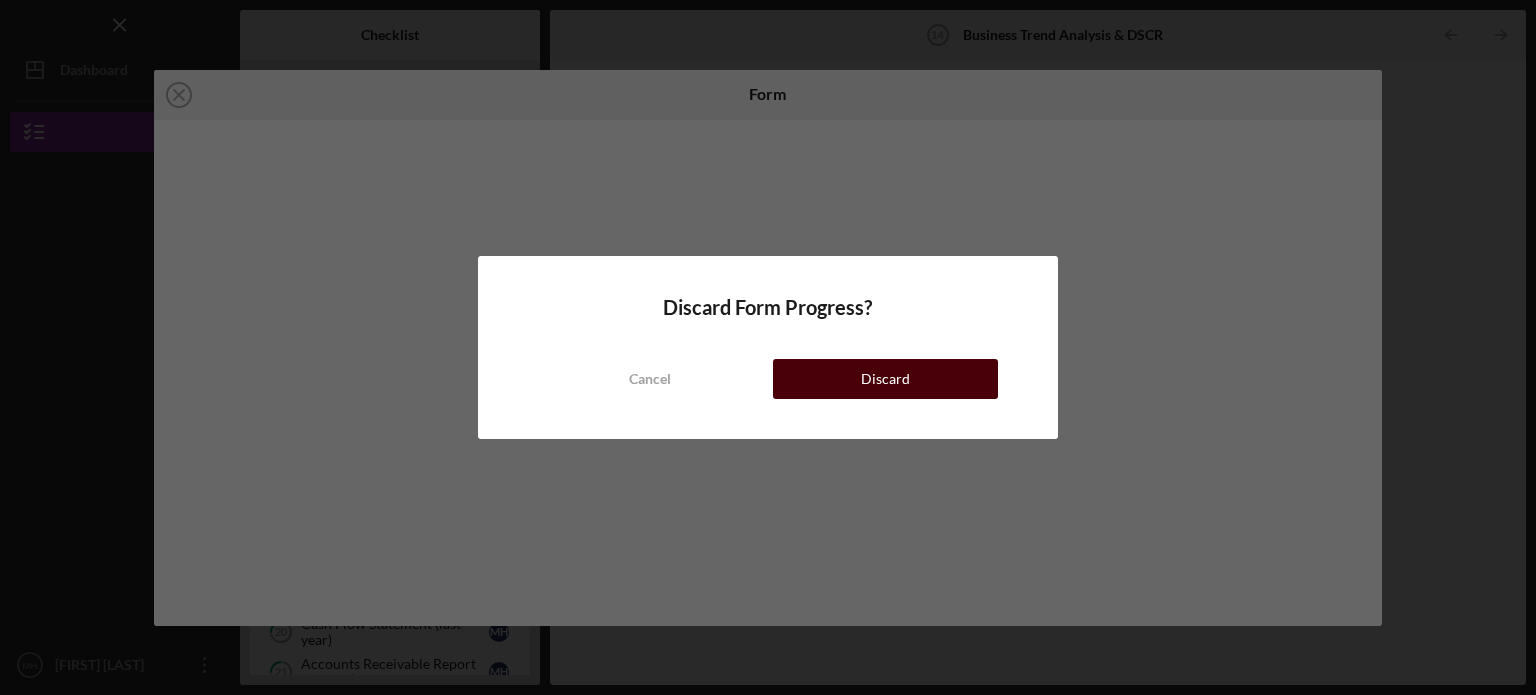 click on "Discard" at bounding box center [885, 379] 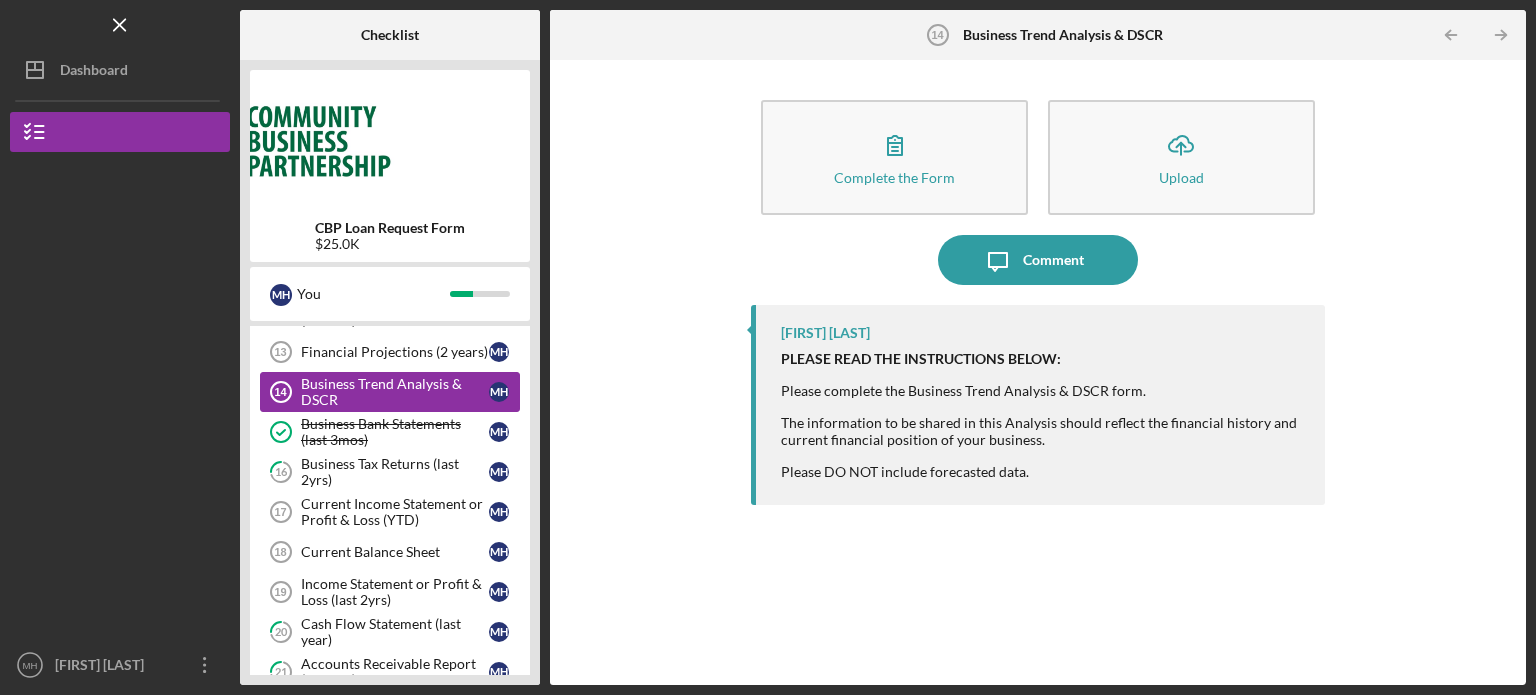 type 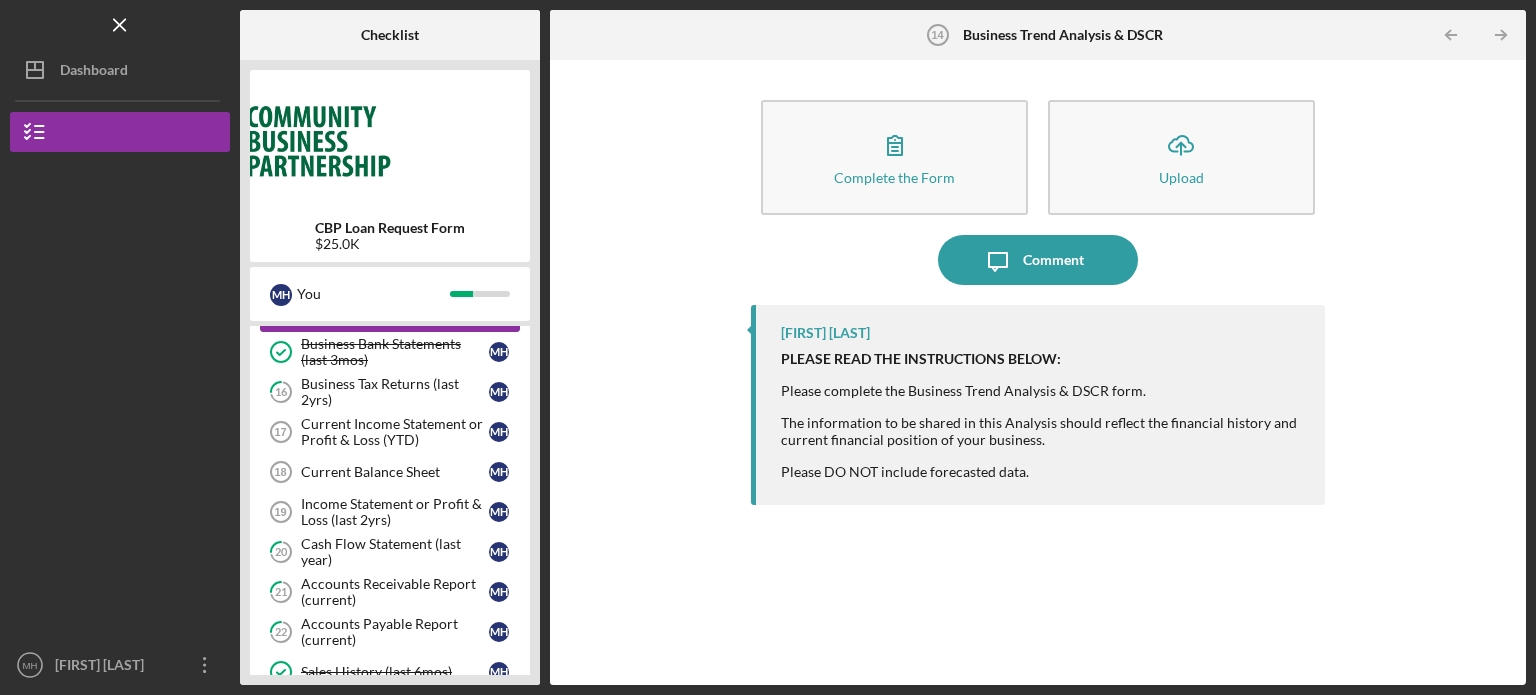 scroll, scrollTop: 440, scrollLeft: 0, axis: vertical 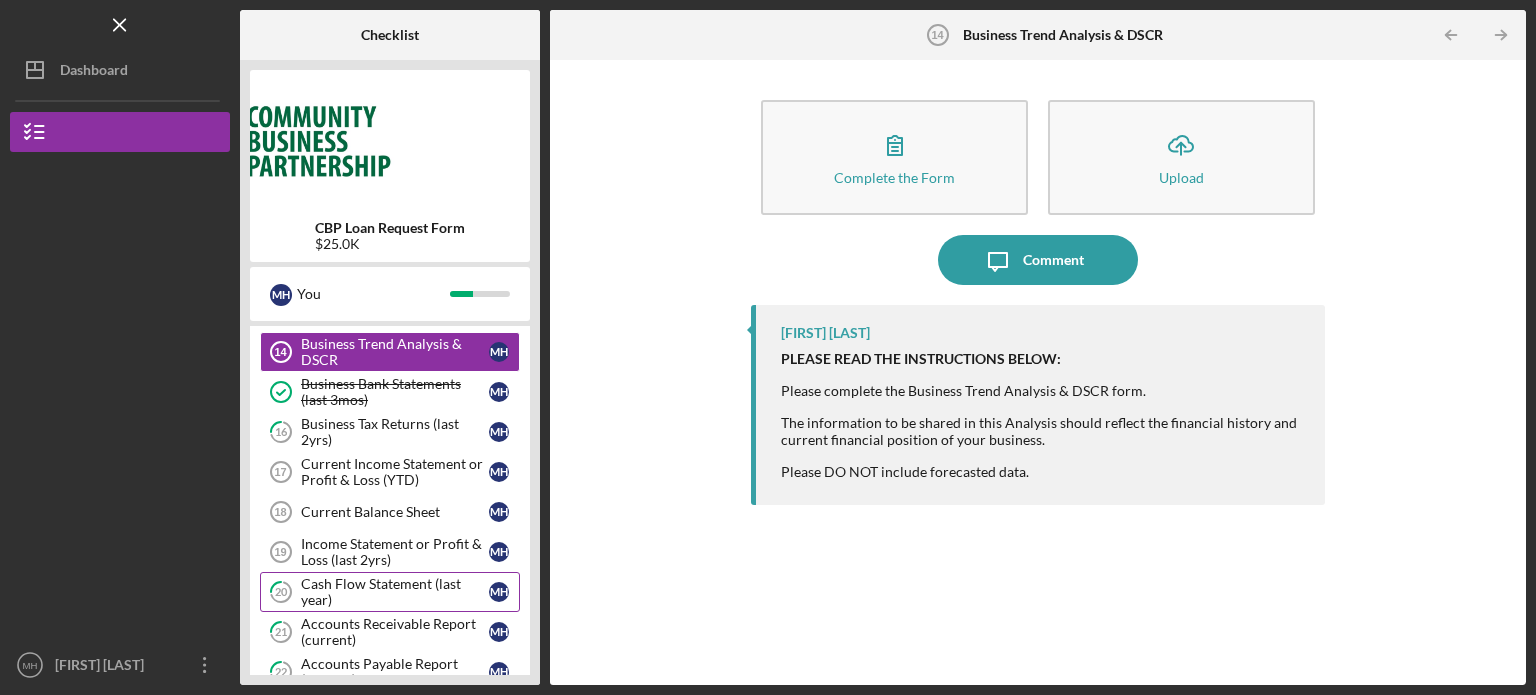 click on "Cash Flow Statement (last year)" at bounding box center (395, 592) 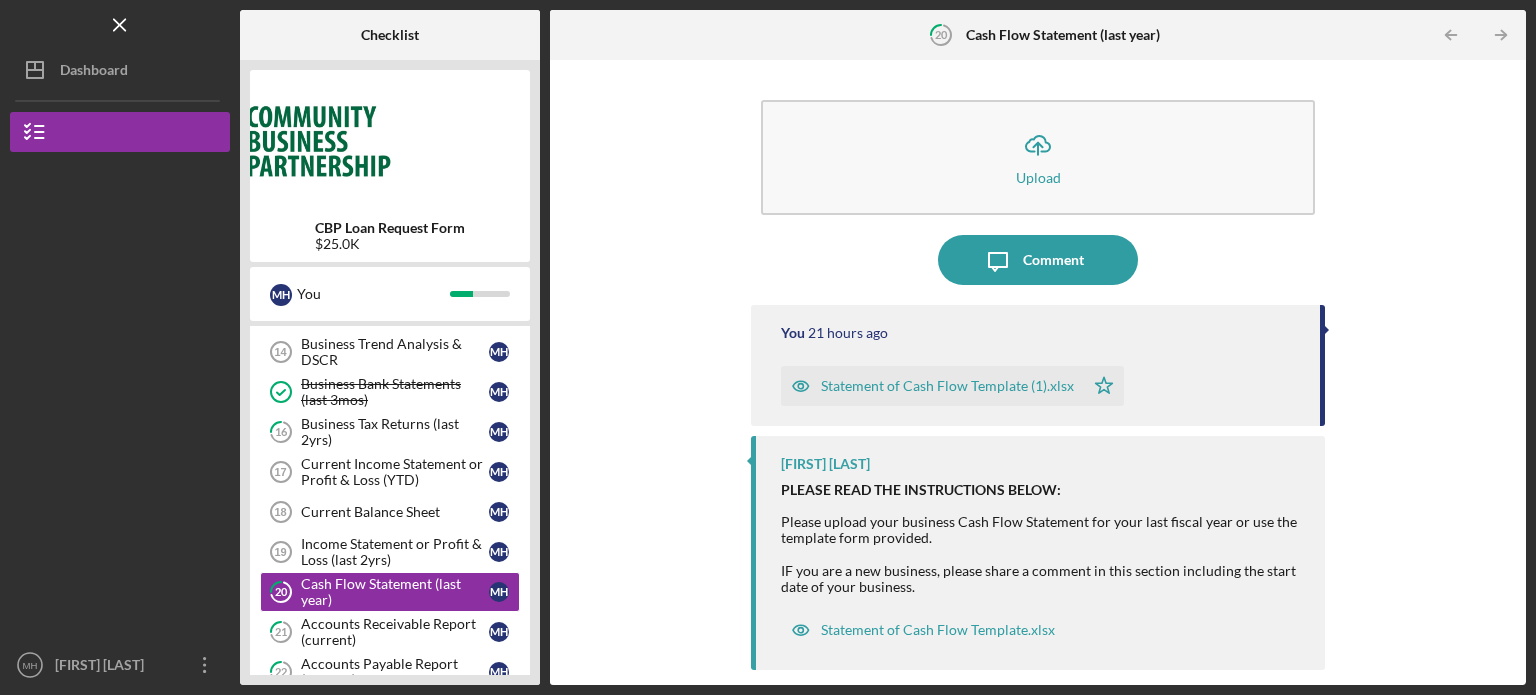 click on "Statement of Cash Flow Template (1).xlsx" at bounding box center (947, 386) 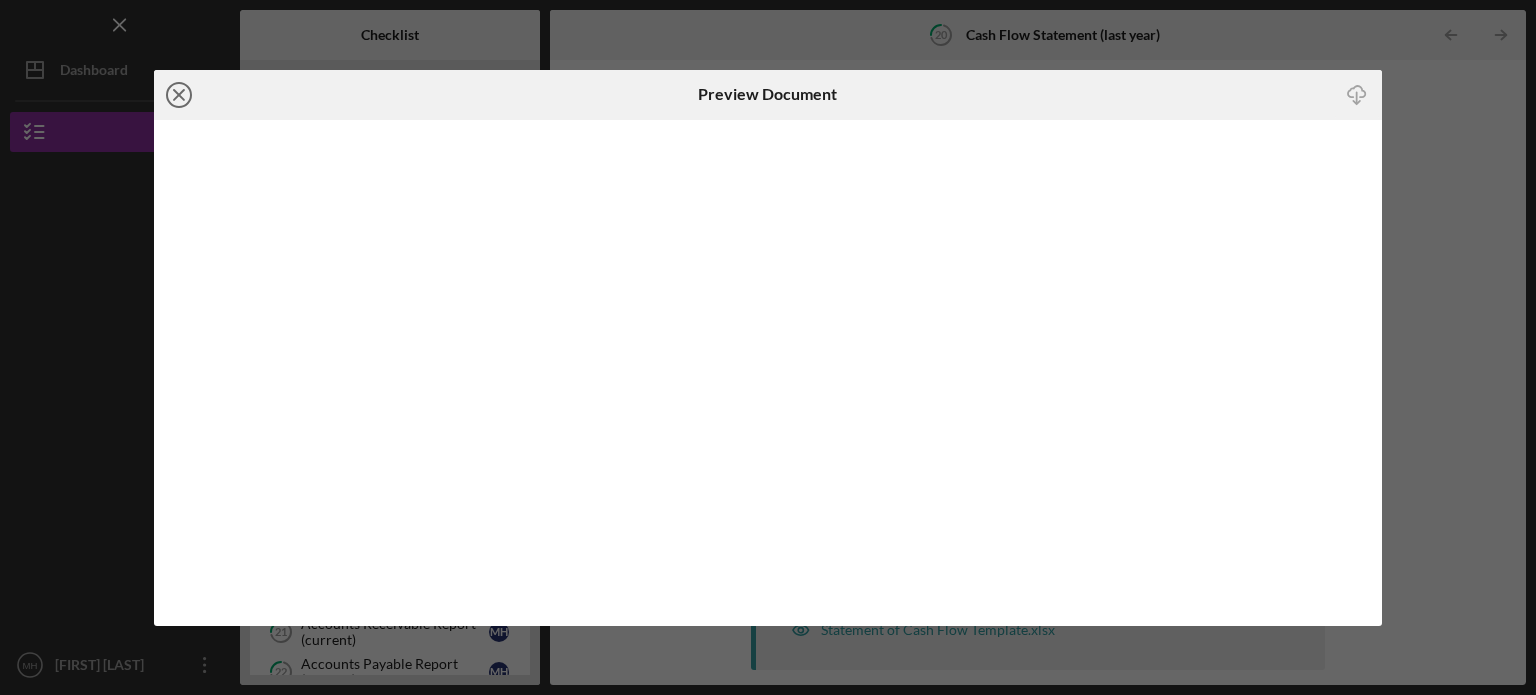 click on "Icon/Close" 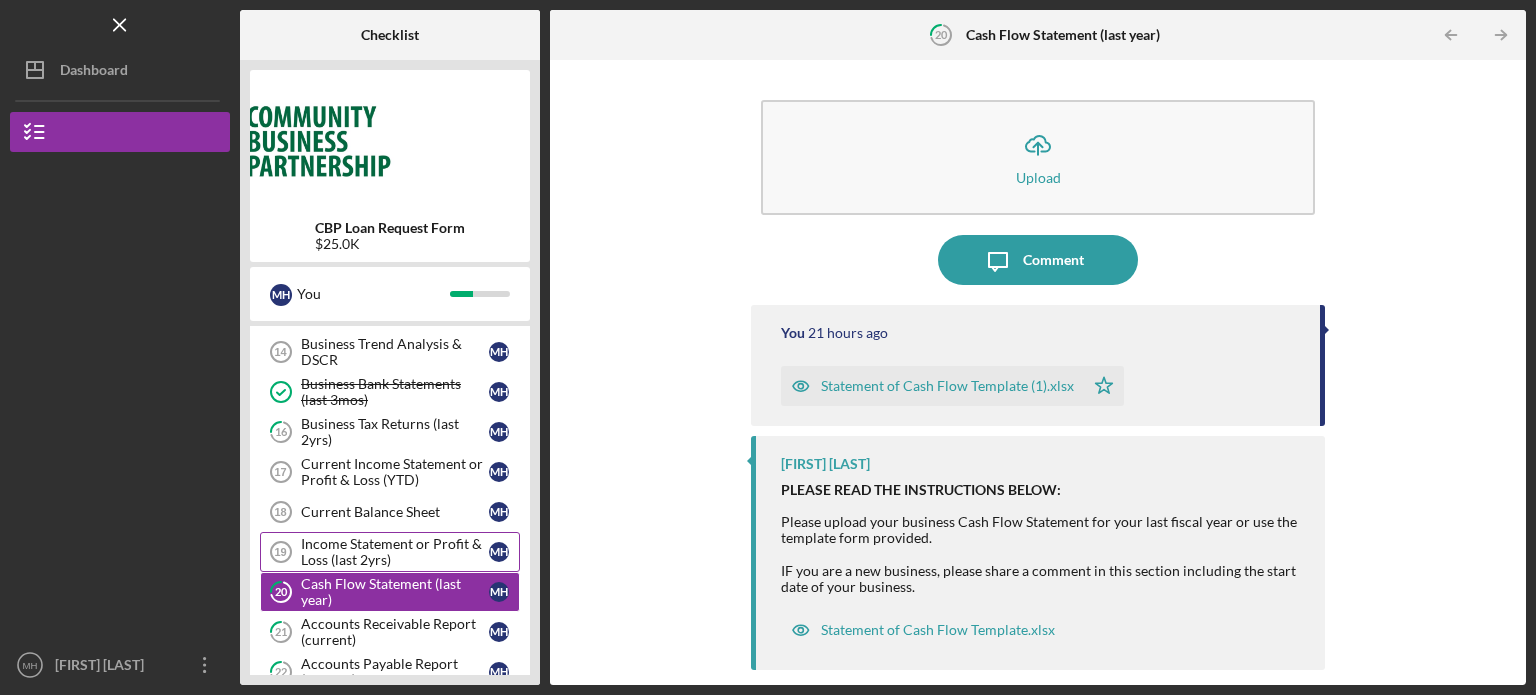 click on "Income Statement or Profit & Loss (last 2yrs)" at bounding box center [395, 552] 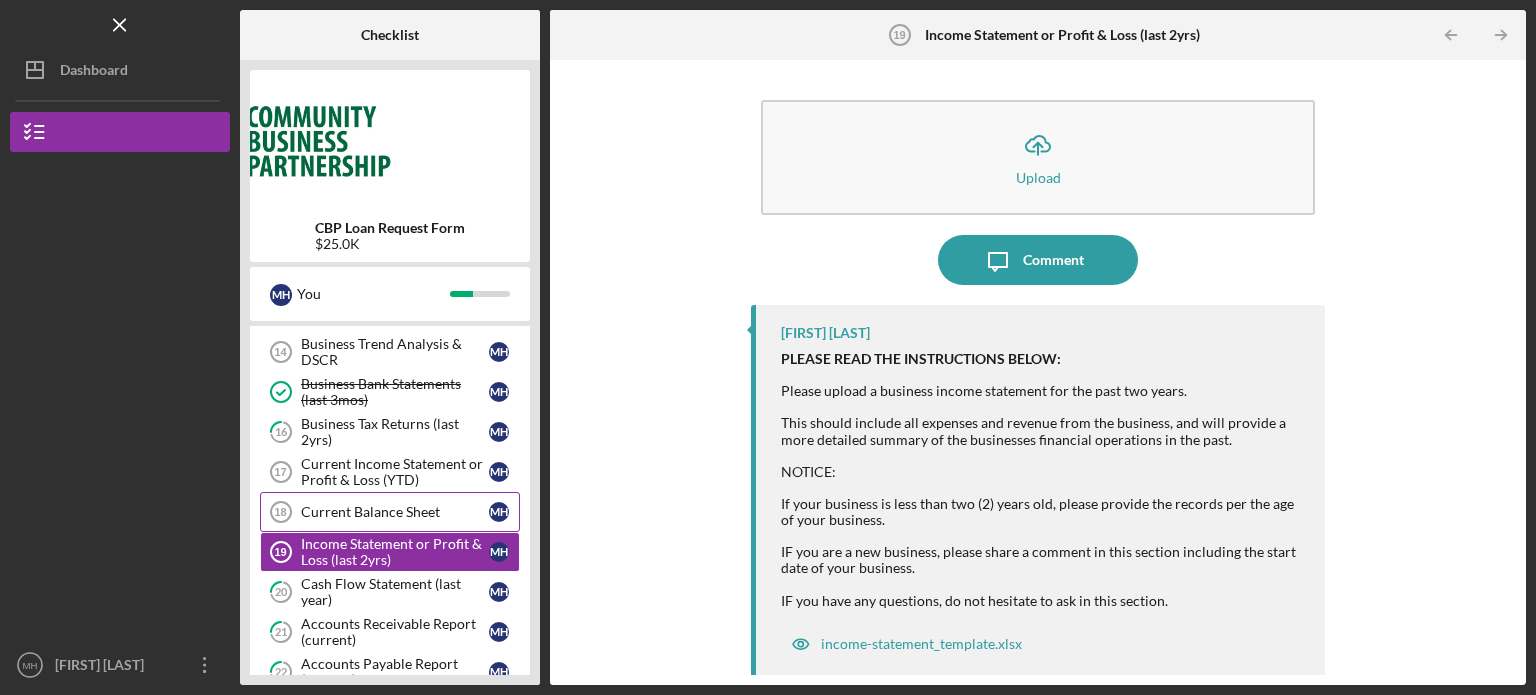 click on "Current Balance Sheet" at bounding box center (395, 512) 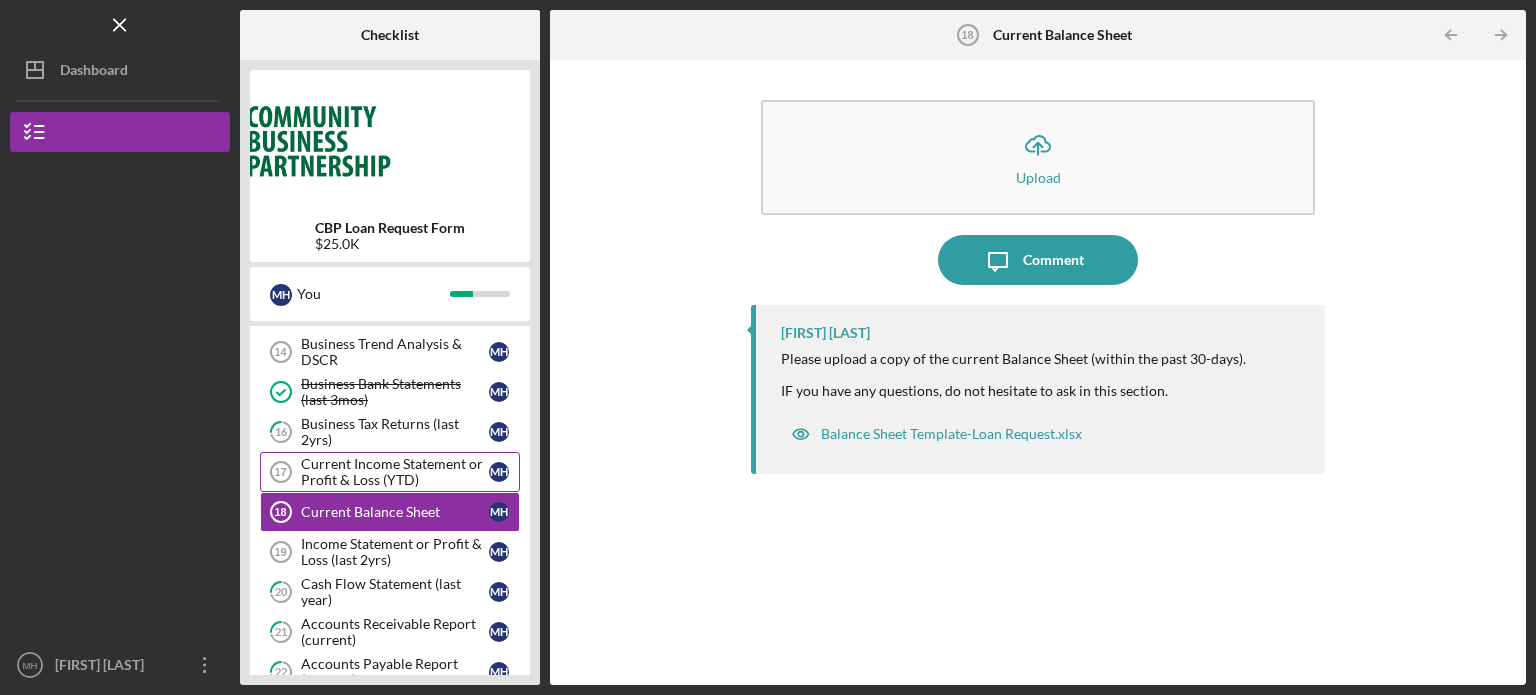 click on "Current Income Statement or Profit  & Loss (YTD)" at bounding box center [395, 472] 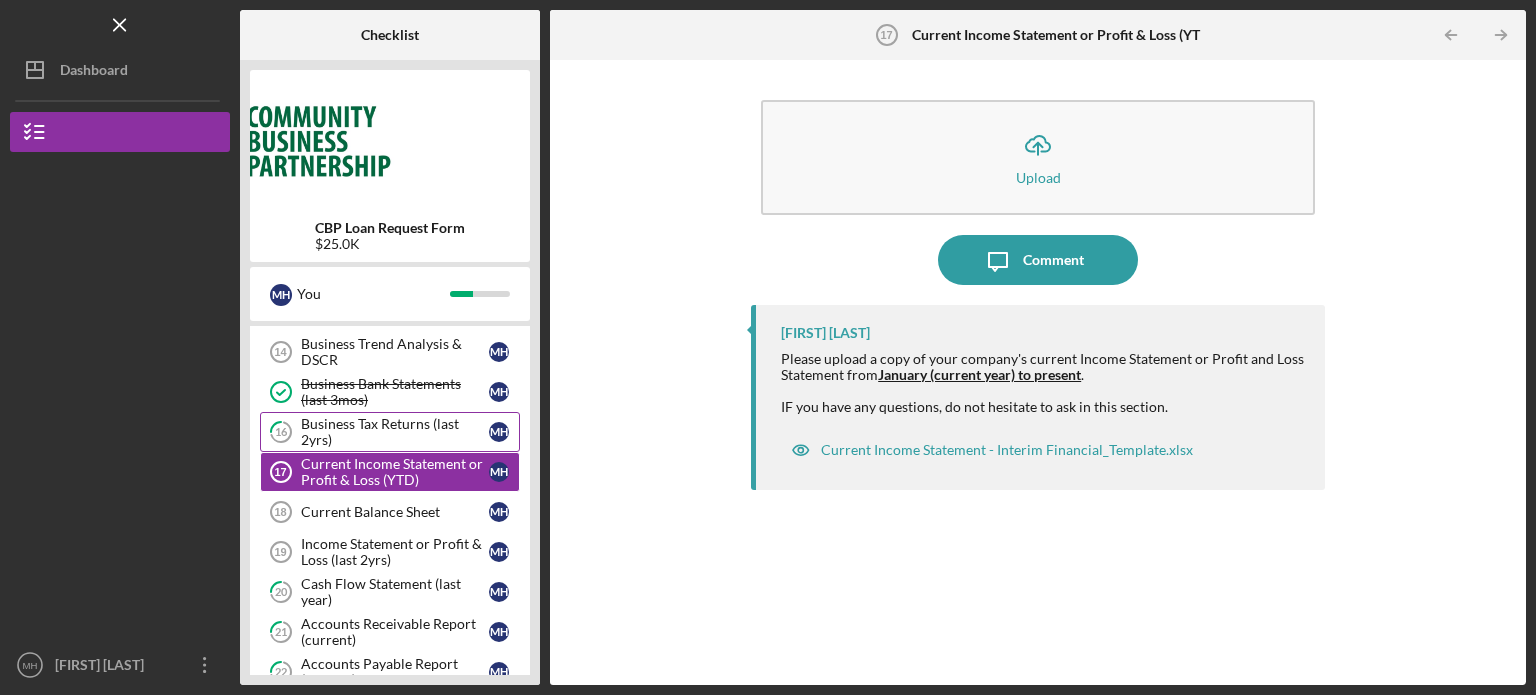 click on "Business Tax Returns (last 2yrs)" at bounding box center [395, 432] 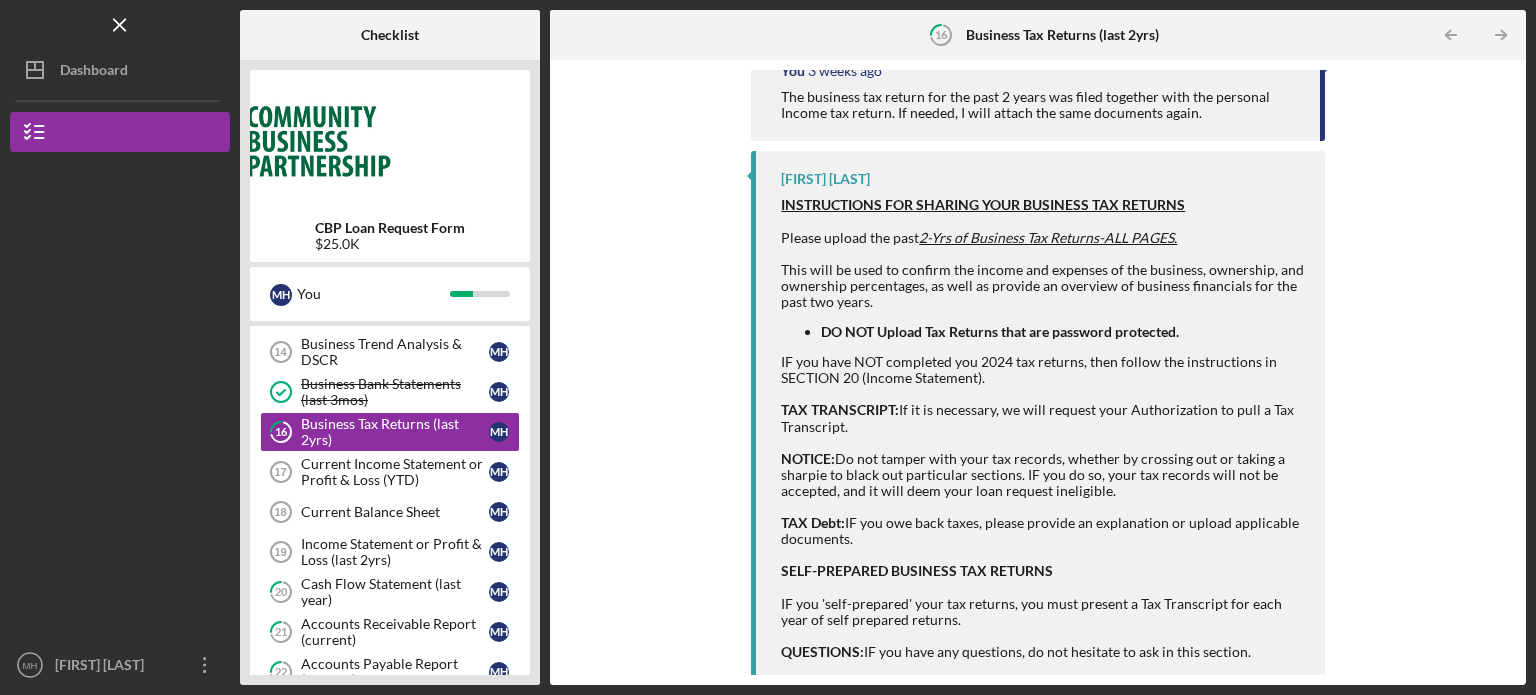 scroll, scrollTop: 271, scrollLeft: 0, axis: vertical 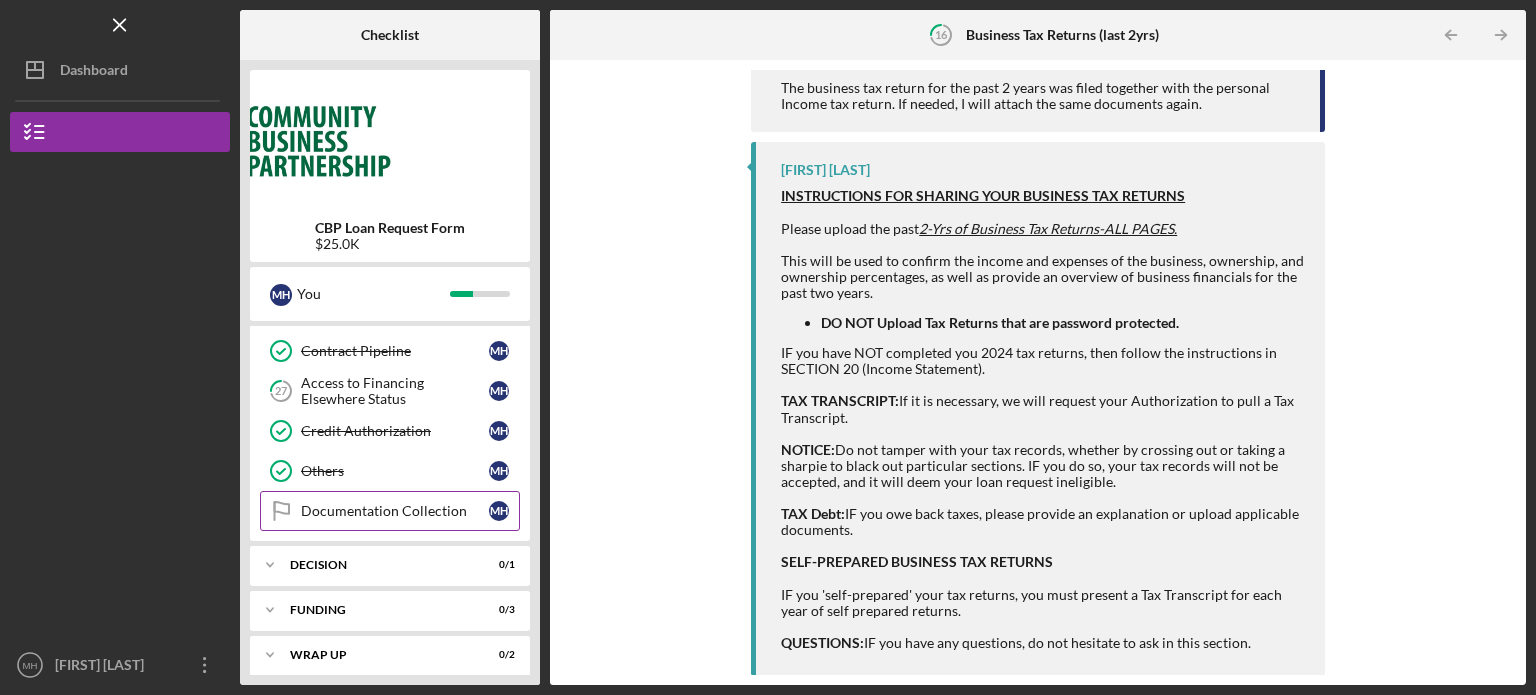 click on "Documentation Collection" at bounding box center (395, 511) 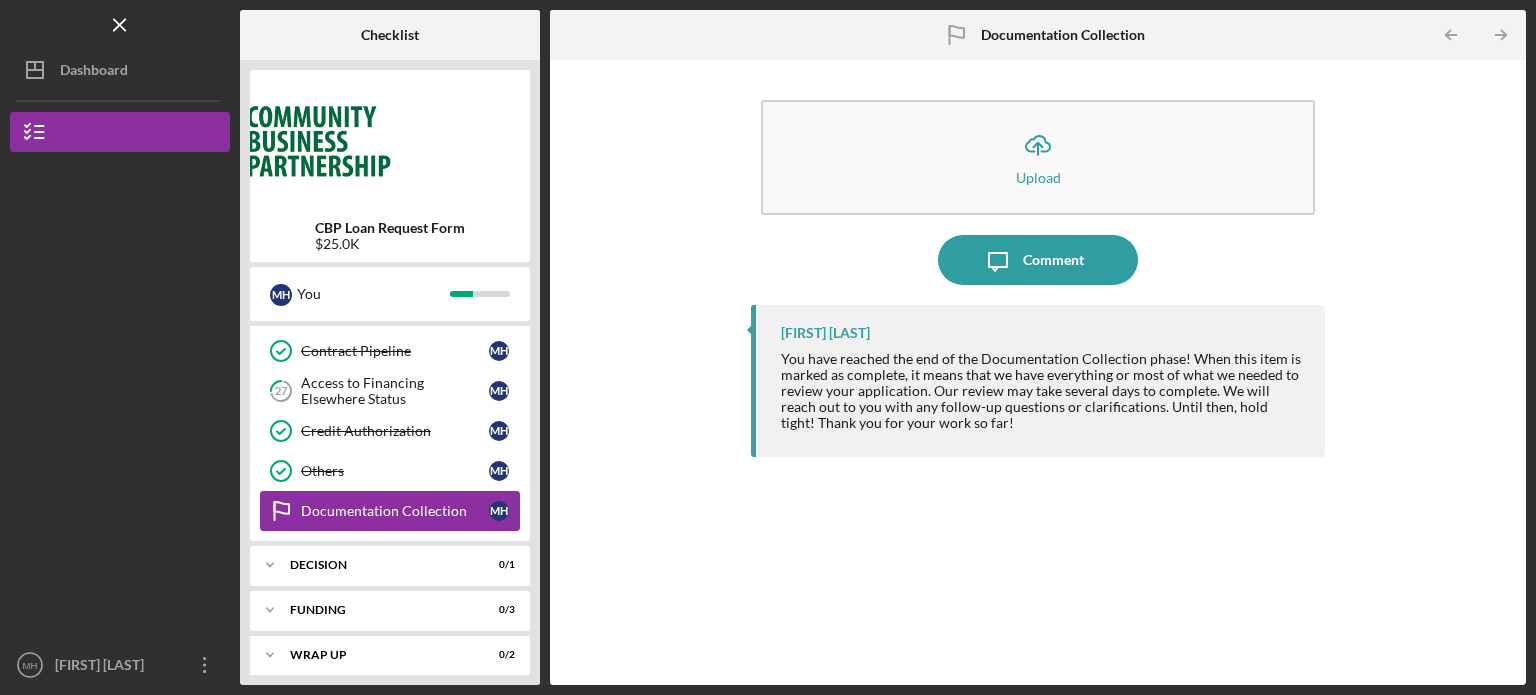 click on "Documentation Collection" at bounding box center (395, 511) 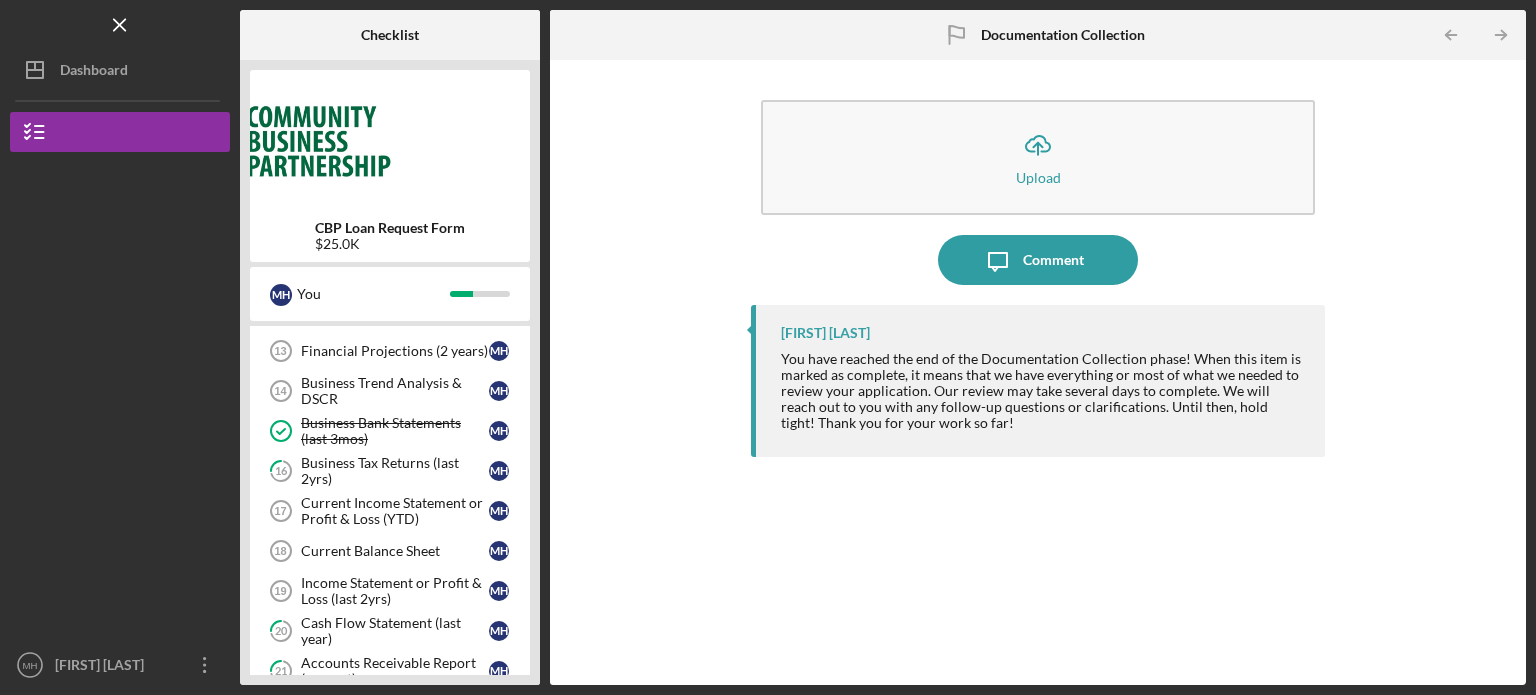 scroll, scrollTop: 361, scrollLeft: 0, axis: vertical 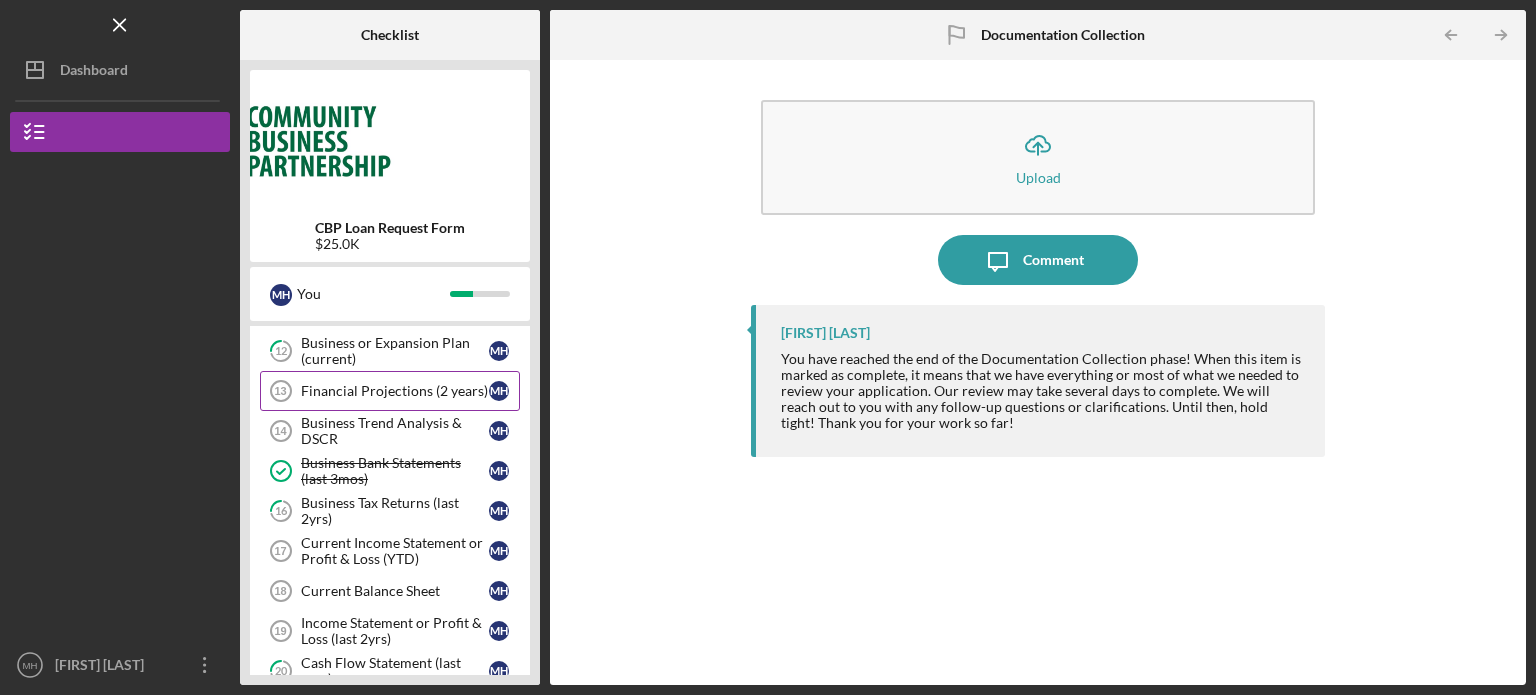 click on "Financial Projections (2 years)" at bounding box center (395, 391) 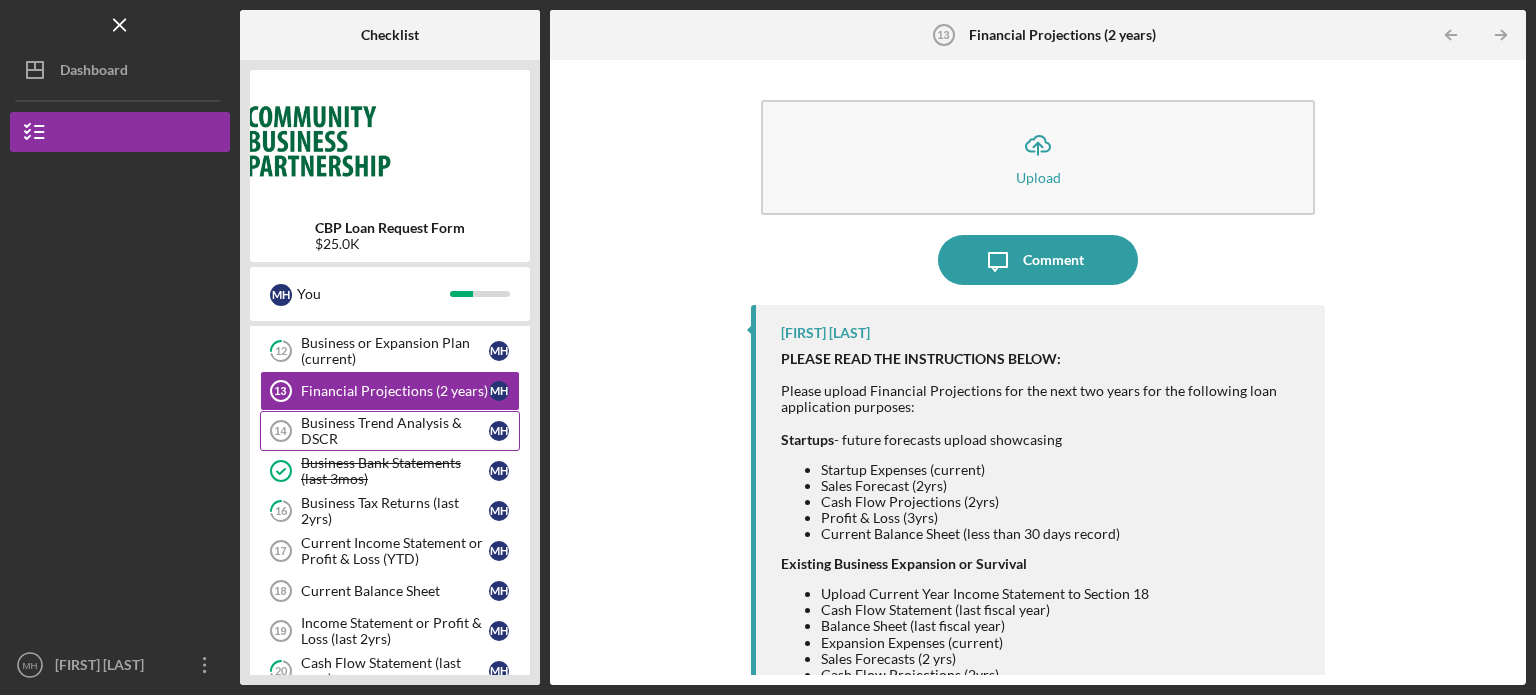 click on "Business Trend Analysis & DSCR" at bounding box center (395, 431) 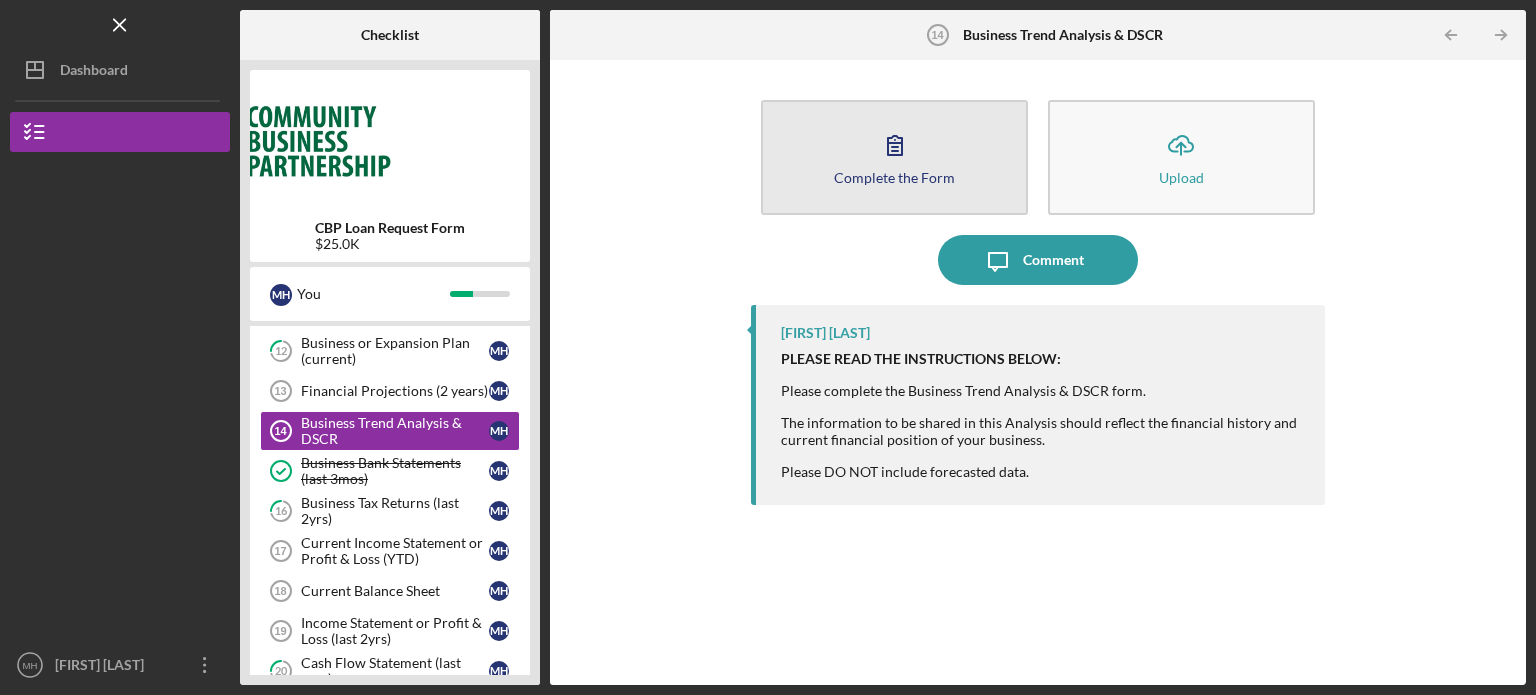 click 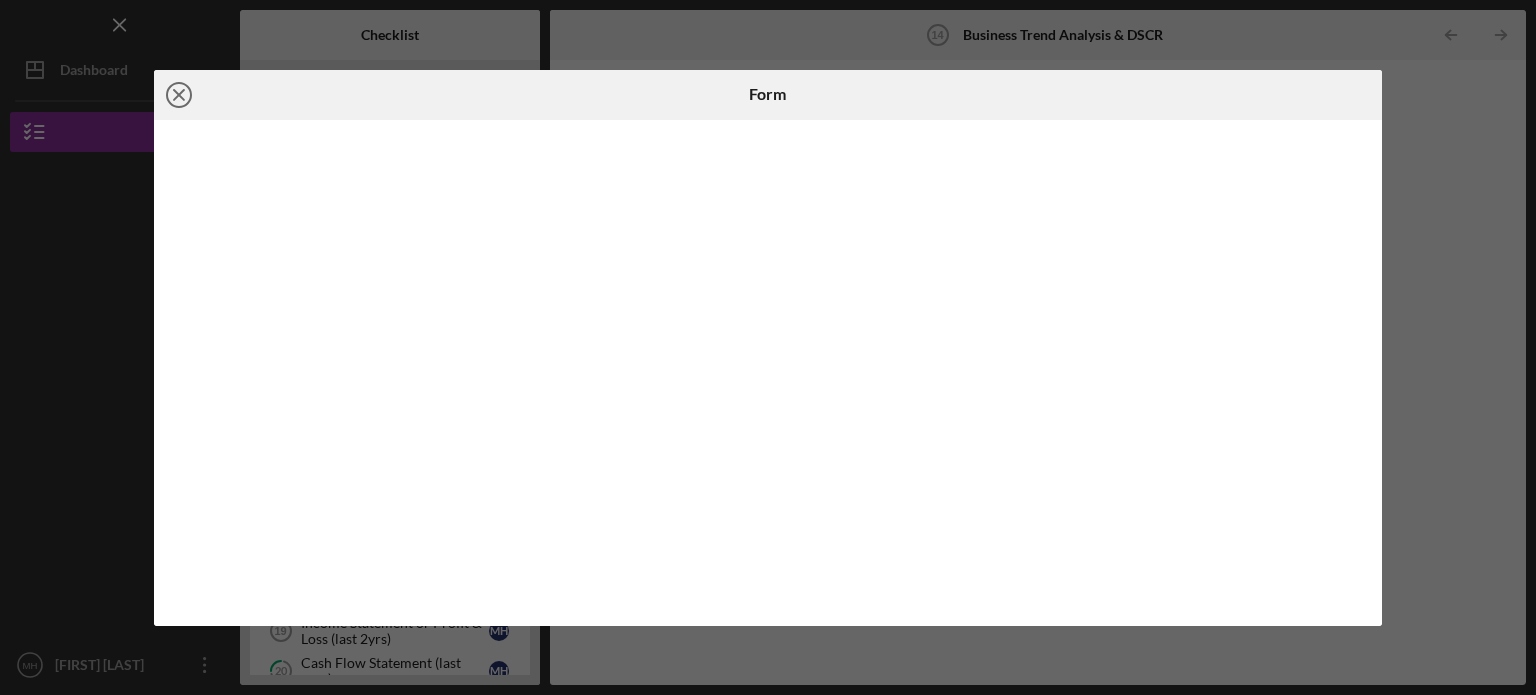 click 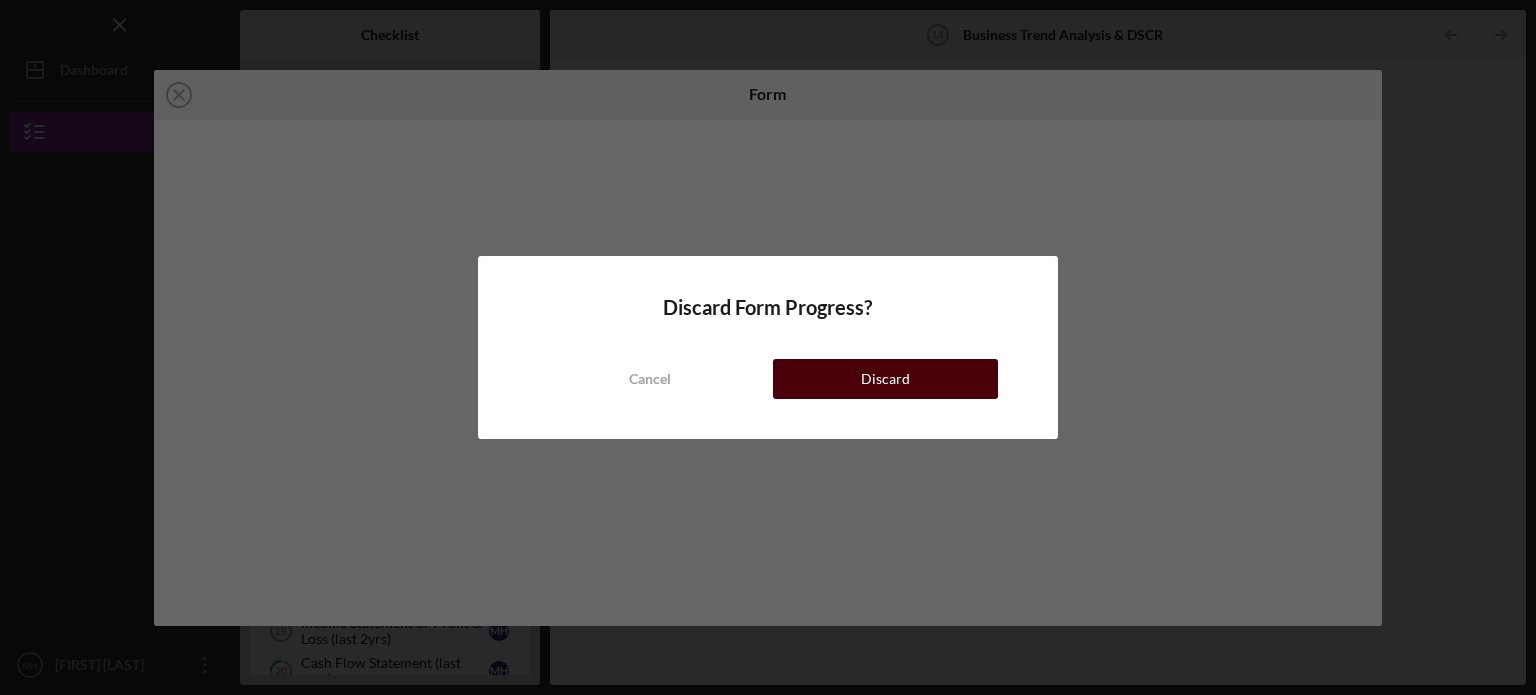 click on "Discard" at bounding box center (885, 379) 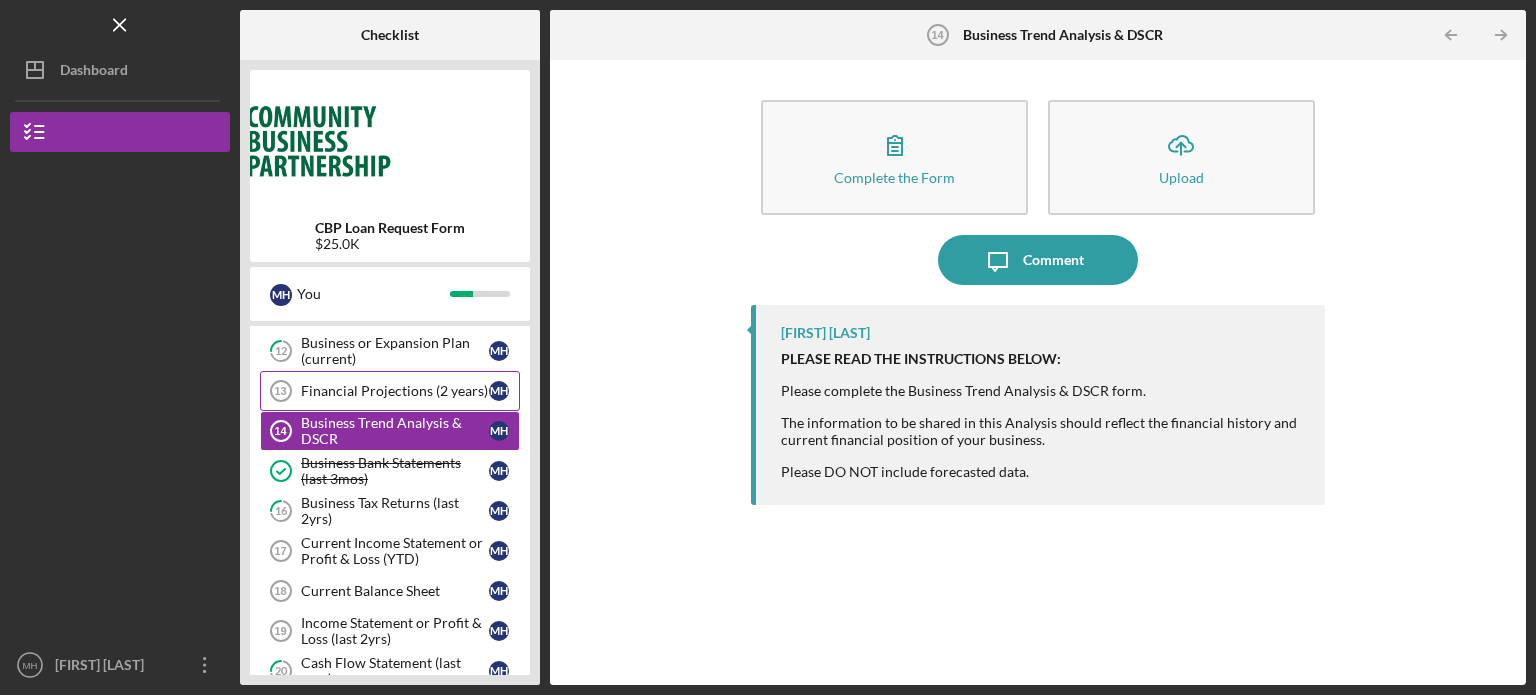 click on "Financial Projections (2 years)" at bounding box center (395, 391) 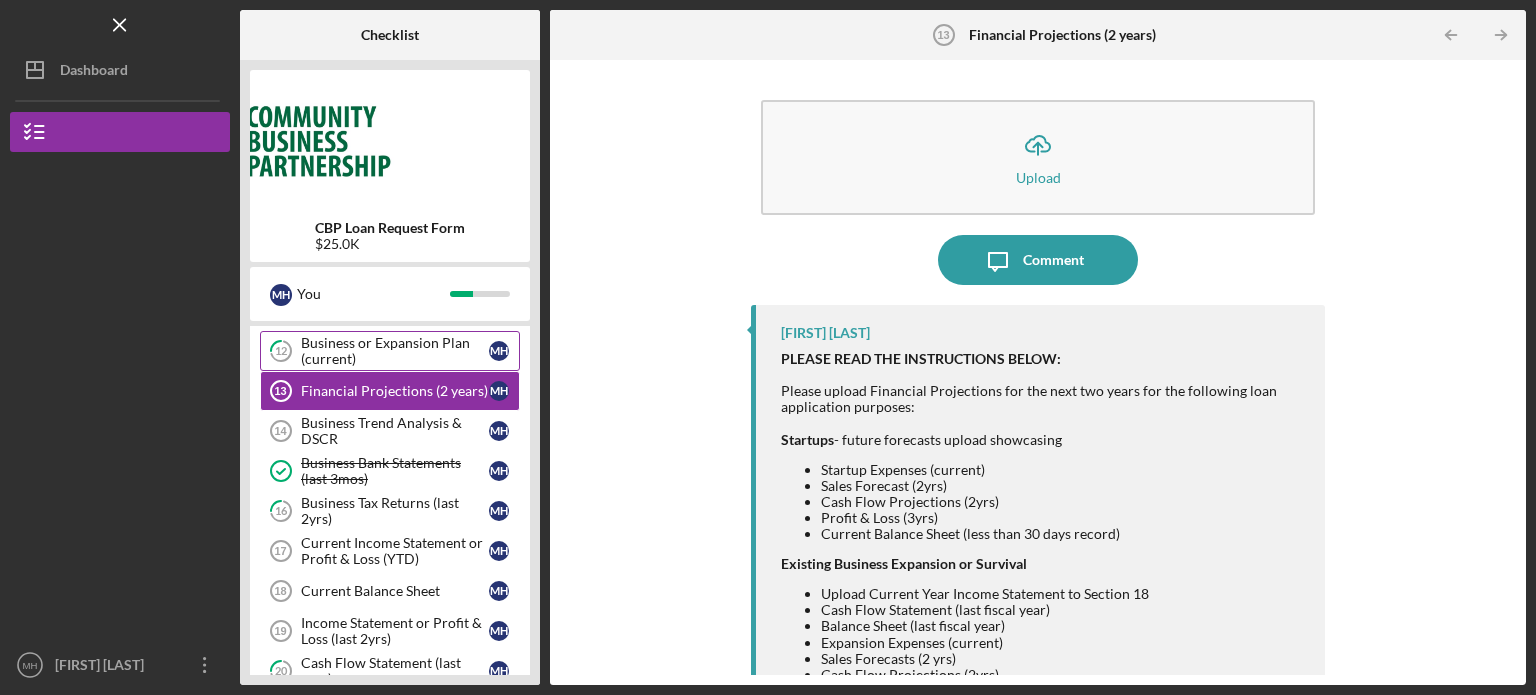 click on "Business  or Expansion Plan (current)" at bounding box center (395, 351) 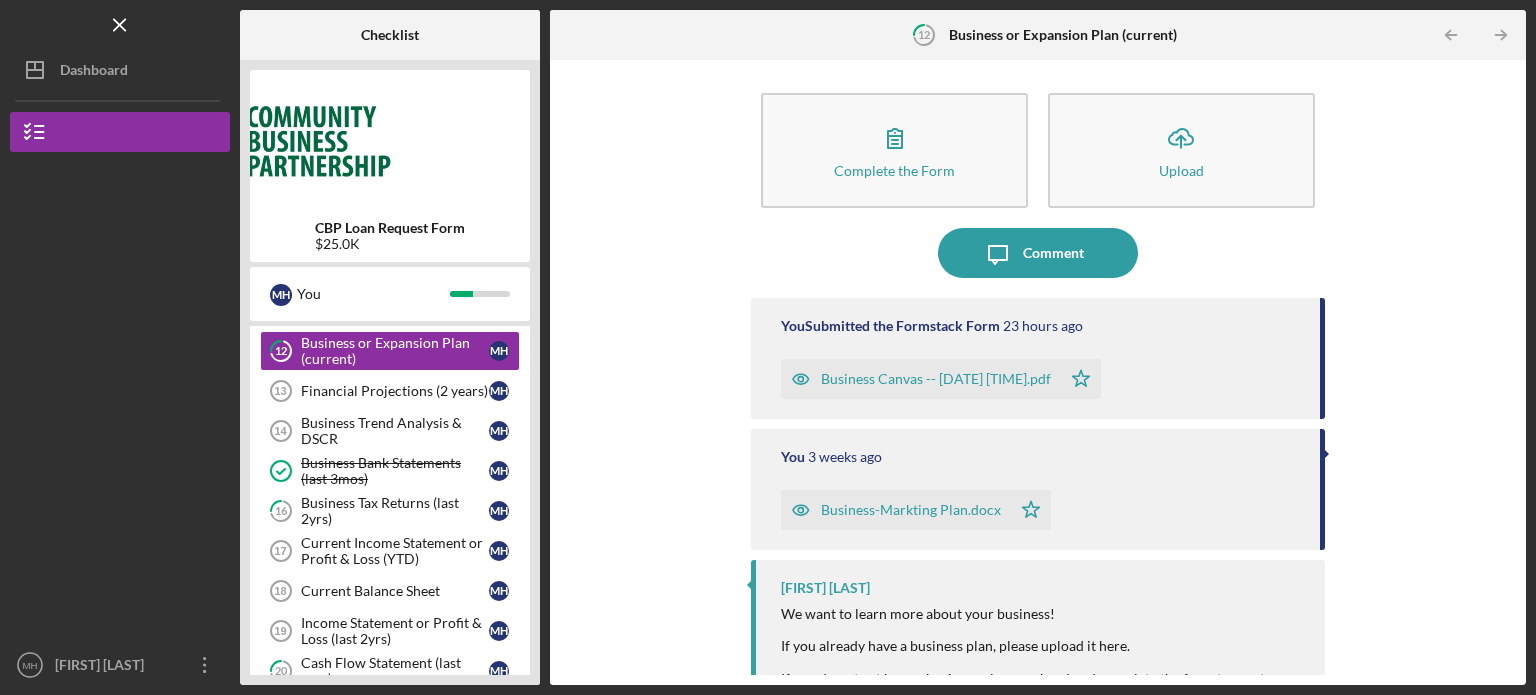 scroll, scrollTop: 0, scrollLeft: 0, axis: both 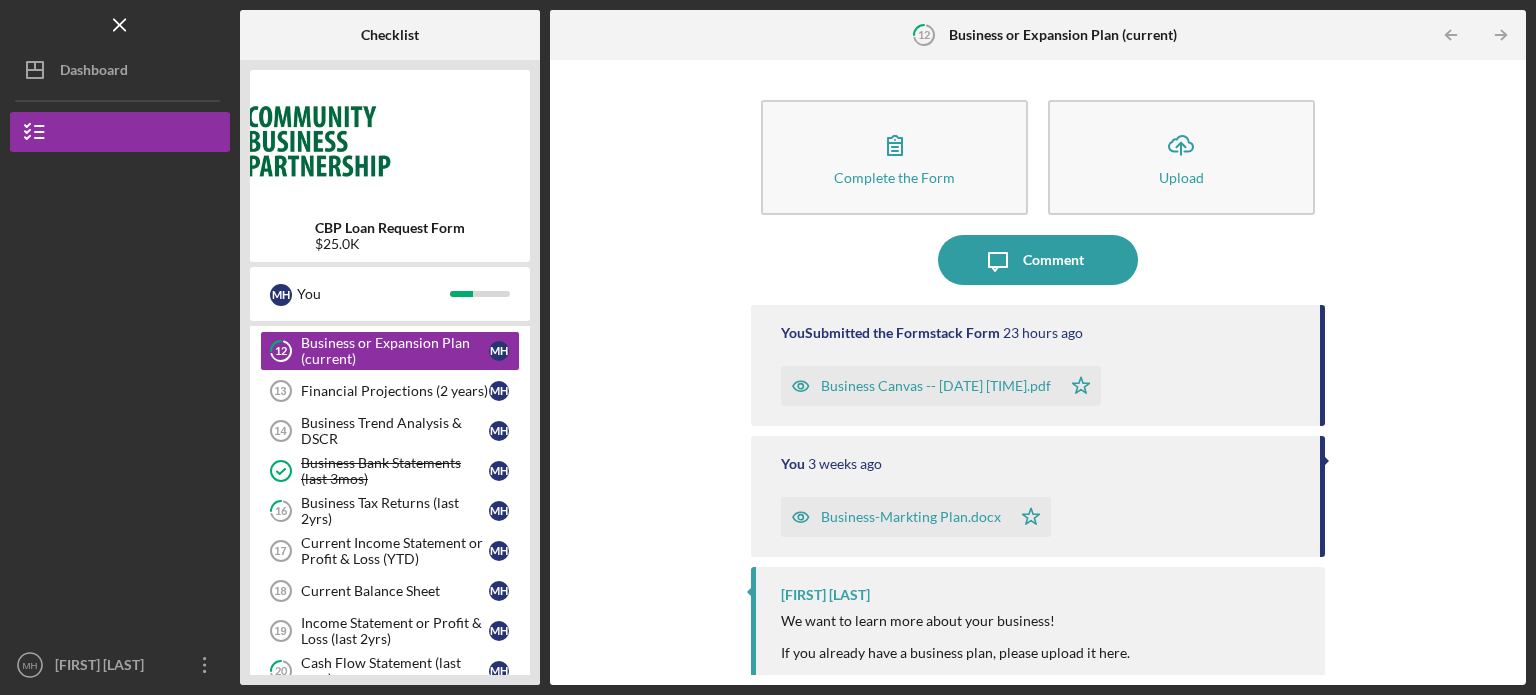 click on "Business Canvas -- [DATE] [TIME].pdf" at bounding box center (936, 386) 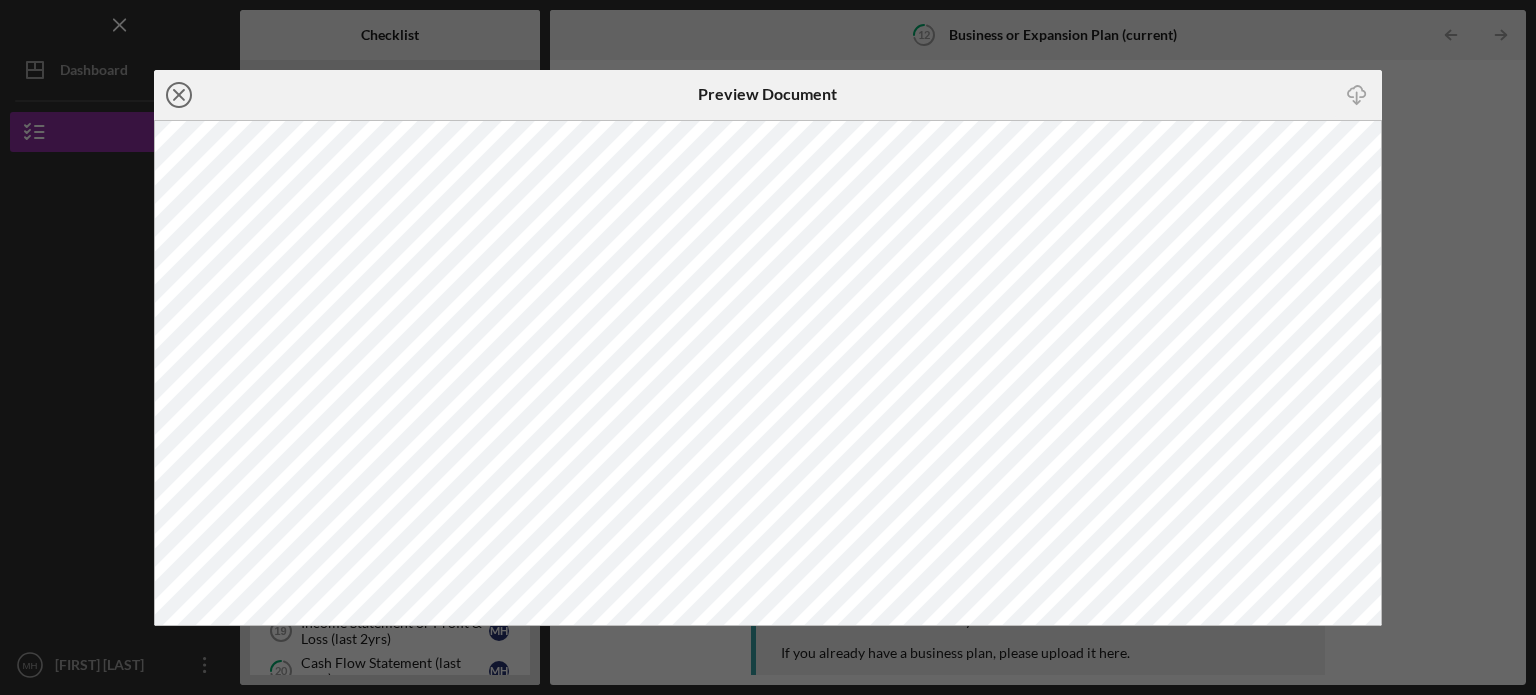 click on "Icon/Close" 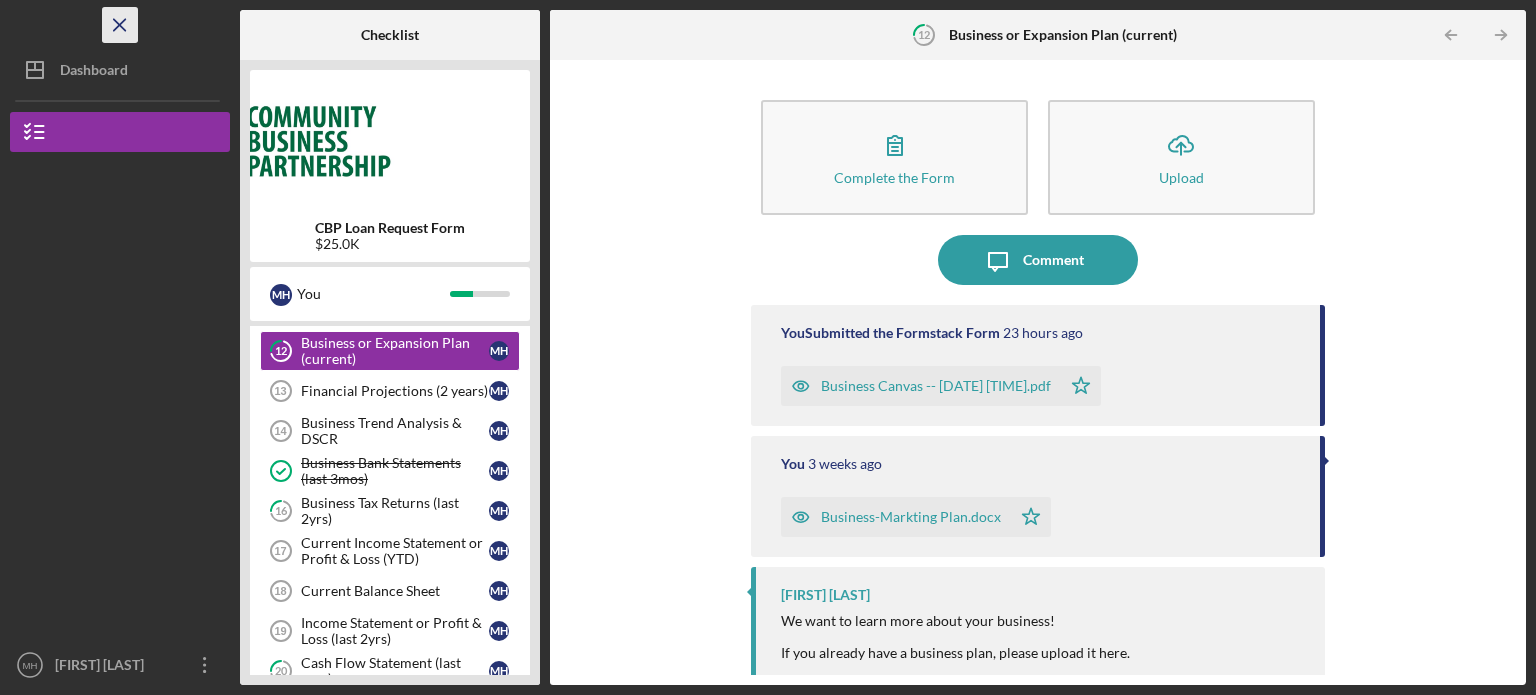 click on "Icon/Menu Close" 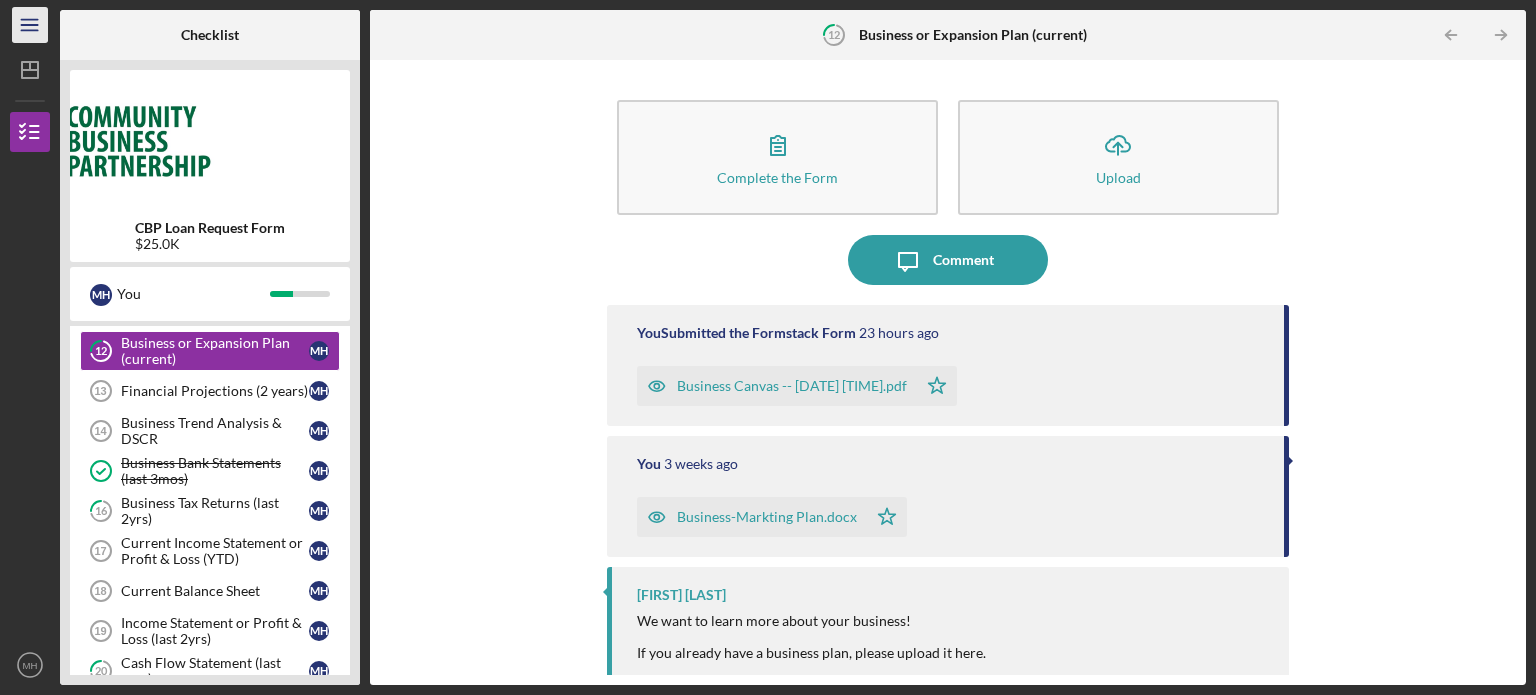 click on "Icon/Menu" 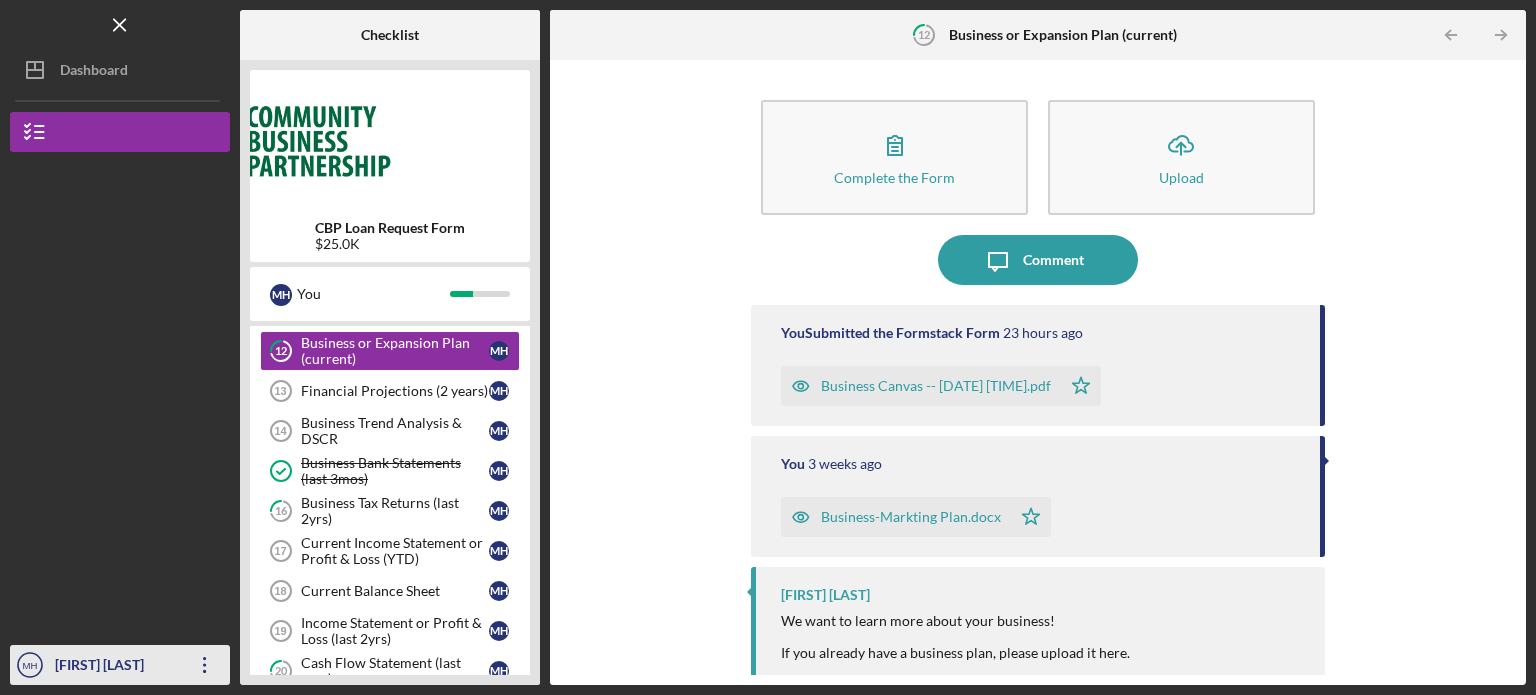click on "MH" 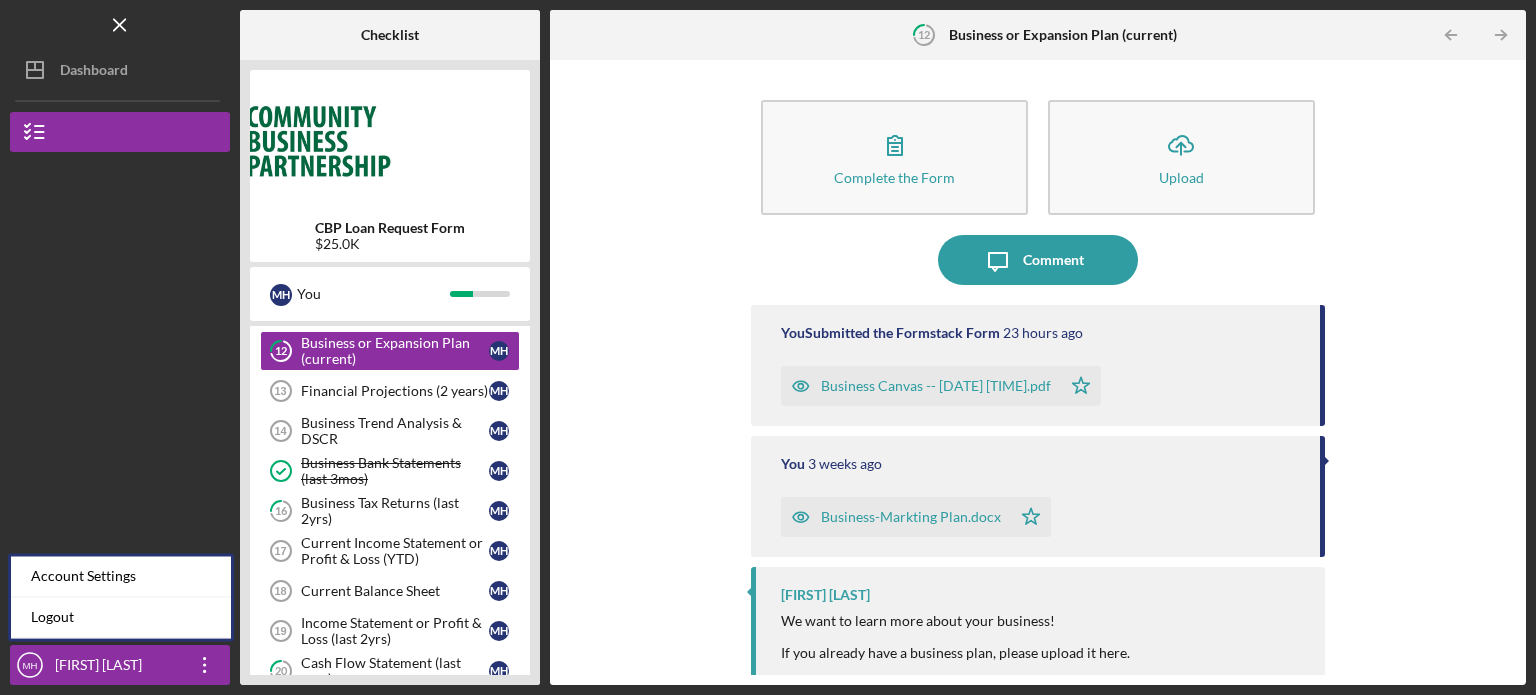 click at bounding box center (120, 275) 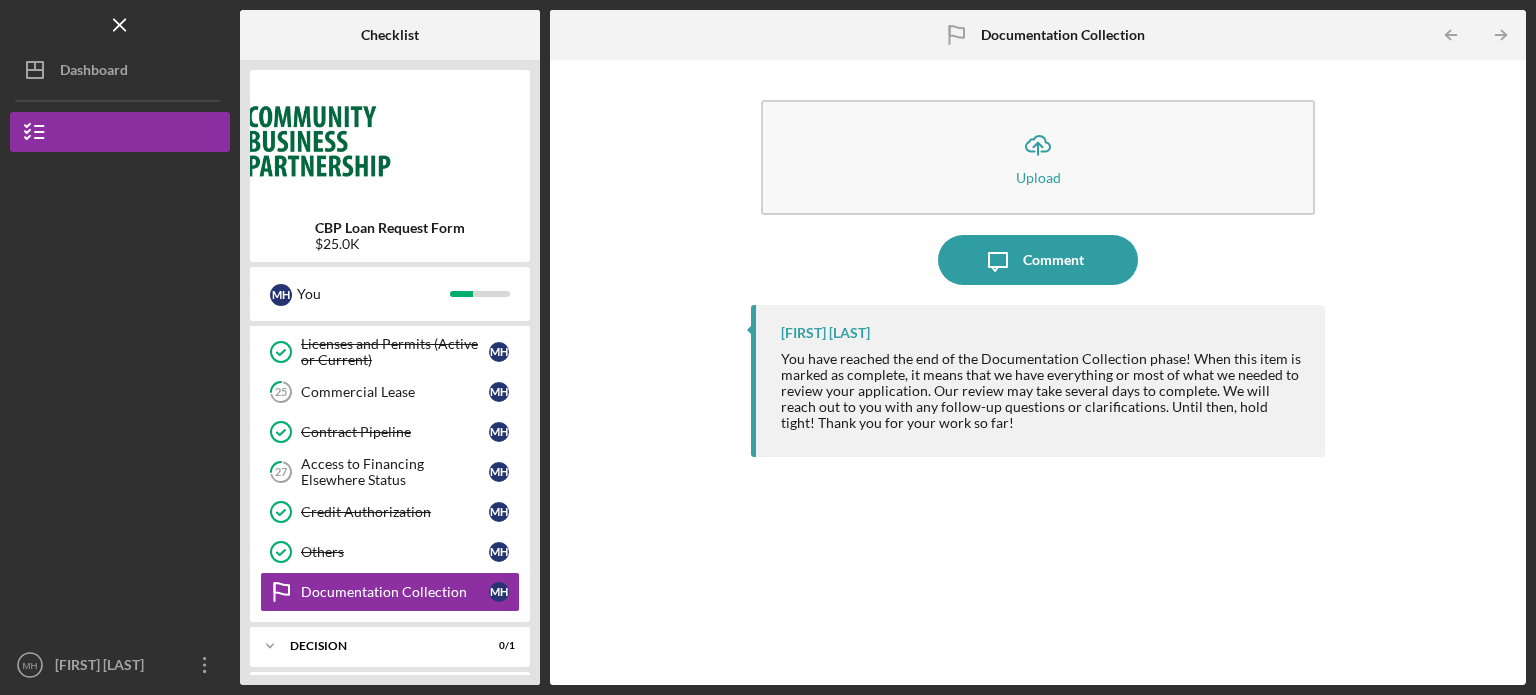 scroll, scrollTop: 920, scrollLeft: 0, axis: vertical 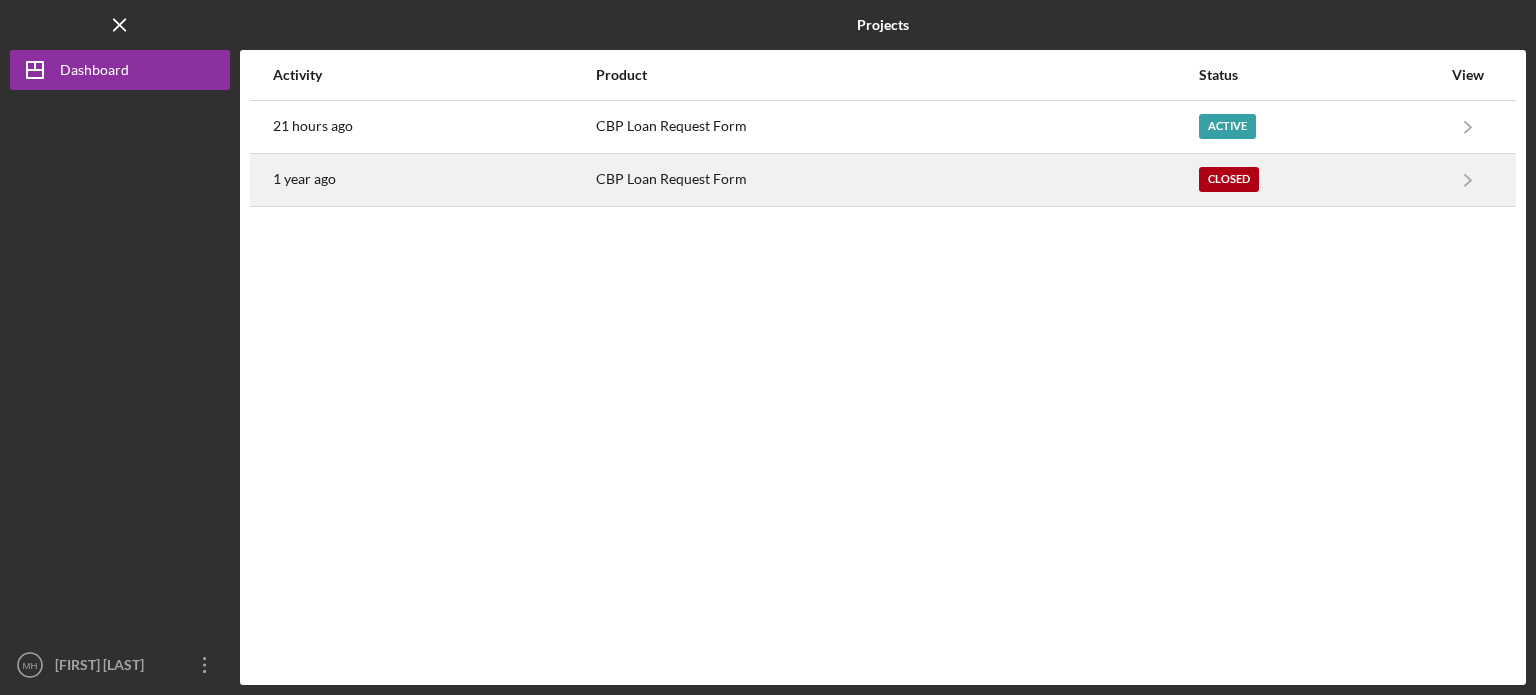 click on "CBP Loan Request Form" at bounding box center [896, 180] 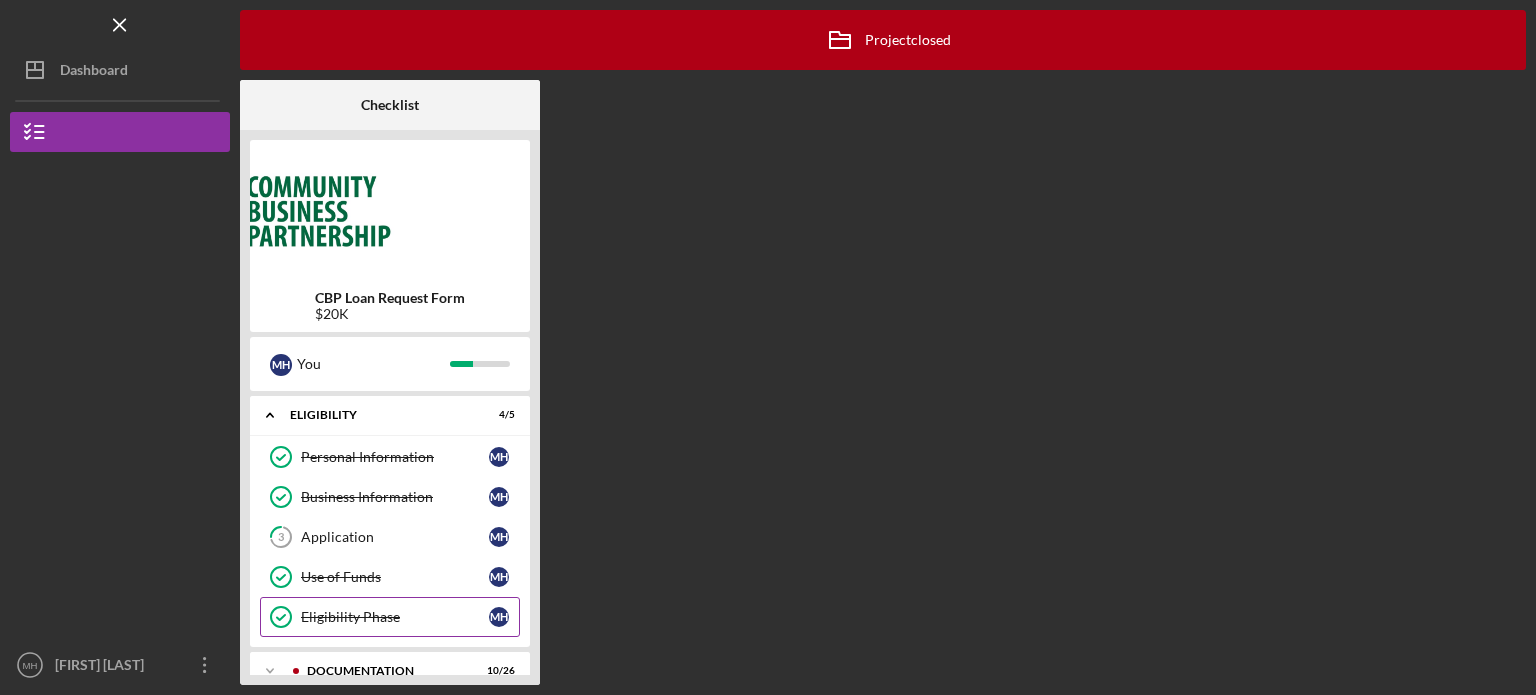 click on "Eligibility Phase" at bounding box center (395, 617) 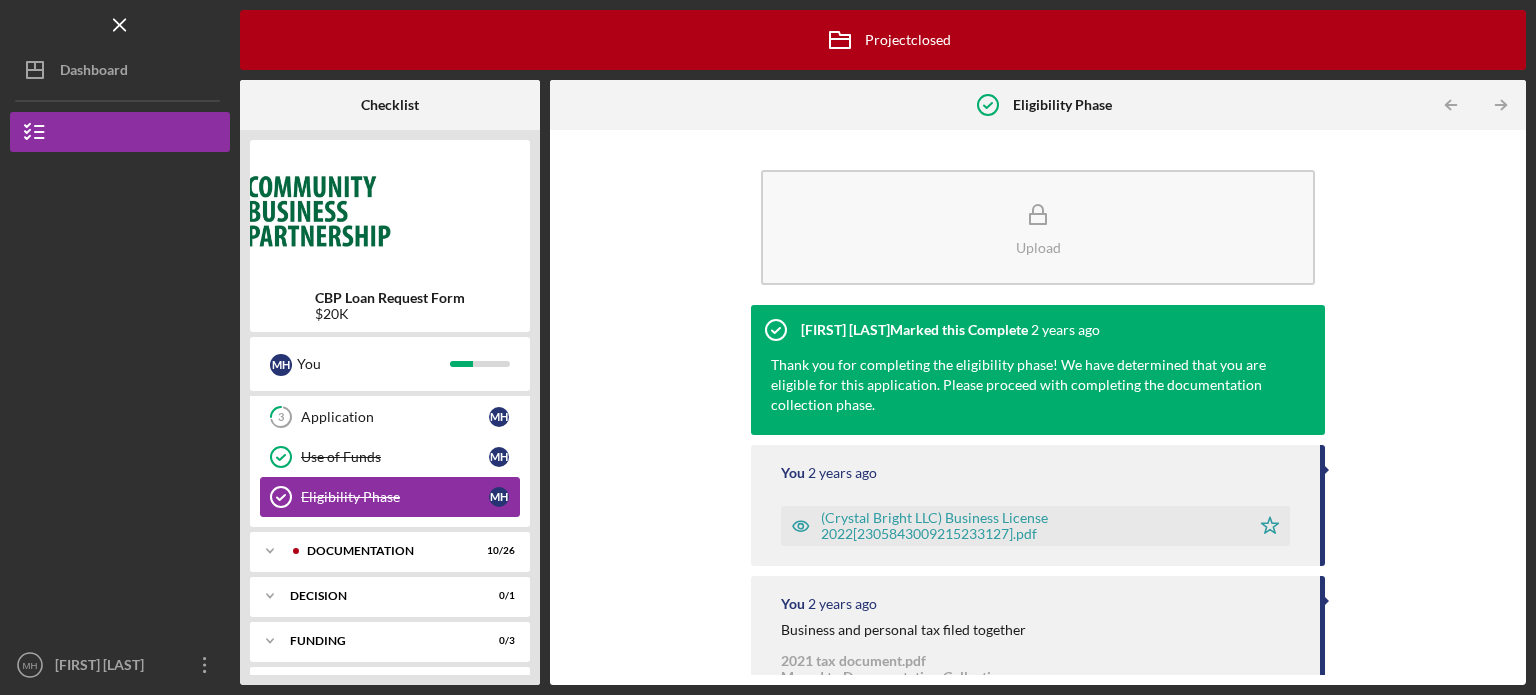 scroll, scrollTop: 160, scrollLeft: 0, axis: vertical 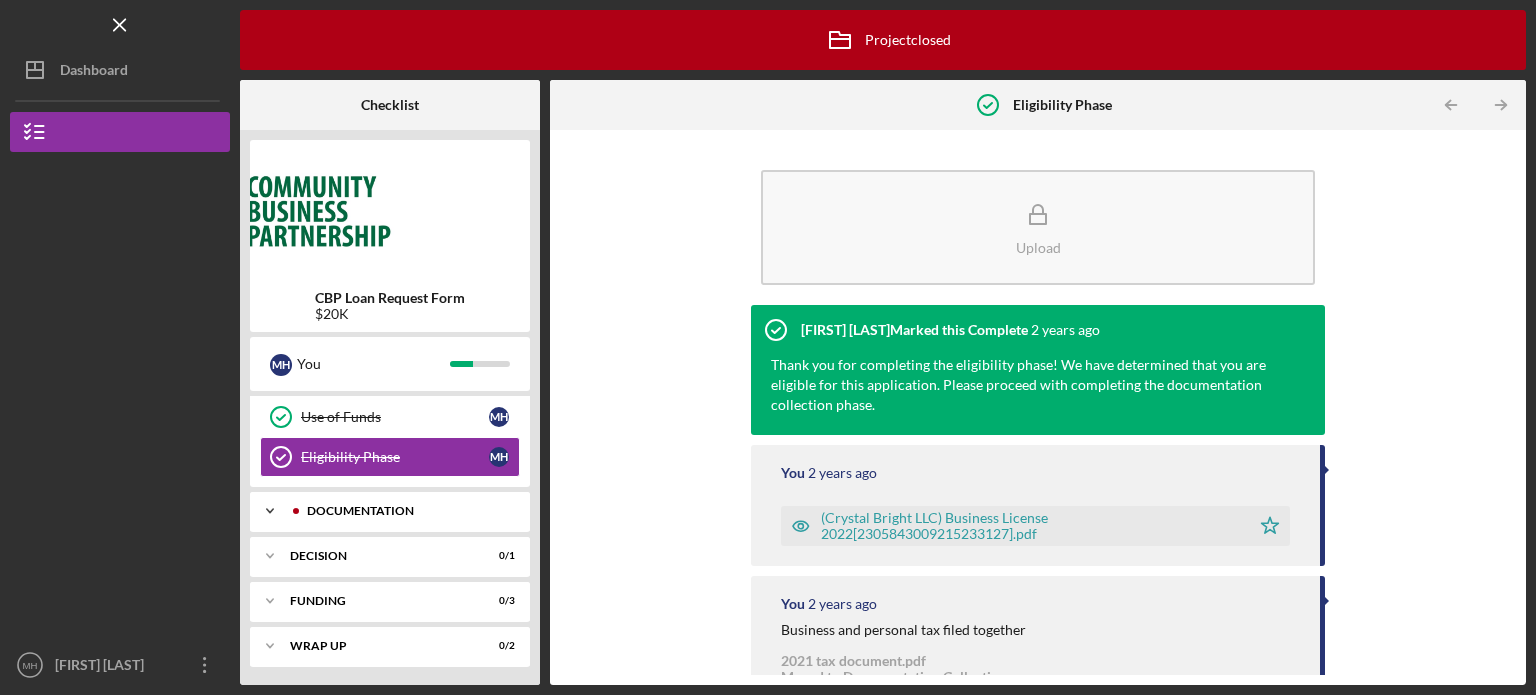 click on "Documentation" at bounding box center [406, 511] 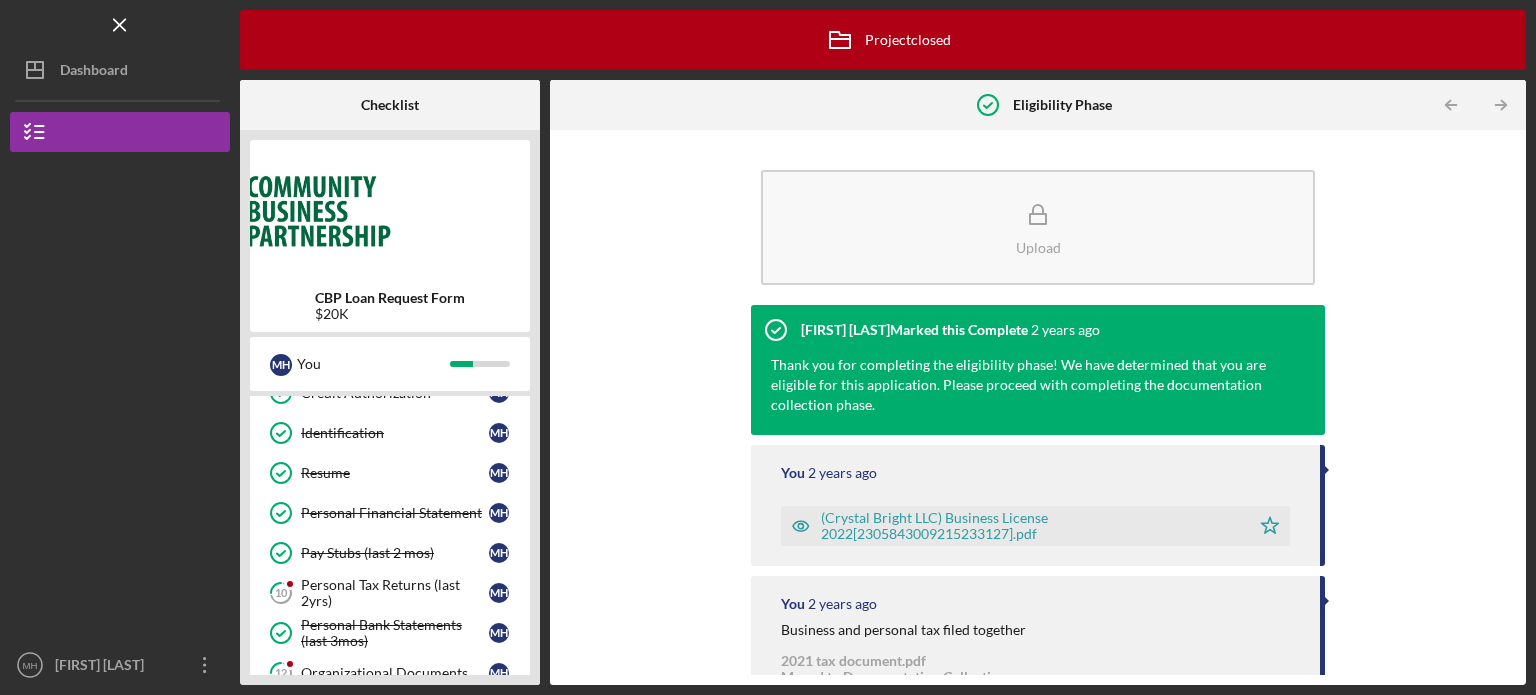 scroll, scrollTop: 360, scrollLeft: 0, axis: vertical 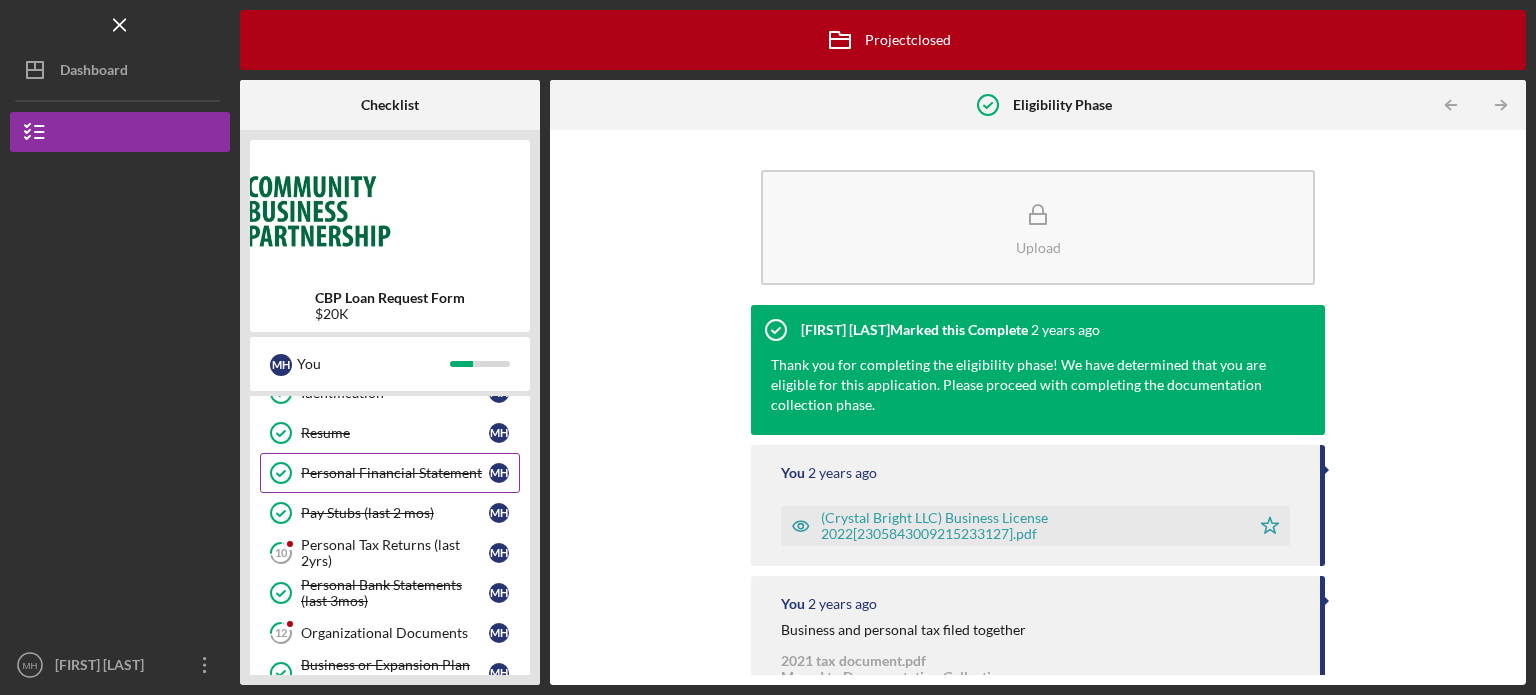 click on "Personal Financial Statement" at bounding box center [395, 473] 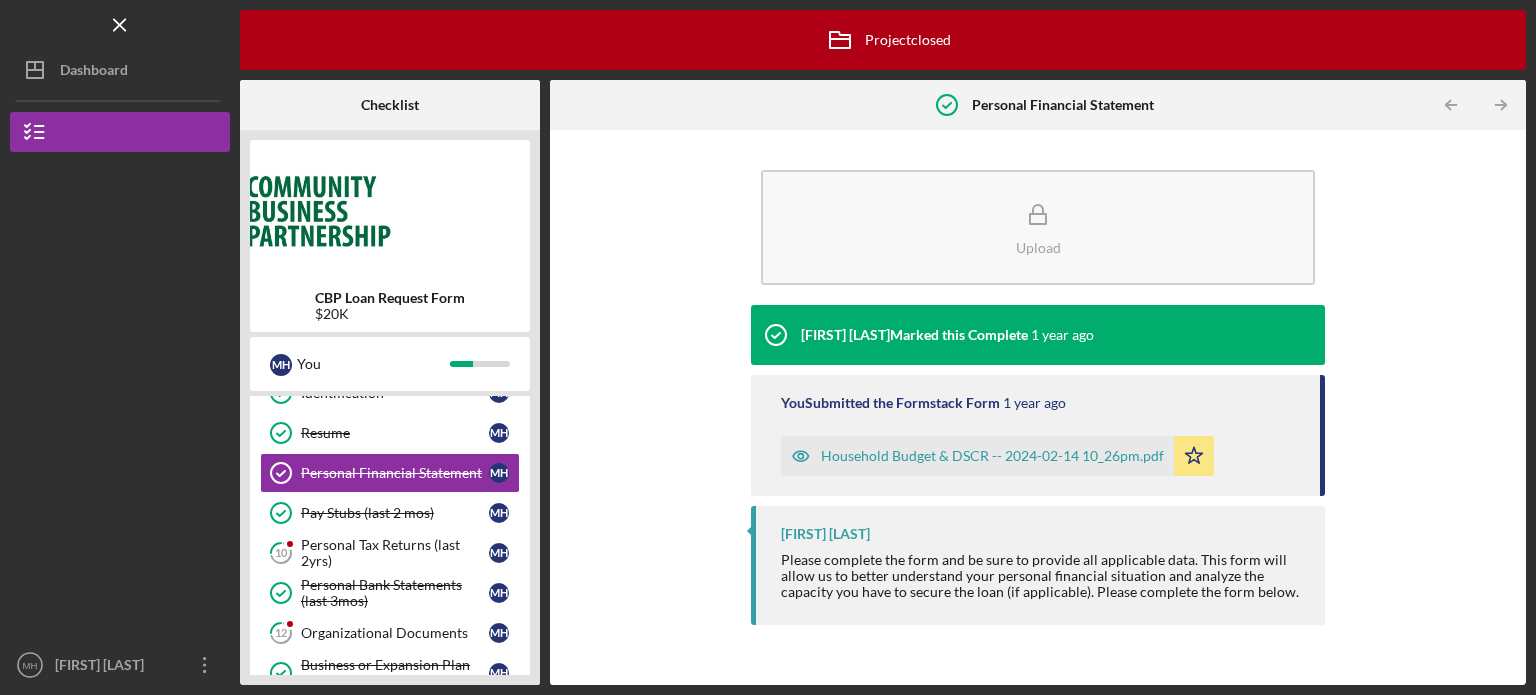 click on "Household Budget & DSCR -- 2024-02-14 10_26pm.pdf" at bounding box center [992, 456] 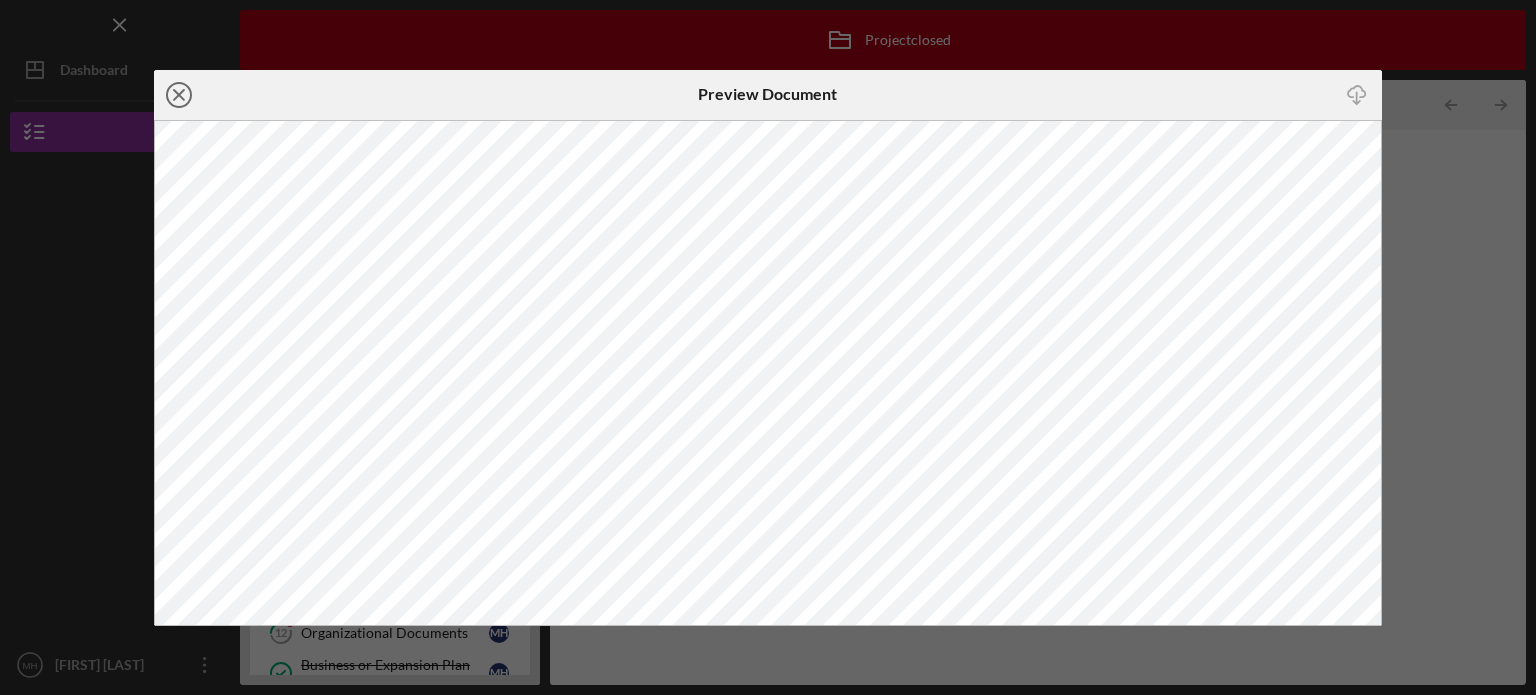 click 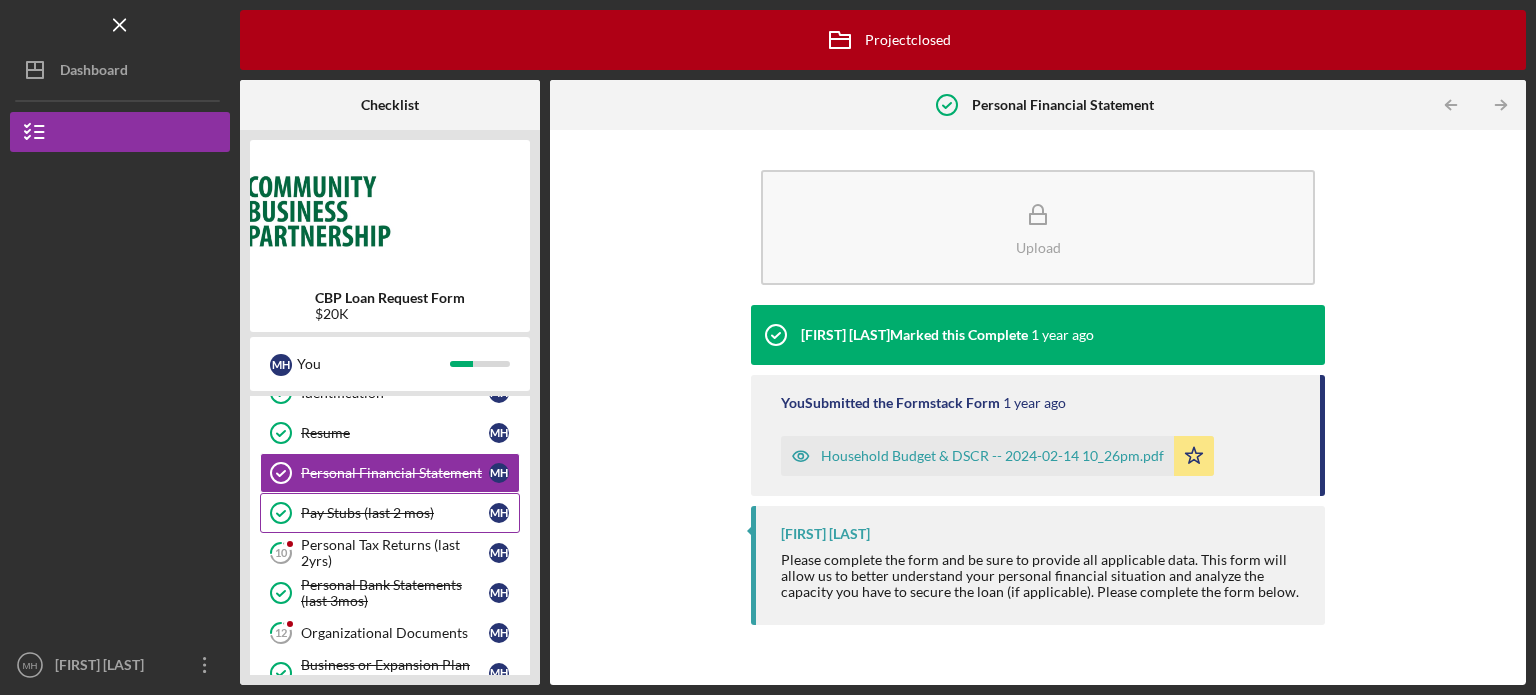 click on "Pay Stubs (last 2 mos)" at bounding box center [395, 513] 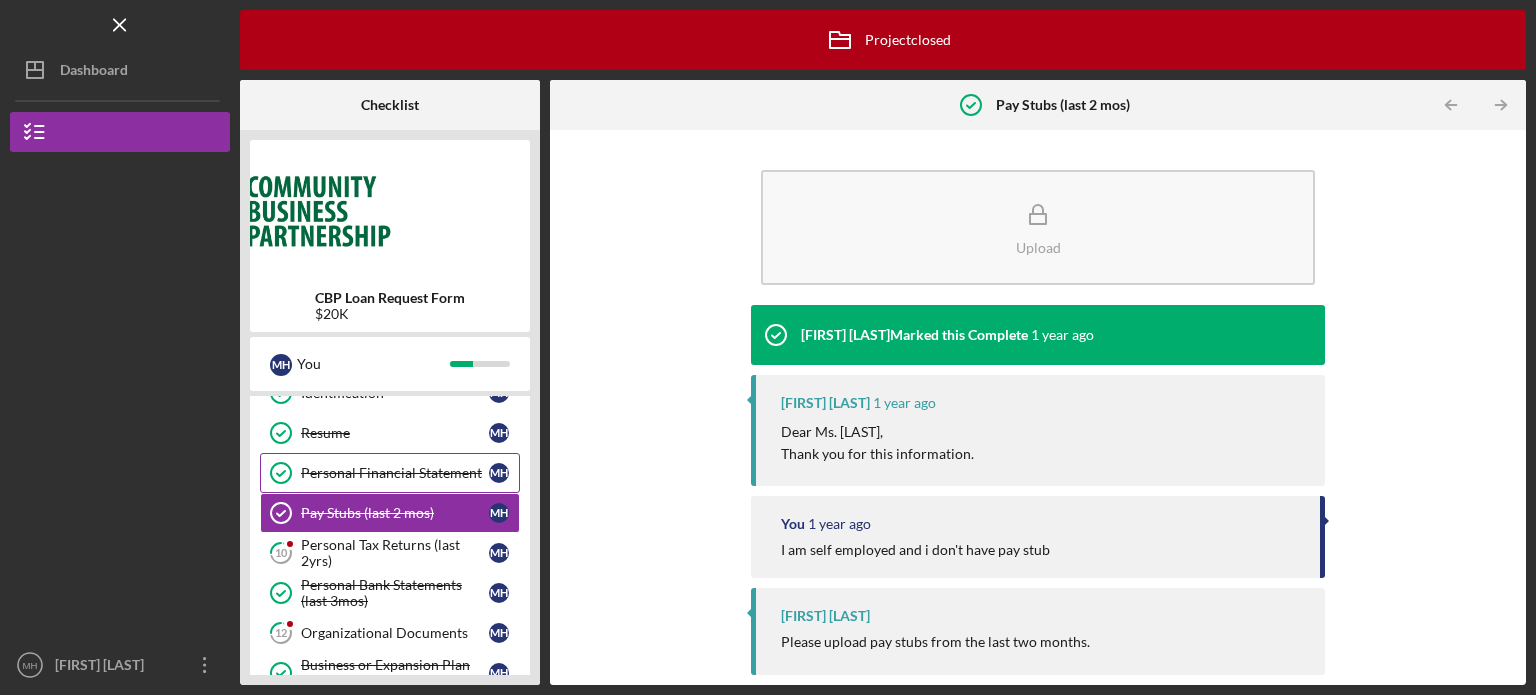click on "Personal Financial Statement" at bounding box center (395, 473) 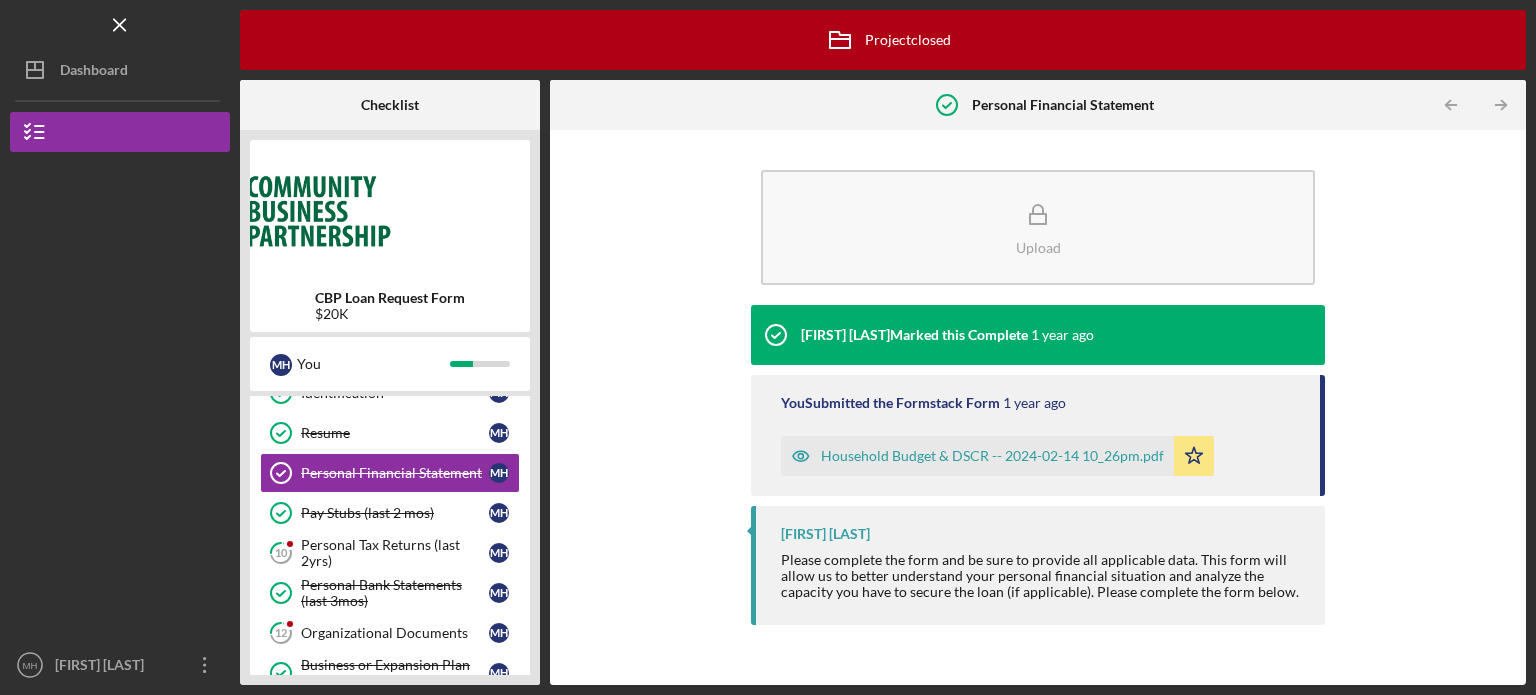 click on "Household Budget & DSCR -- 2024-02-14 10_26pm.pdf" at bounding box center (992, 456) 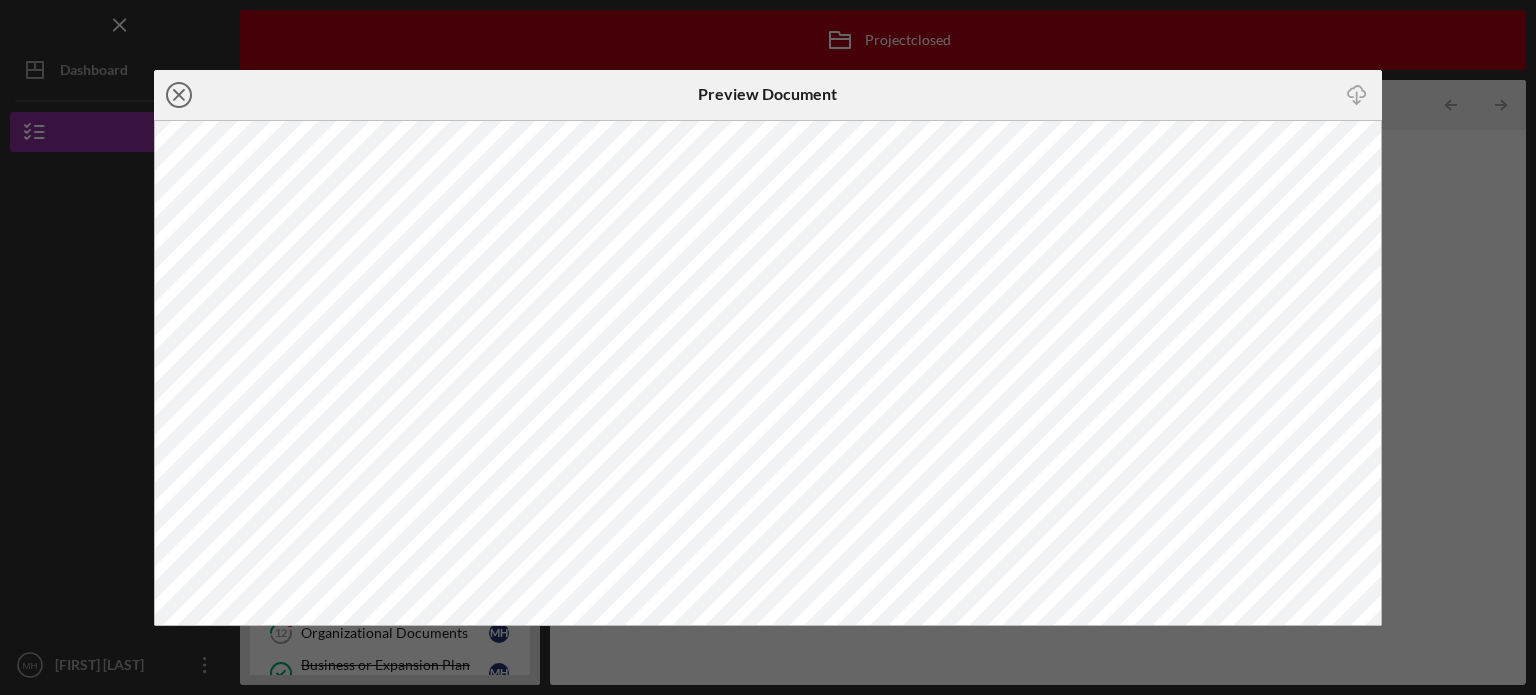 click on "Icon/Close" 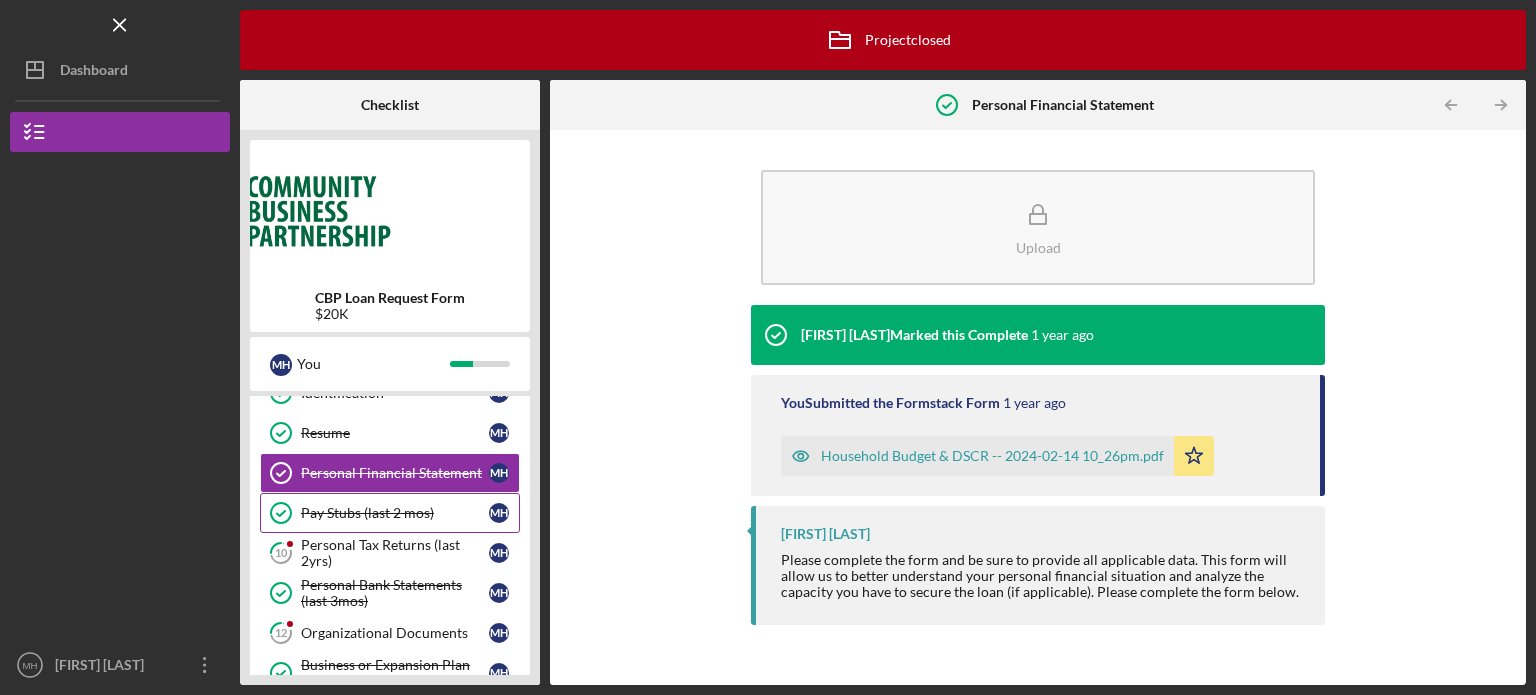 click on "Pay Stubs (last 2 mos)" at bounding box center (395, 513) 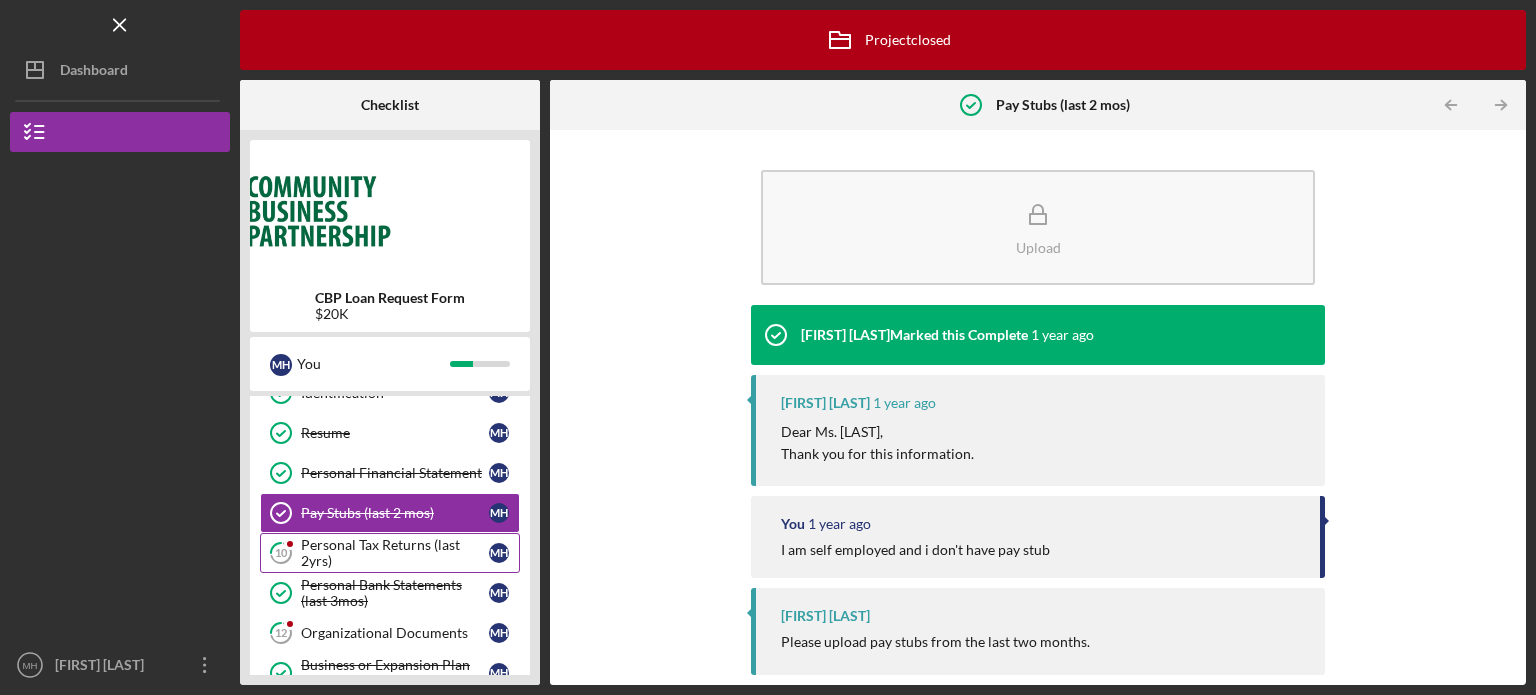 click on "Personal Tax Returns (last 2yrs)" at bounding box center [395, 553] 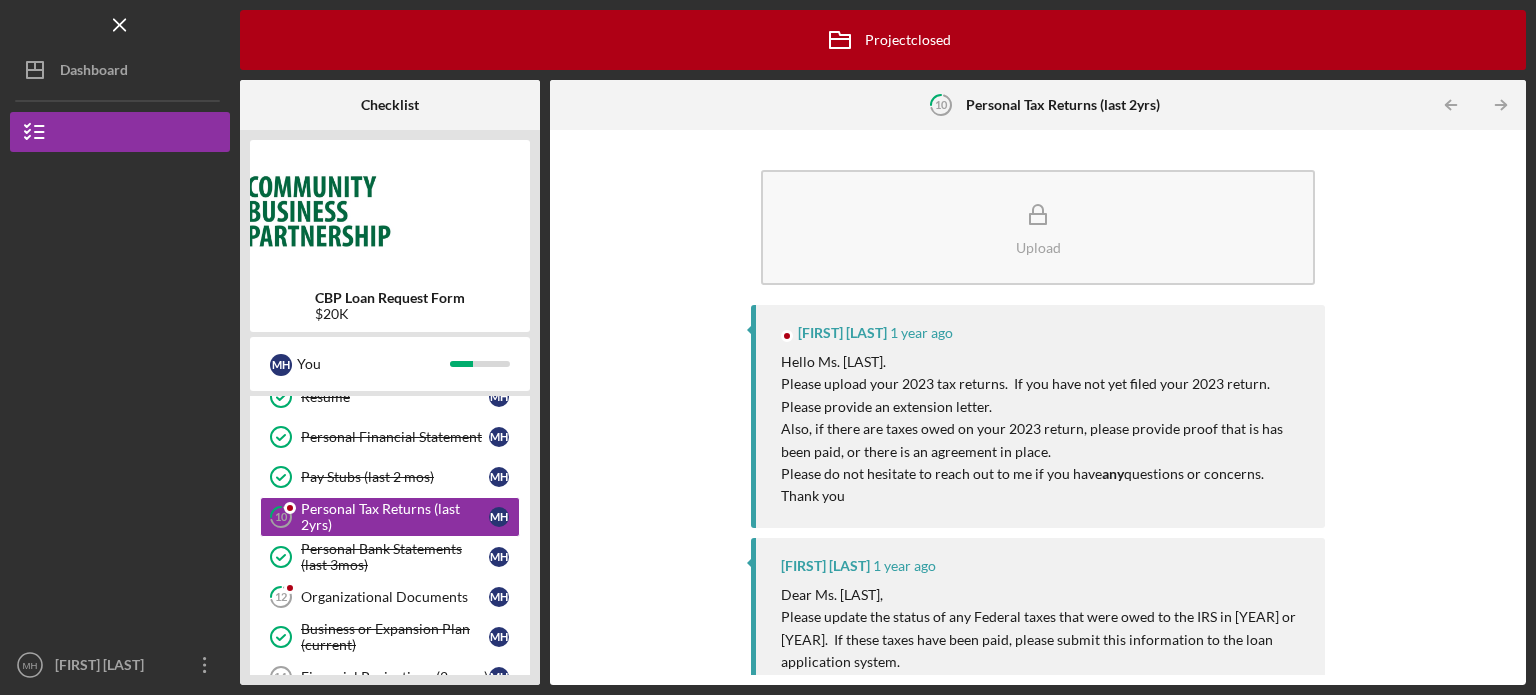 scroll, scrollTop: 400, scrollLeft: 0, axis: vertical 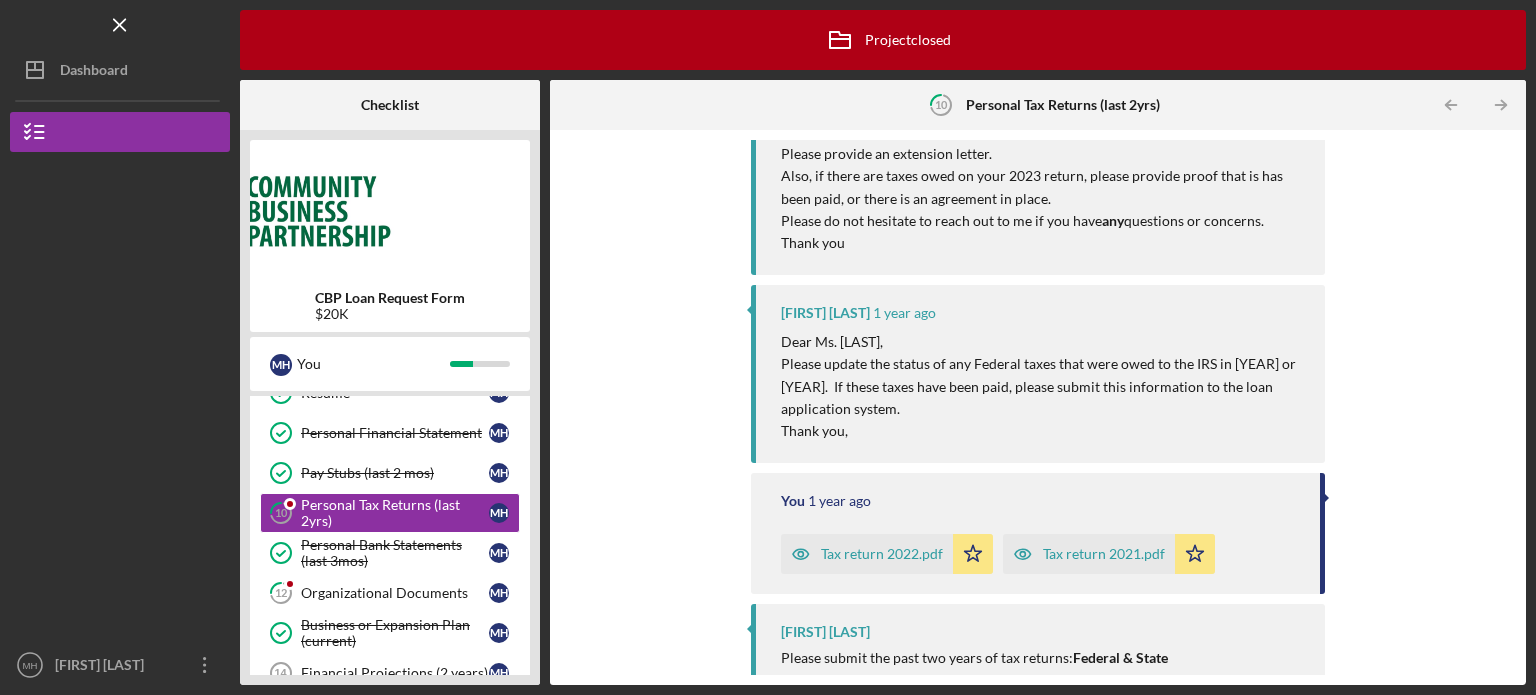 drag, startPoint x: 1516, startPoint y: 340, endPoint x: 1517, endPoint y: 305, distance: 35.014282 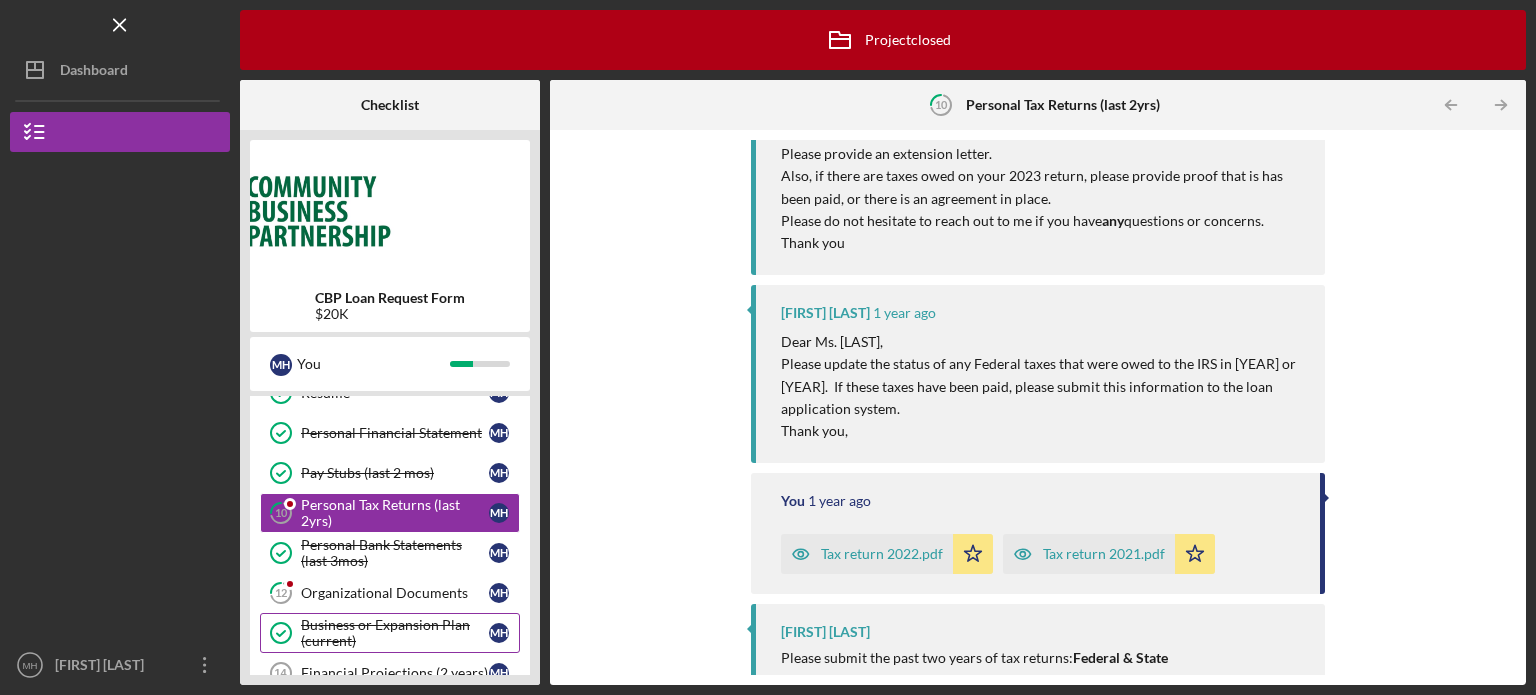 click on "Business  or Expansion Plan (current)" at bounding box center [395, 633] 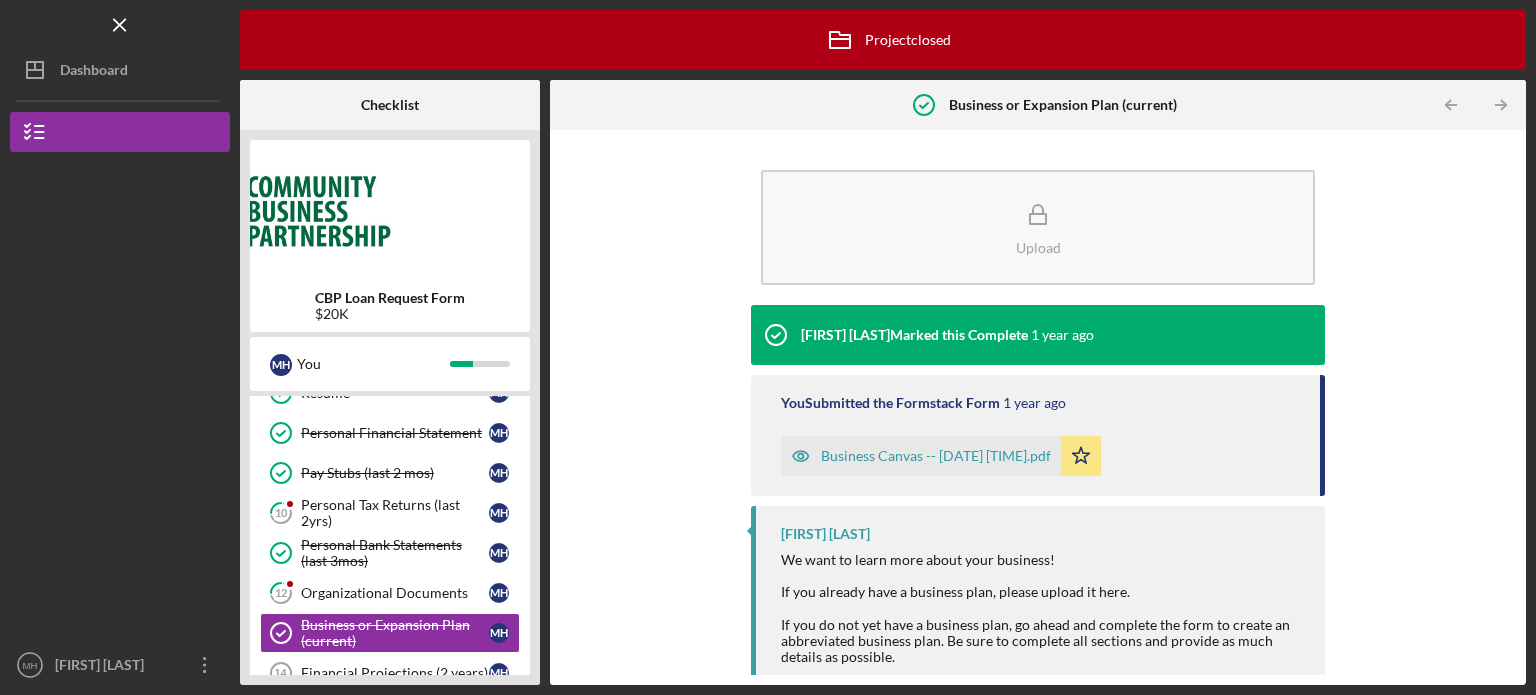 click on "Business Canvas -- [DATE] [TIME].pdf" at bounding box center [936, 456] 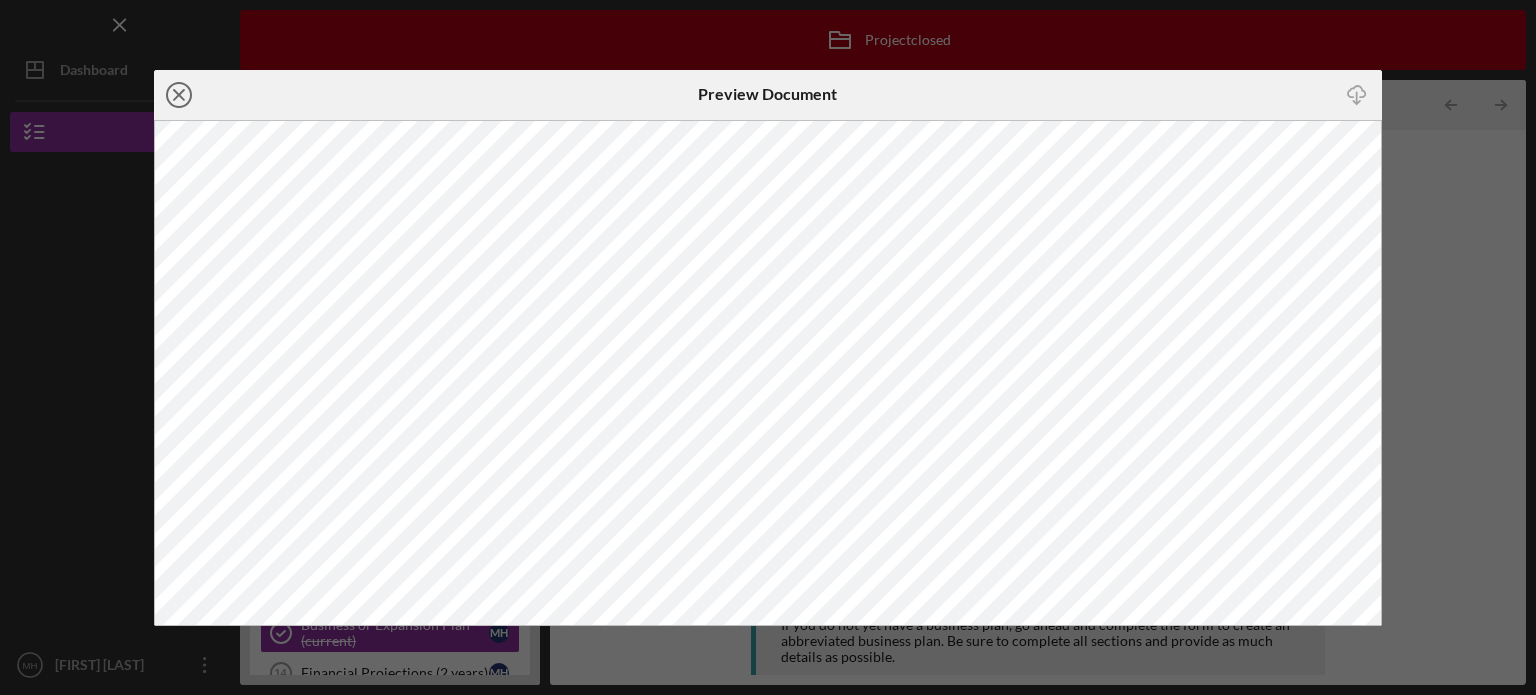 click on "Icon/Close" 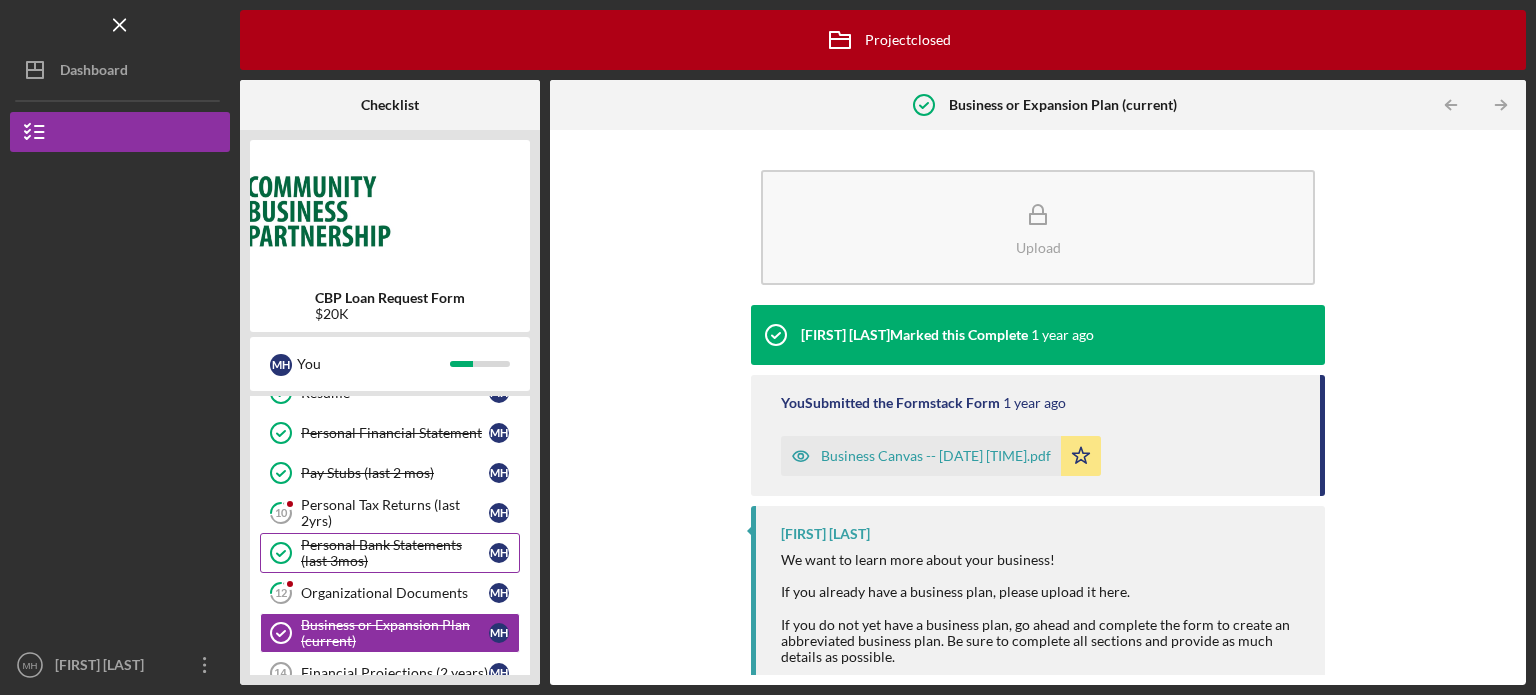 type 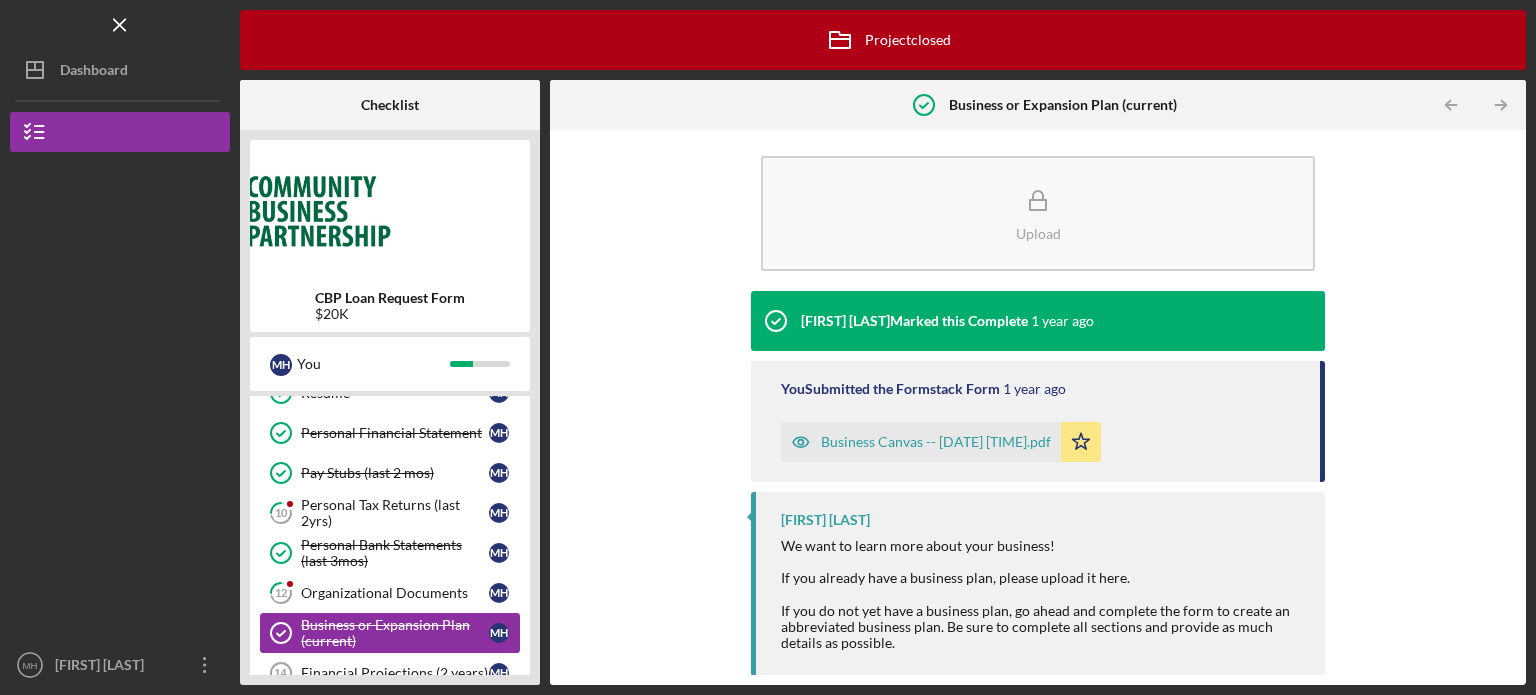 click on "Business  or Expansion Plan (current)" at bounding box center (395, 633) 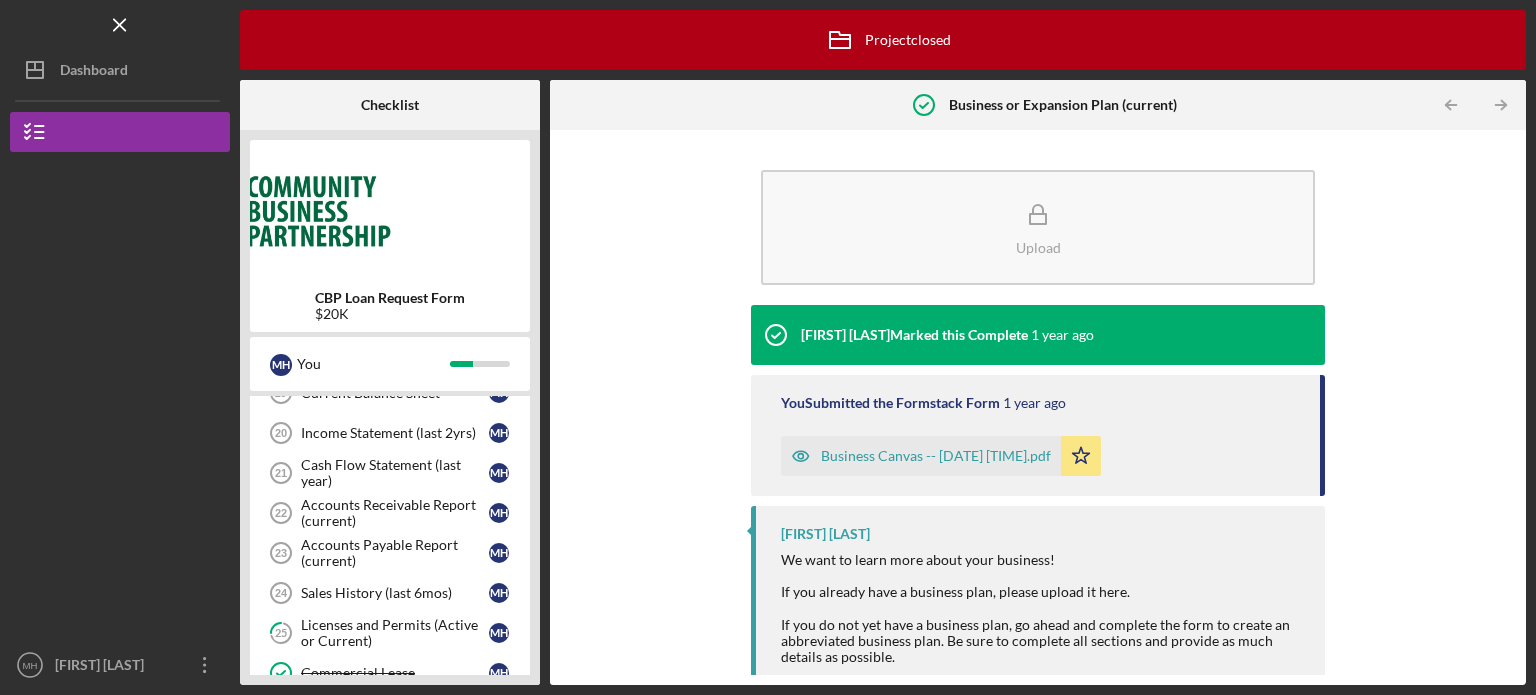 scroll, scrollTop: 920, scrollLeft: 0, axis: vertical 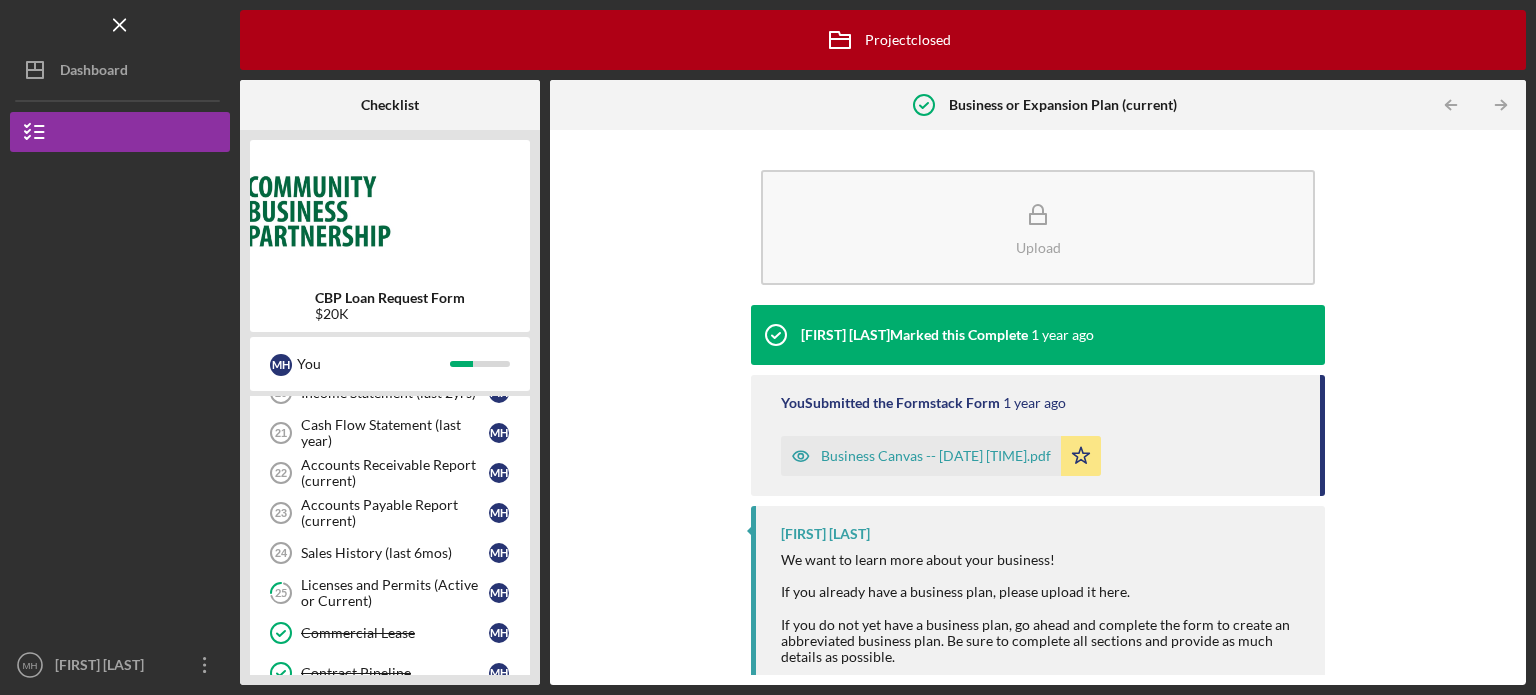 click on "Commercial Lease" at bounding box center [395, 633] 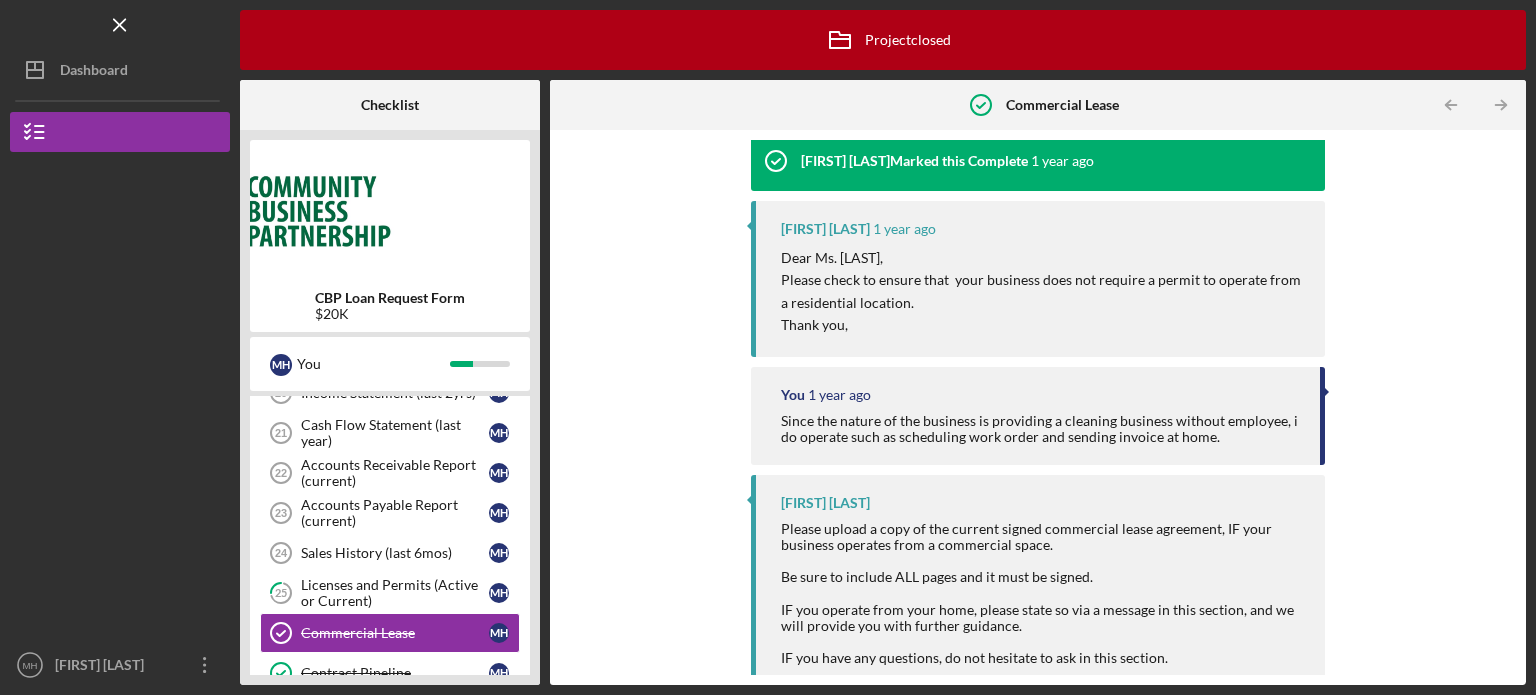 scroll, scrollTop: 189, scrollLeft: 0, axis: vertical 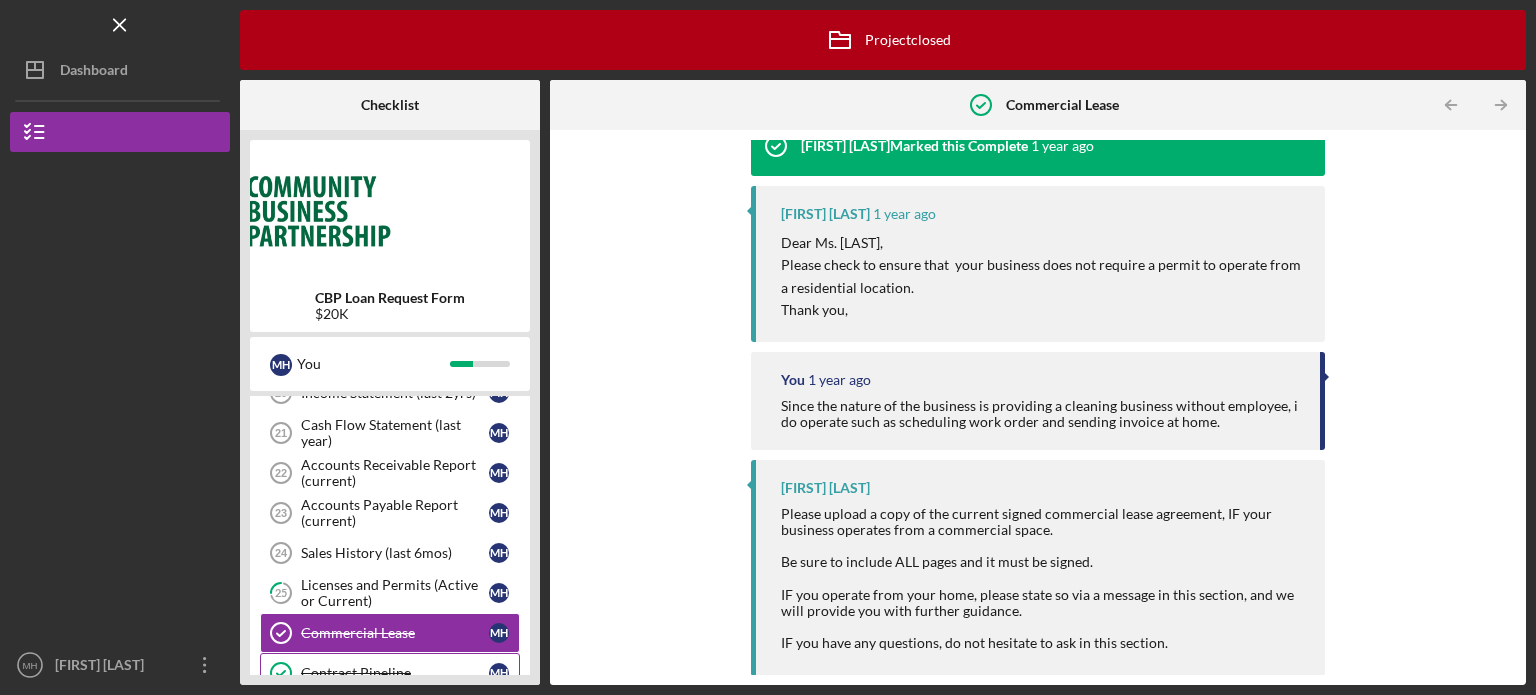 click on "Contract Pipeline" at bounding box center (395, 673) 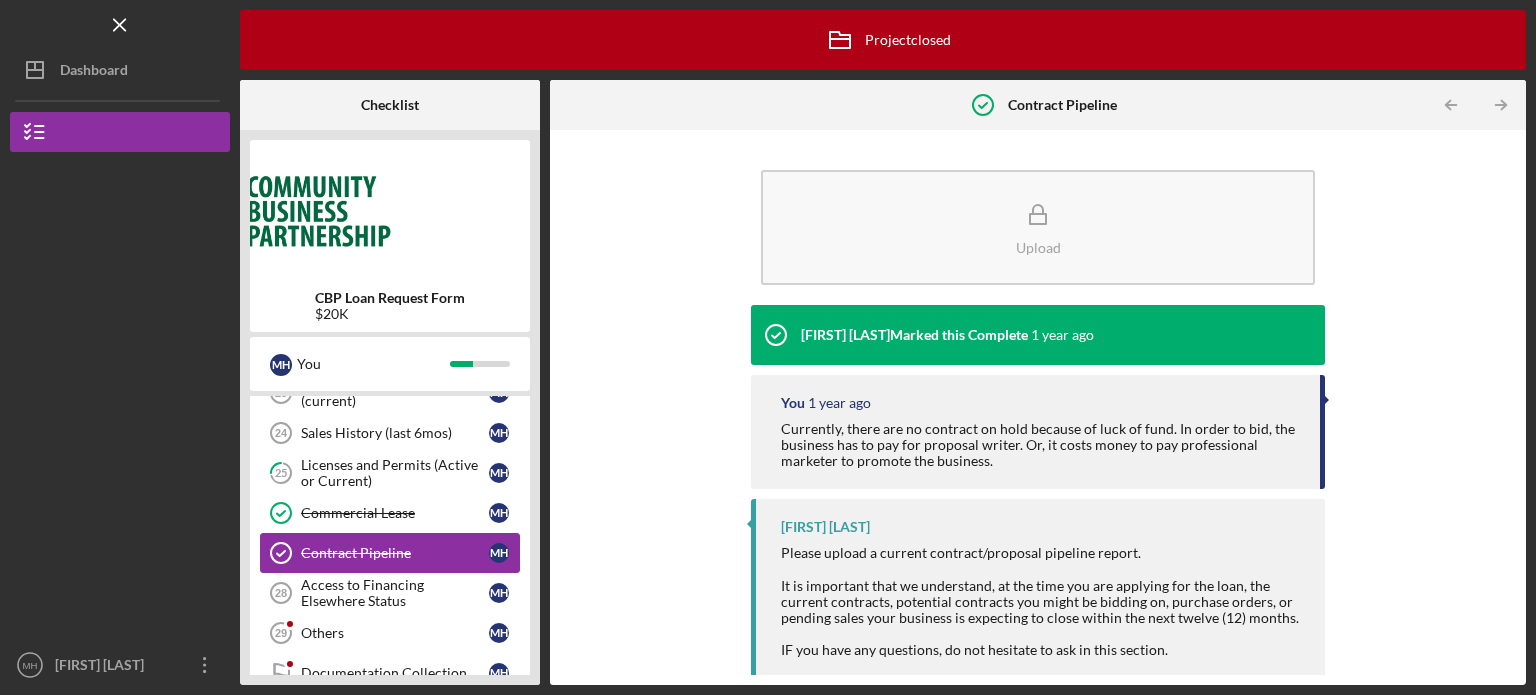 scroll, scrollTop: 1080, scrollLeft: 0, axis: vertical 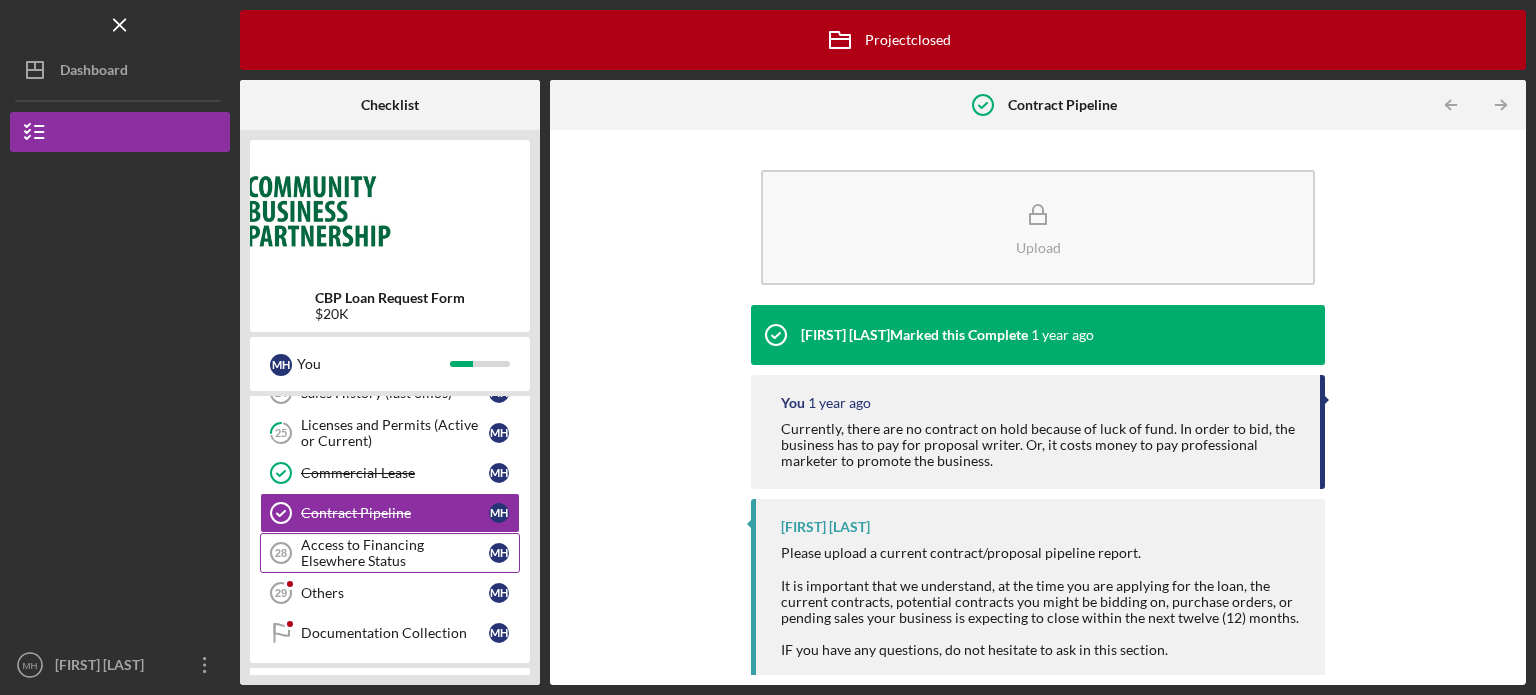 click on "Access to Financing Elsewhere Status" at bounding box center (395, 553) 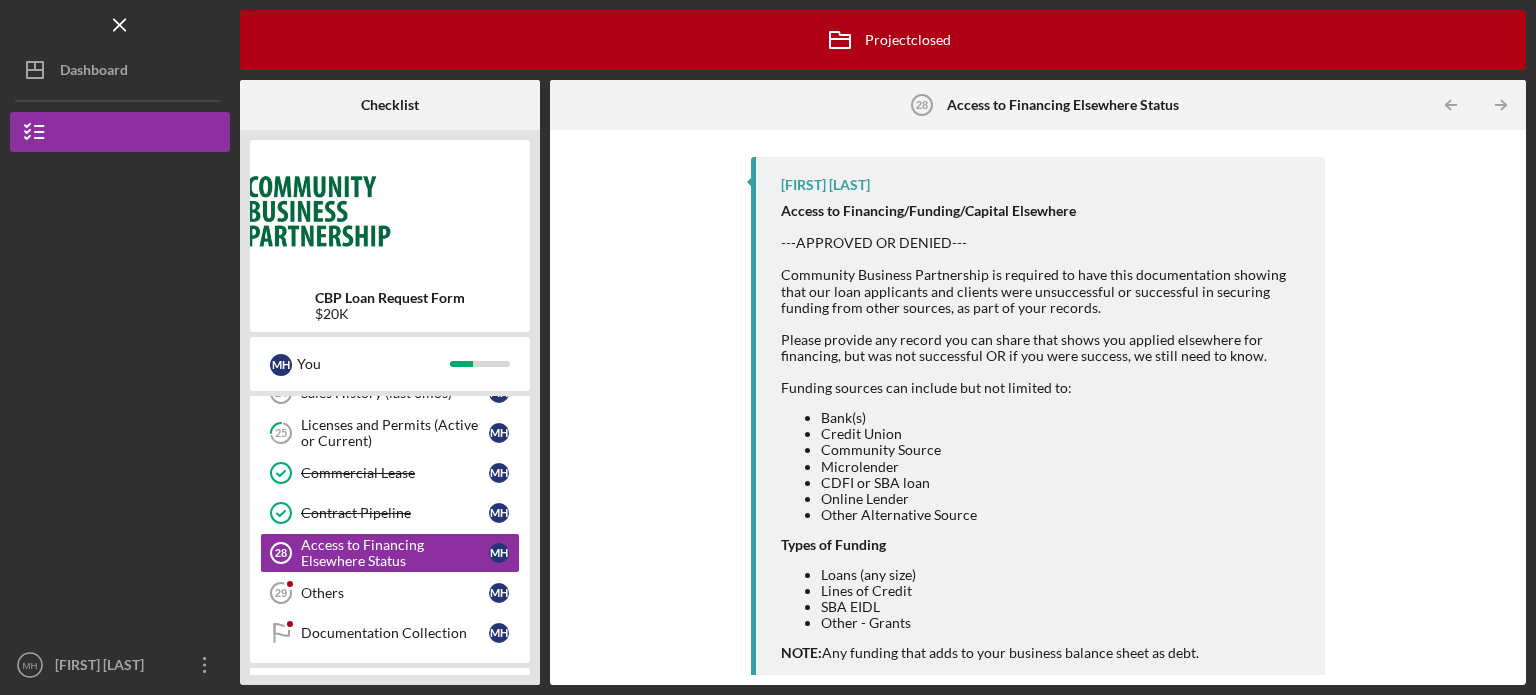 scroll, scrollTop: 159, scrollLeft: 0, axis: vertical 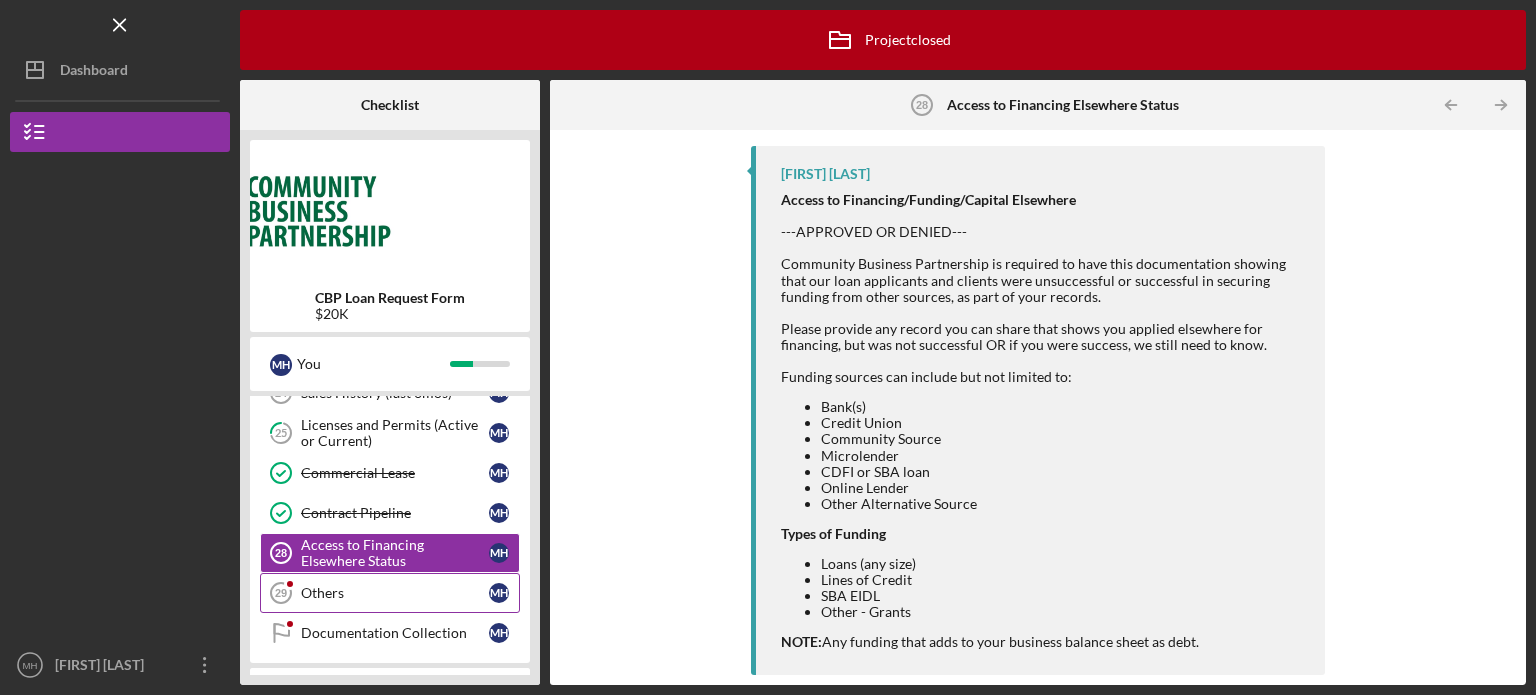 click on "Others 29 Others M H" at bounding box center (390, 593) 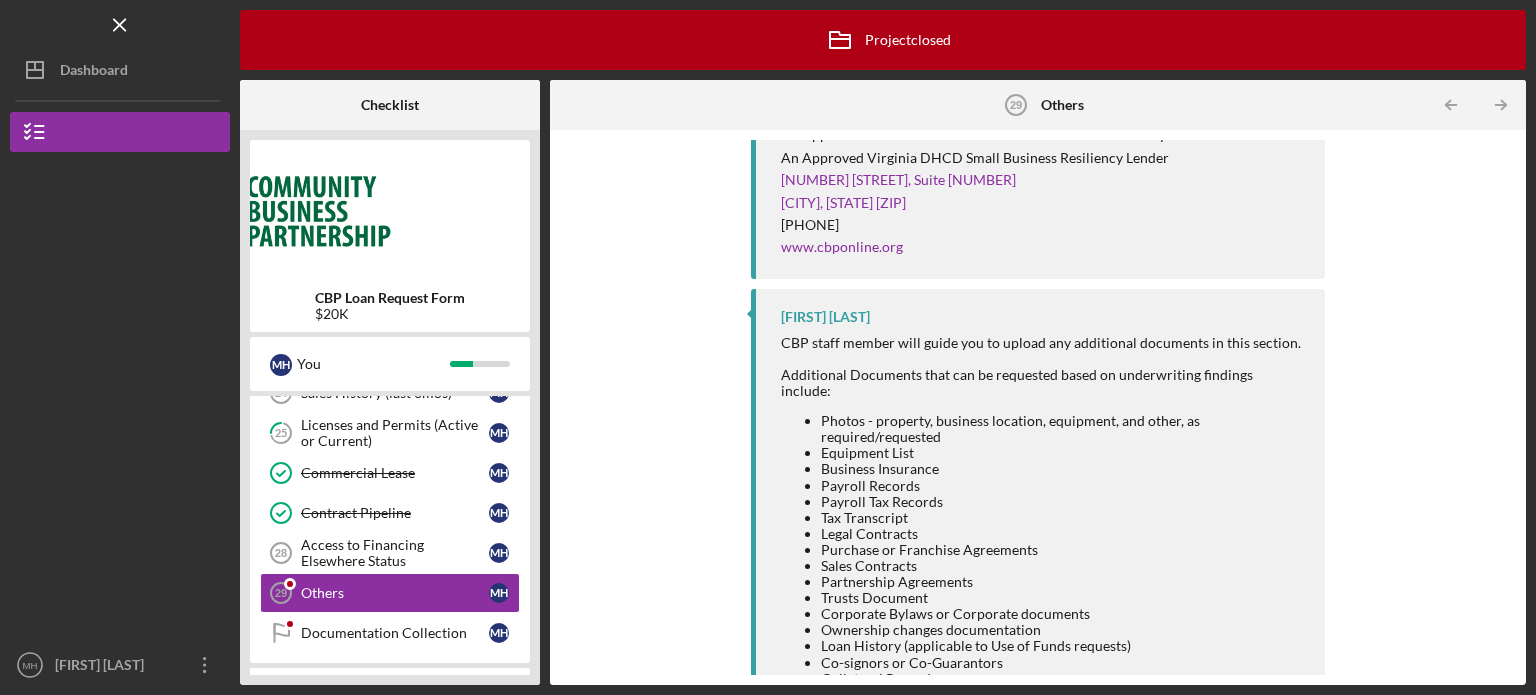 scroll, scrollTop: 684, scrollLeft: 0, axis: vertical 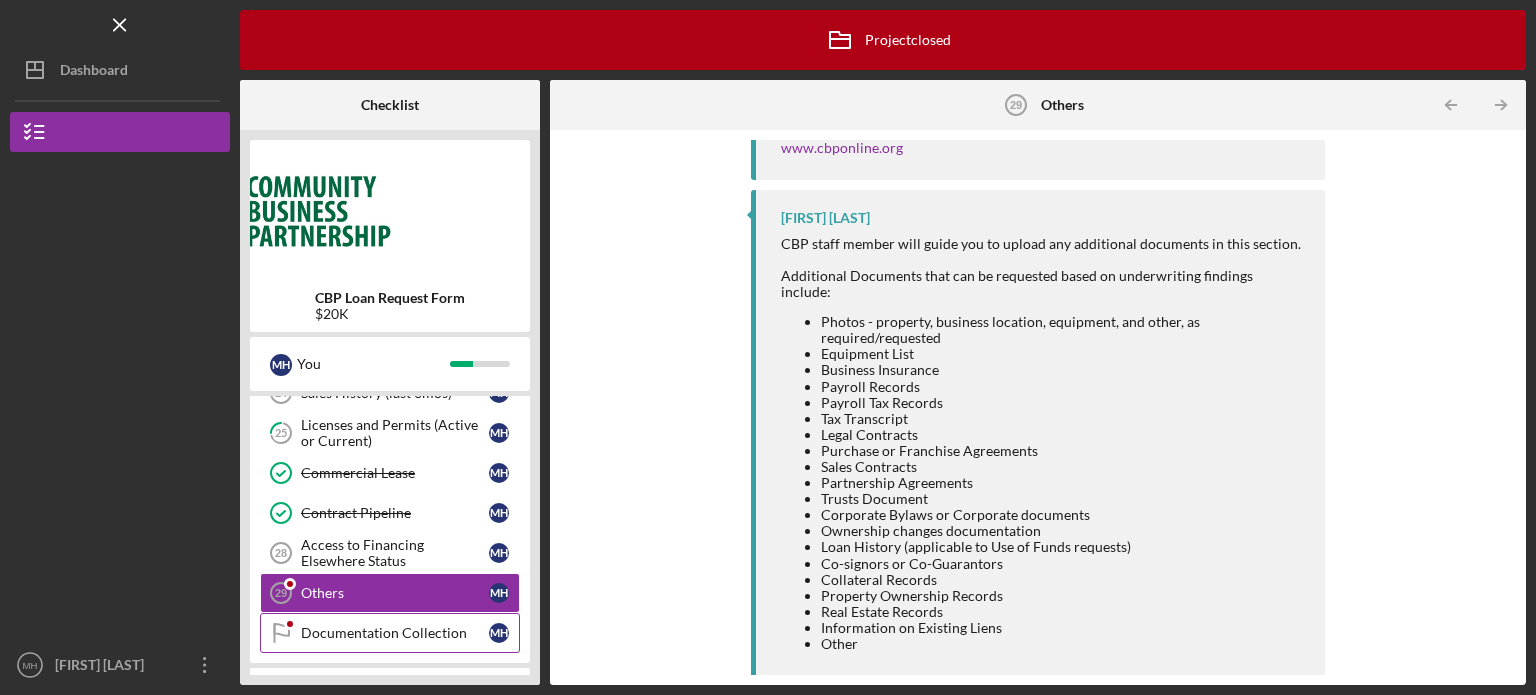 click on "Documentation Collection" at bounding box center [395, 633] 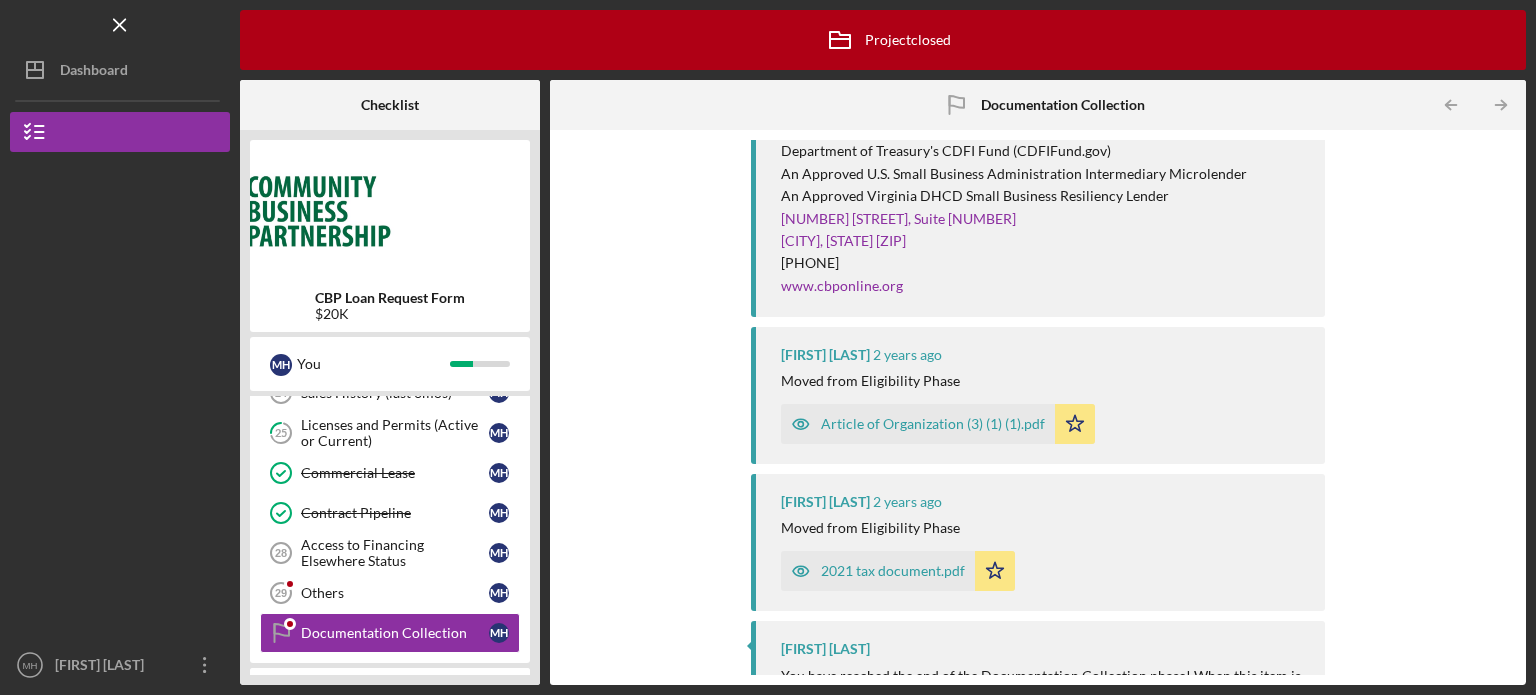 scroll, scrollTop: 1670, scrollLeft: 0, axis: vertical 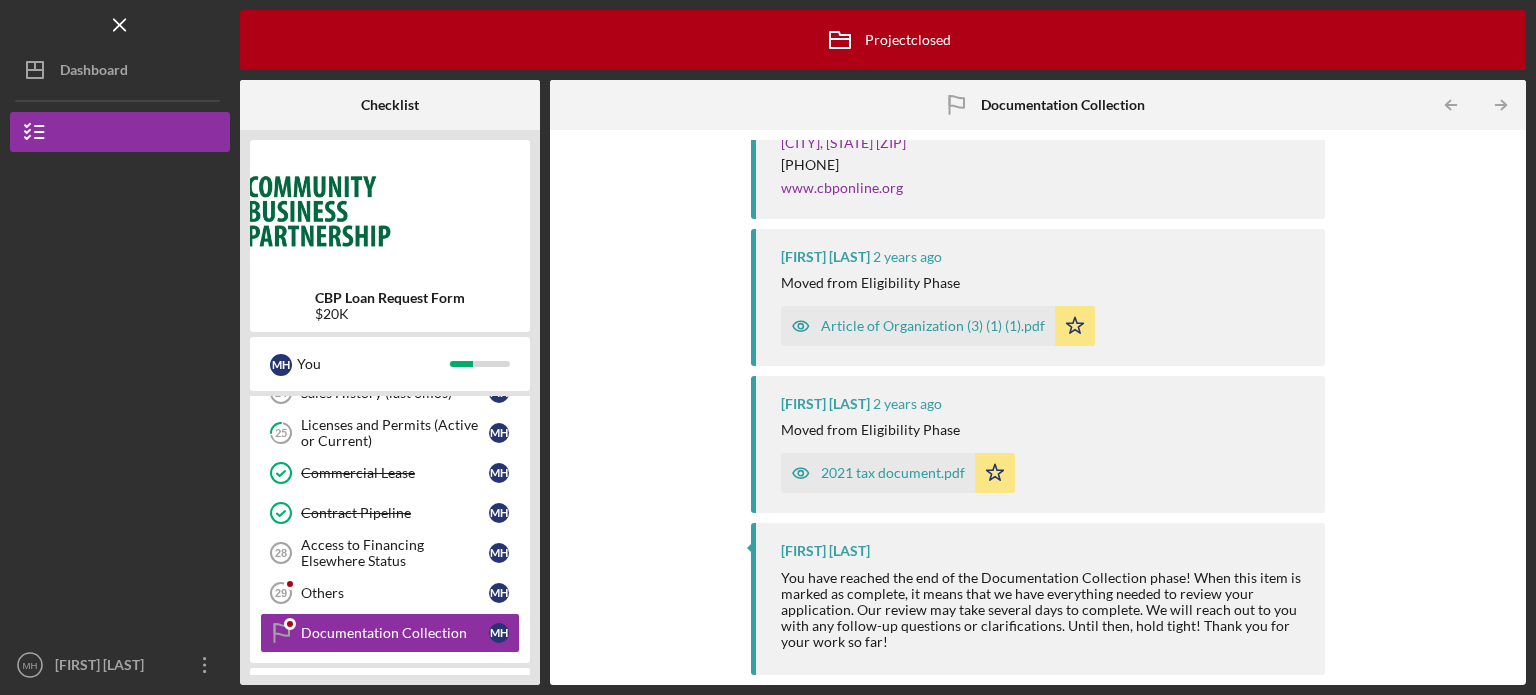 click on "Article of Organization (3) (1) (1).pdf" at bounding box center [933, 326] 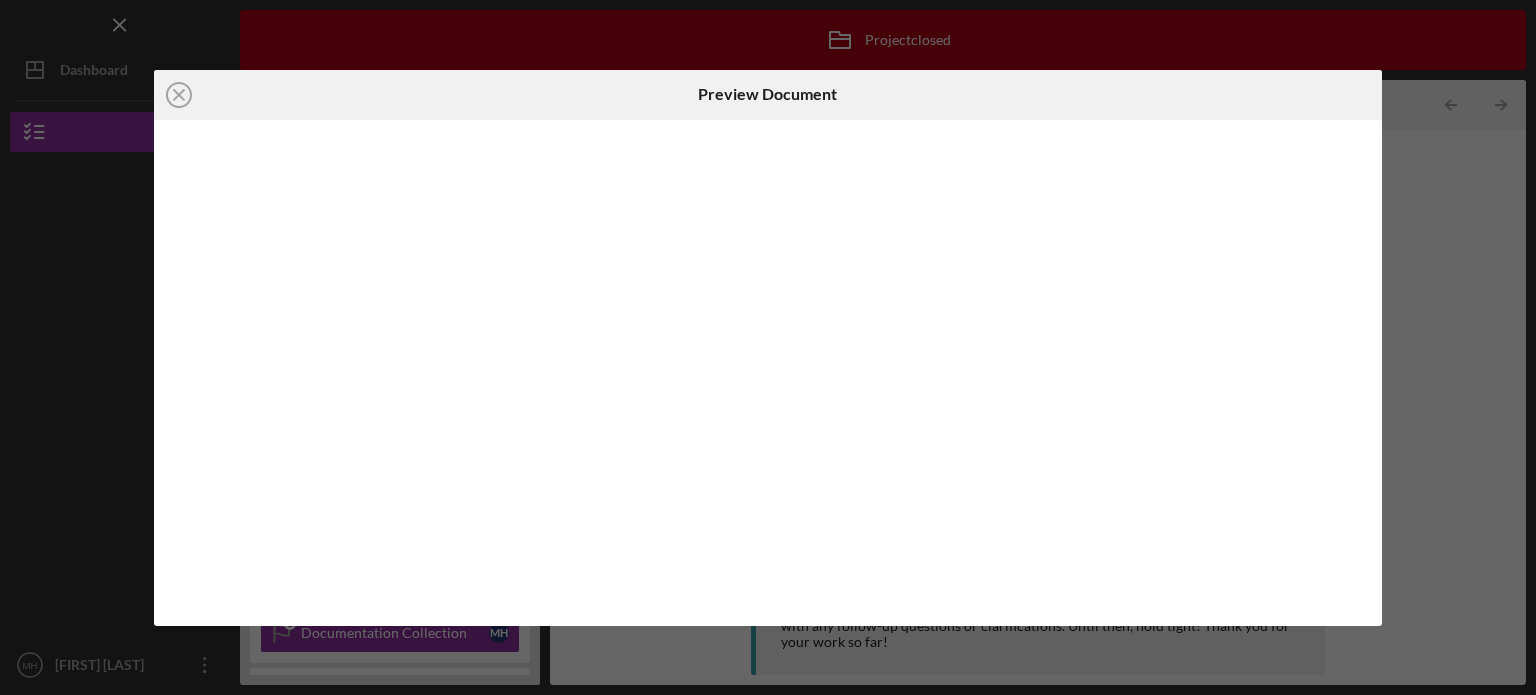 scroll, scrollTop: 0, scrollLeft: 0, axis: both 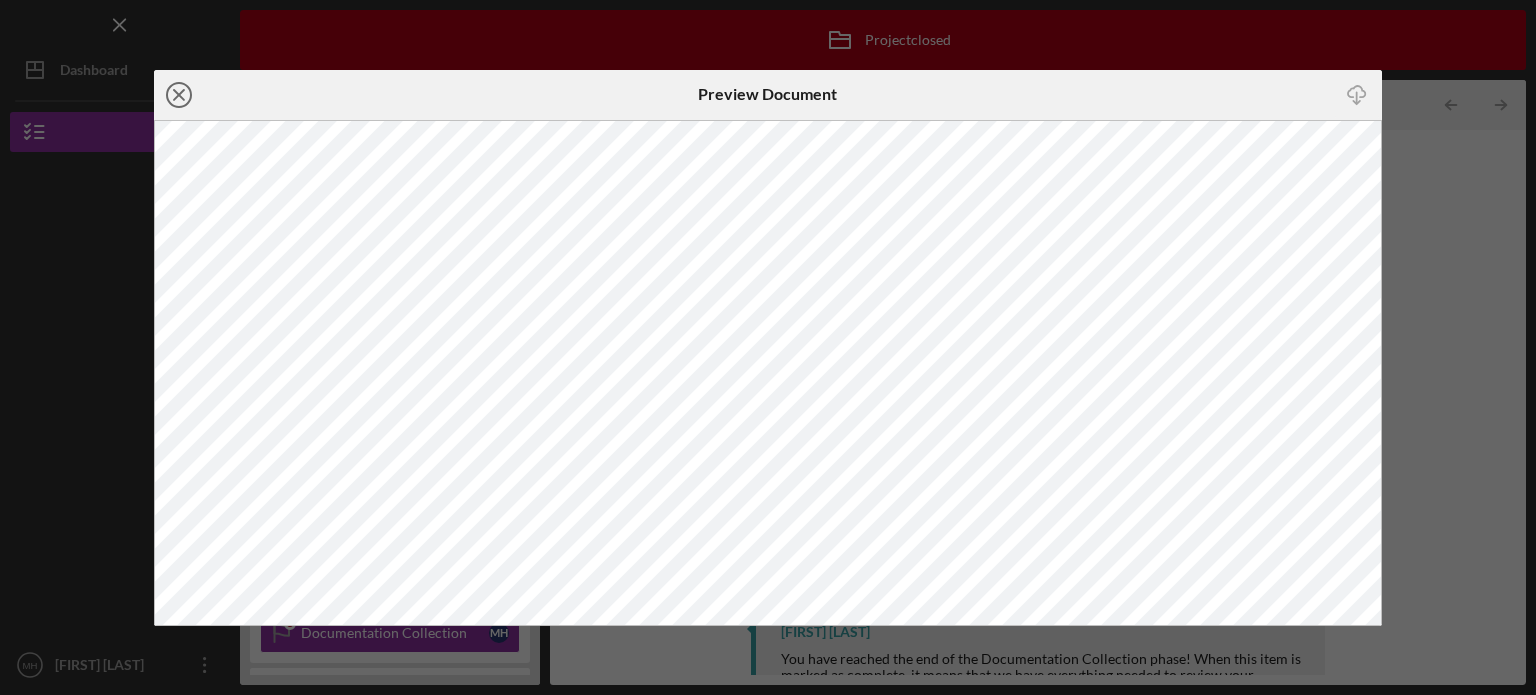 click on "Icon/Close" 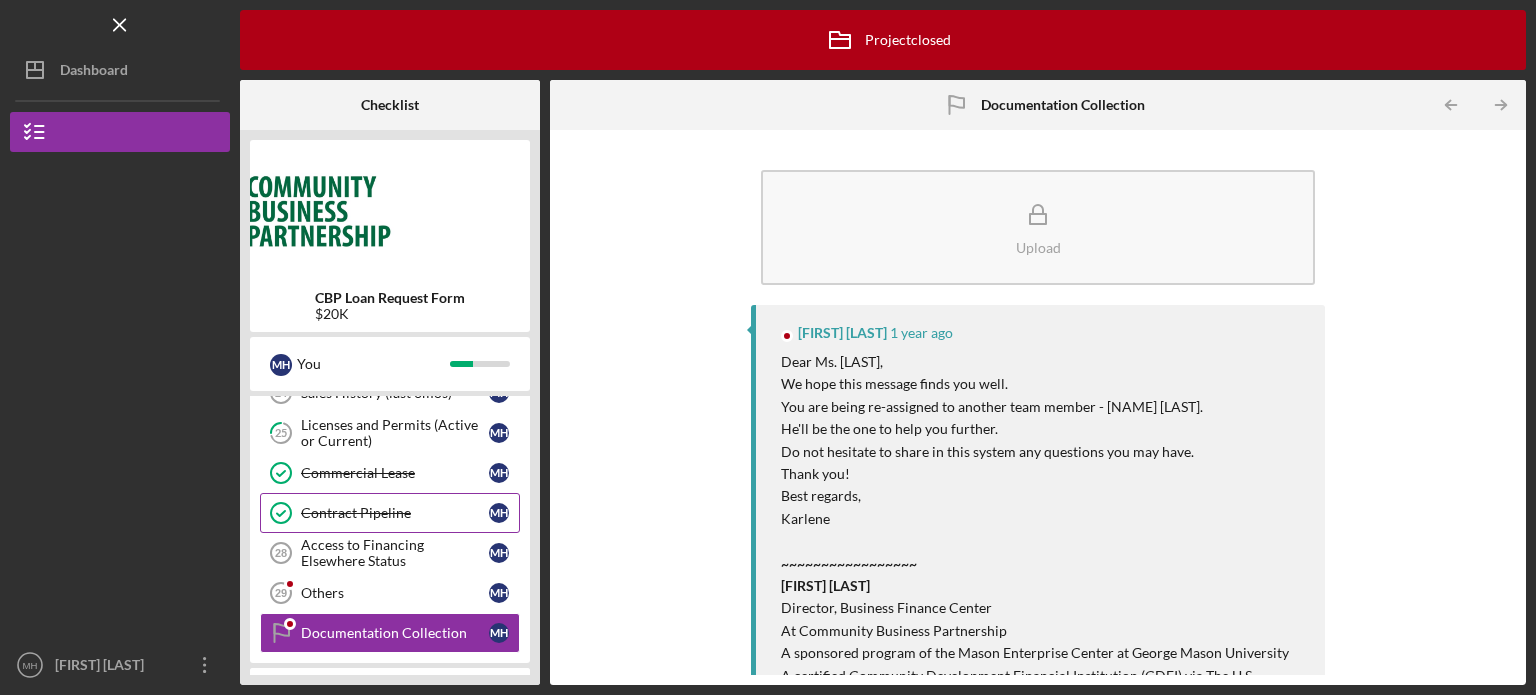 type 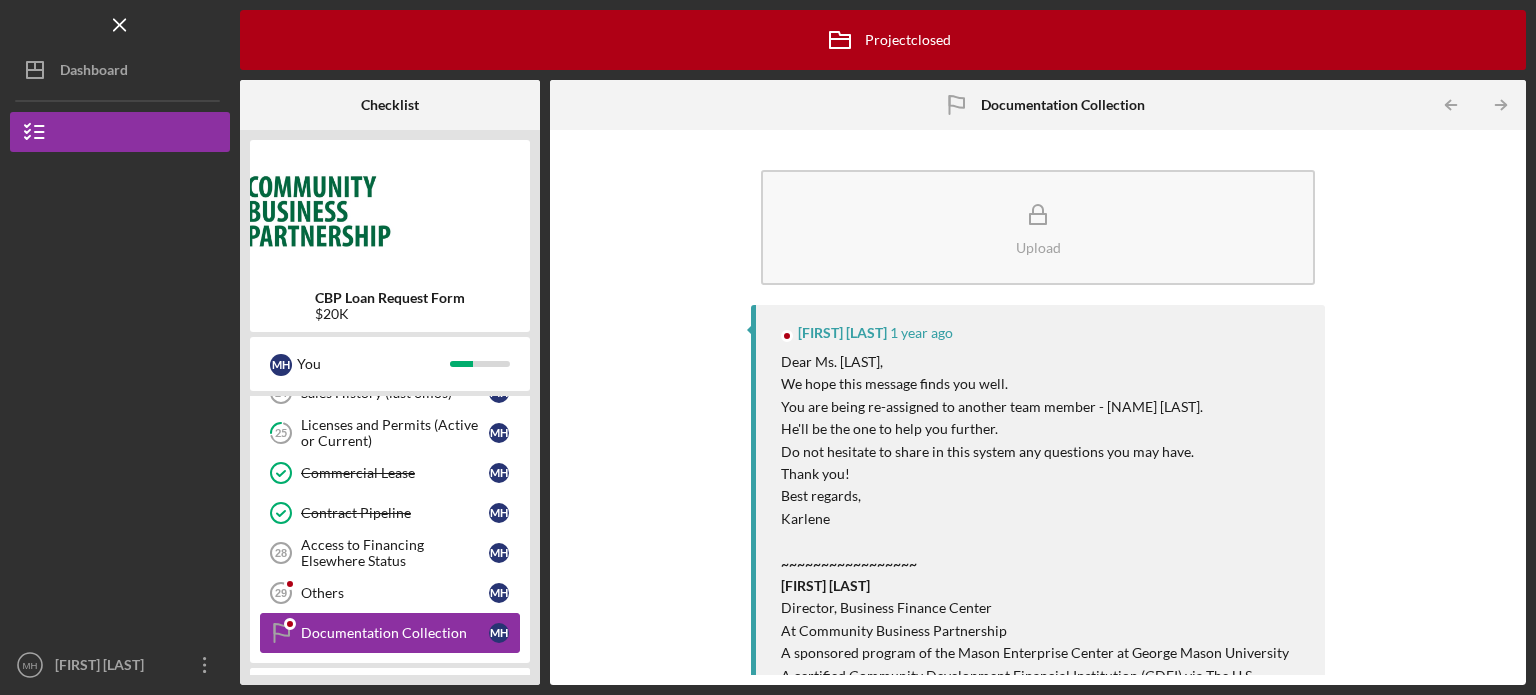 click on "Documentation Collection" at bounding box center (395, 633) 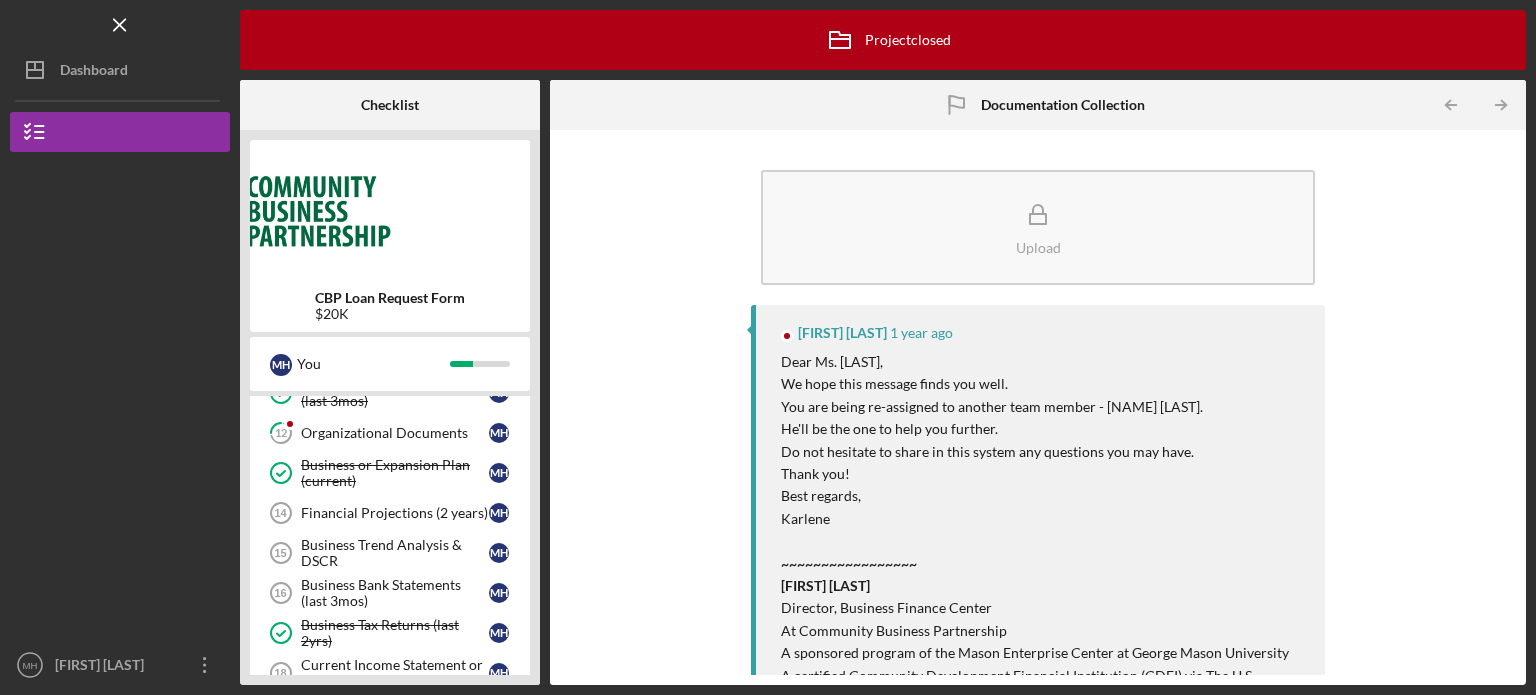 scroll, scrollTop: 520, scrollLeft: 0, axis: vertical 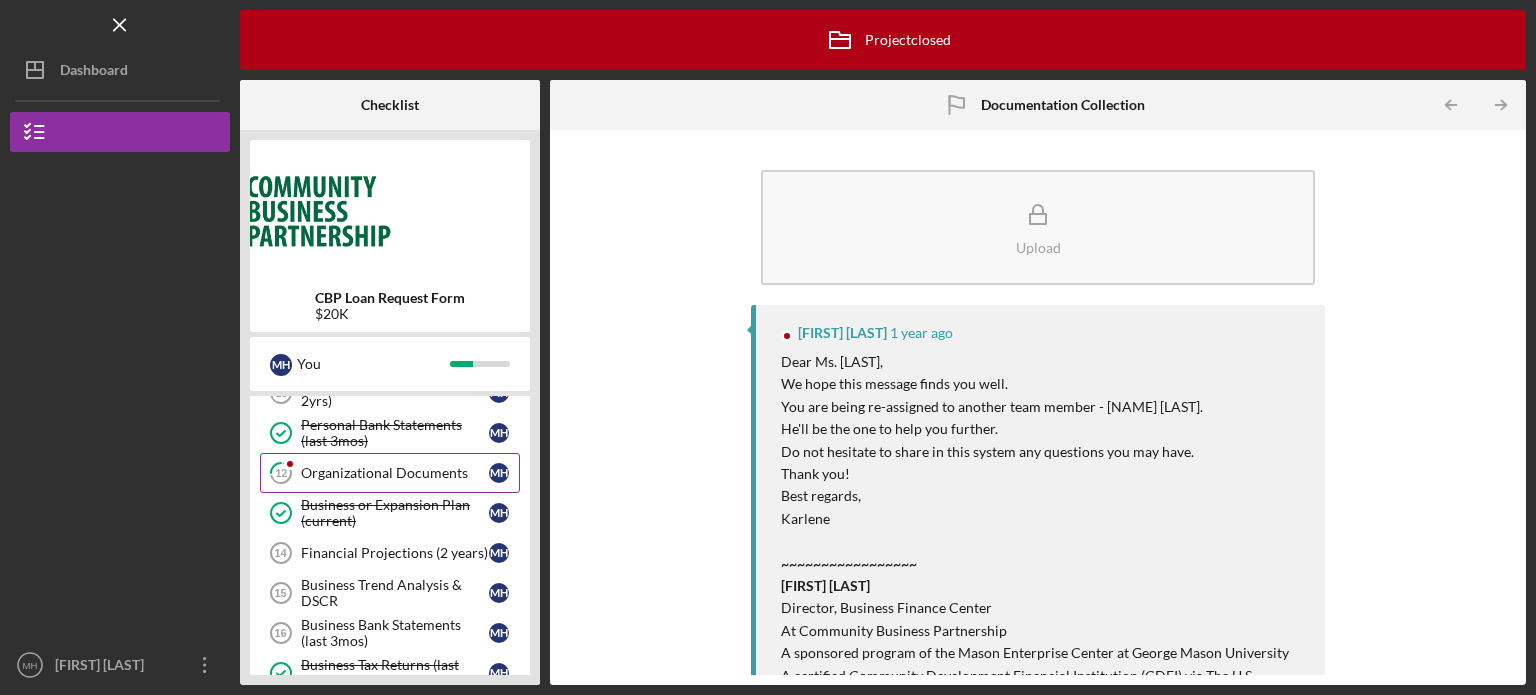 click on "Organizational Documents" at bounding box center (395, 473) 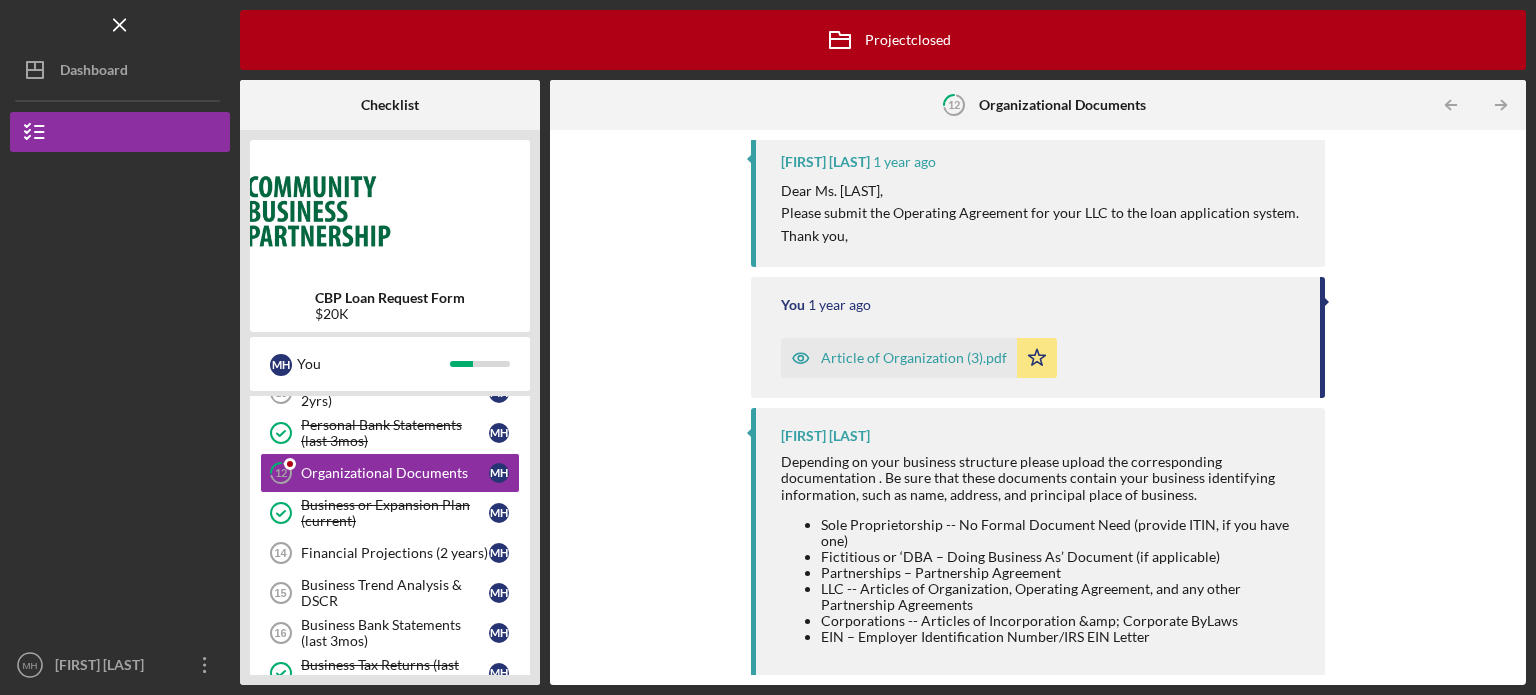 scroll, scrollTop: 488, scrollLeft: 0, axis: vertical 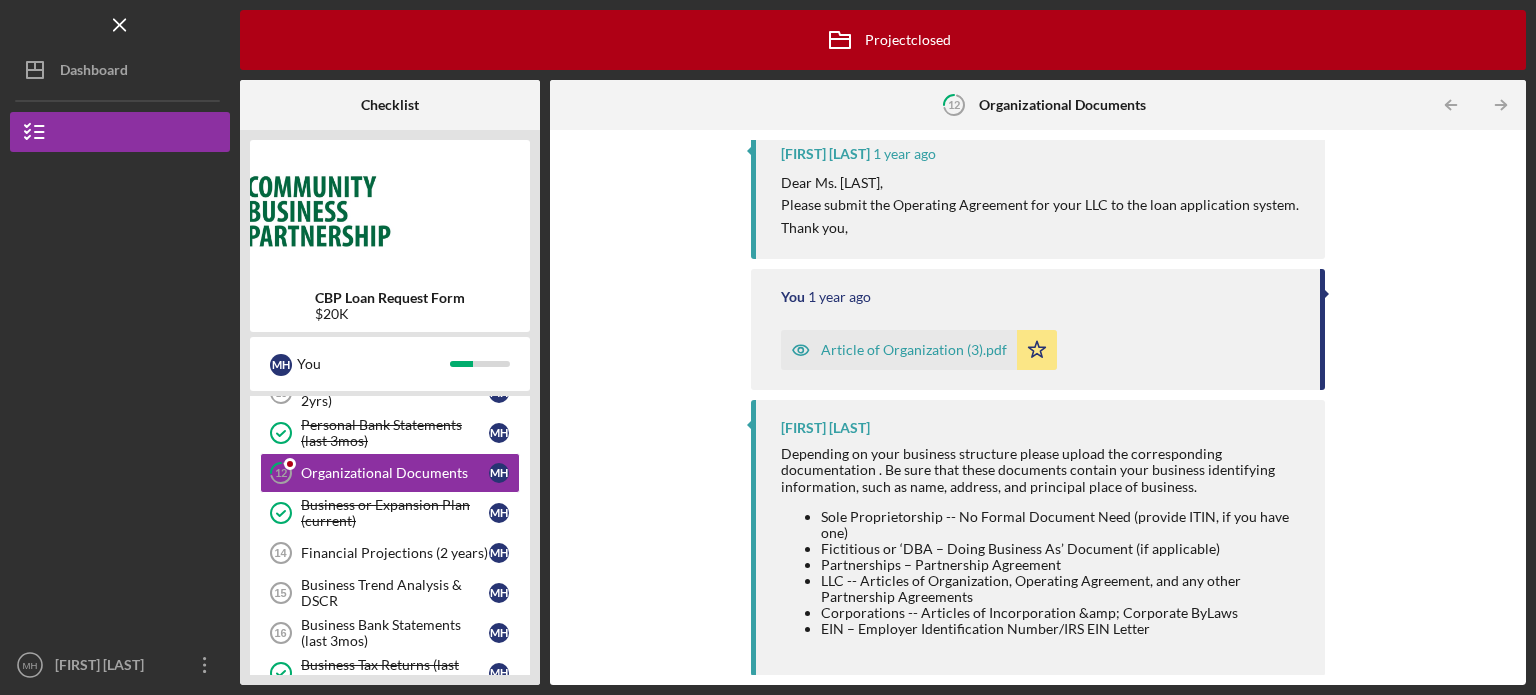 click on "Article of Organization (3).pdf" at bounding box center [914, 350] 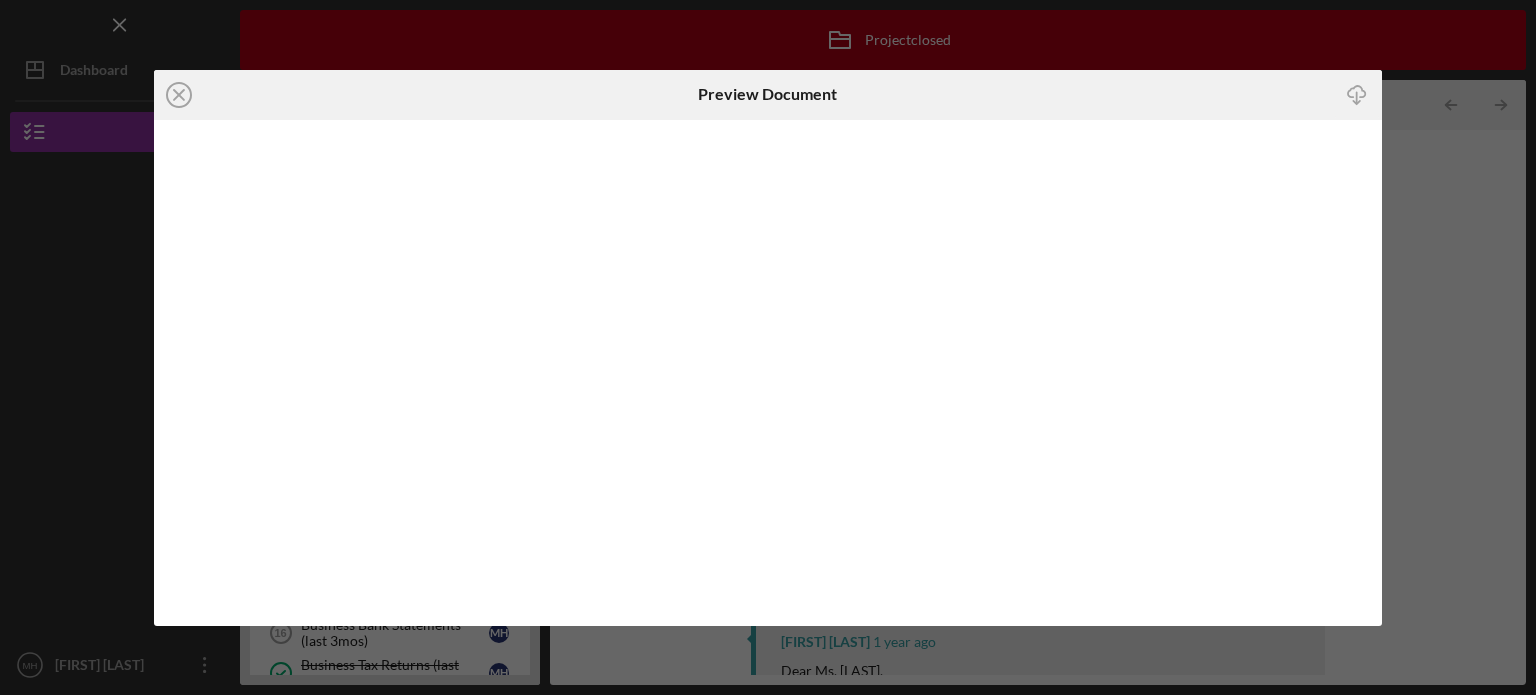 scroll, scrollTop: 431, scrollLeft: 0, axis: vertical 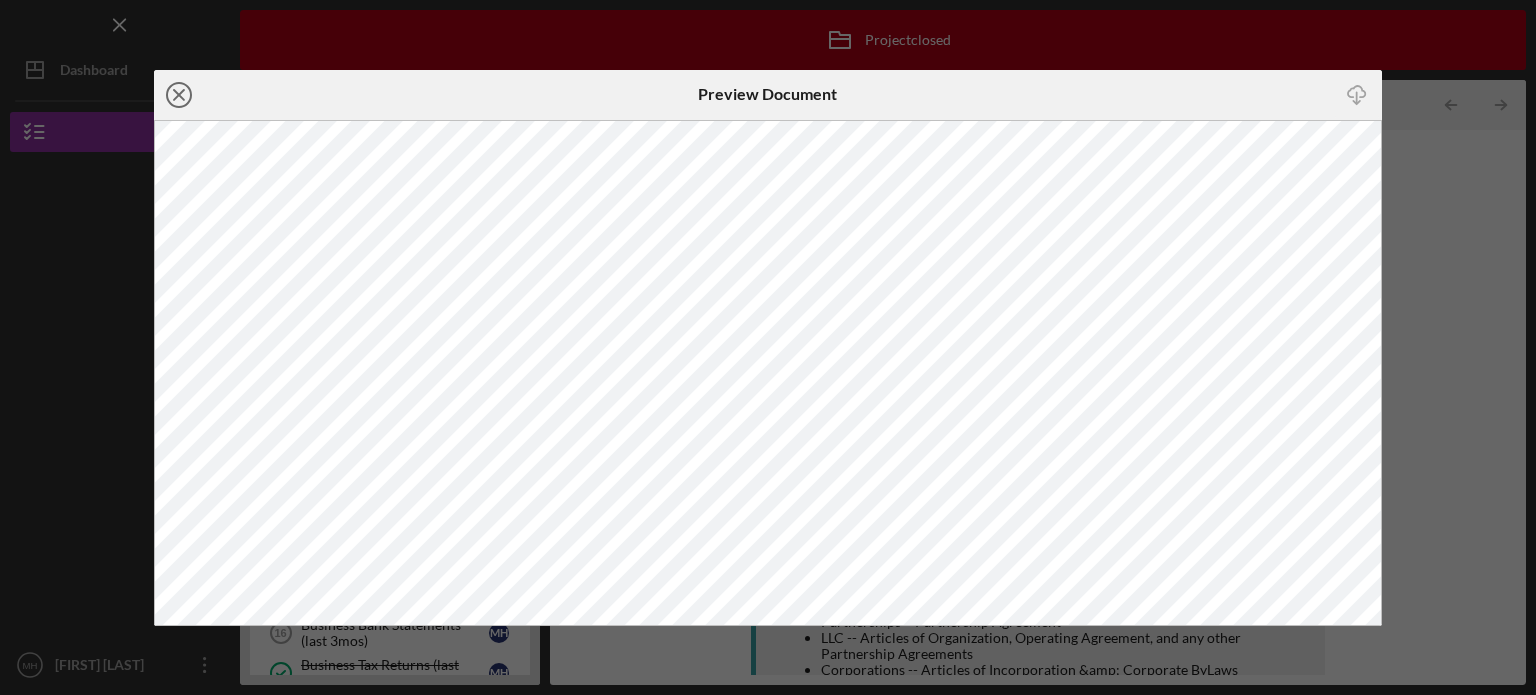 click on "Icon/Close" 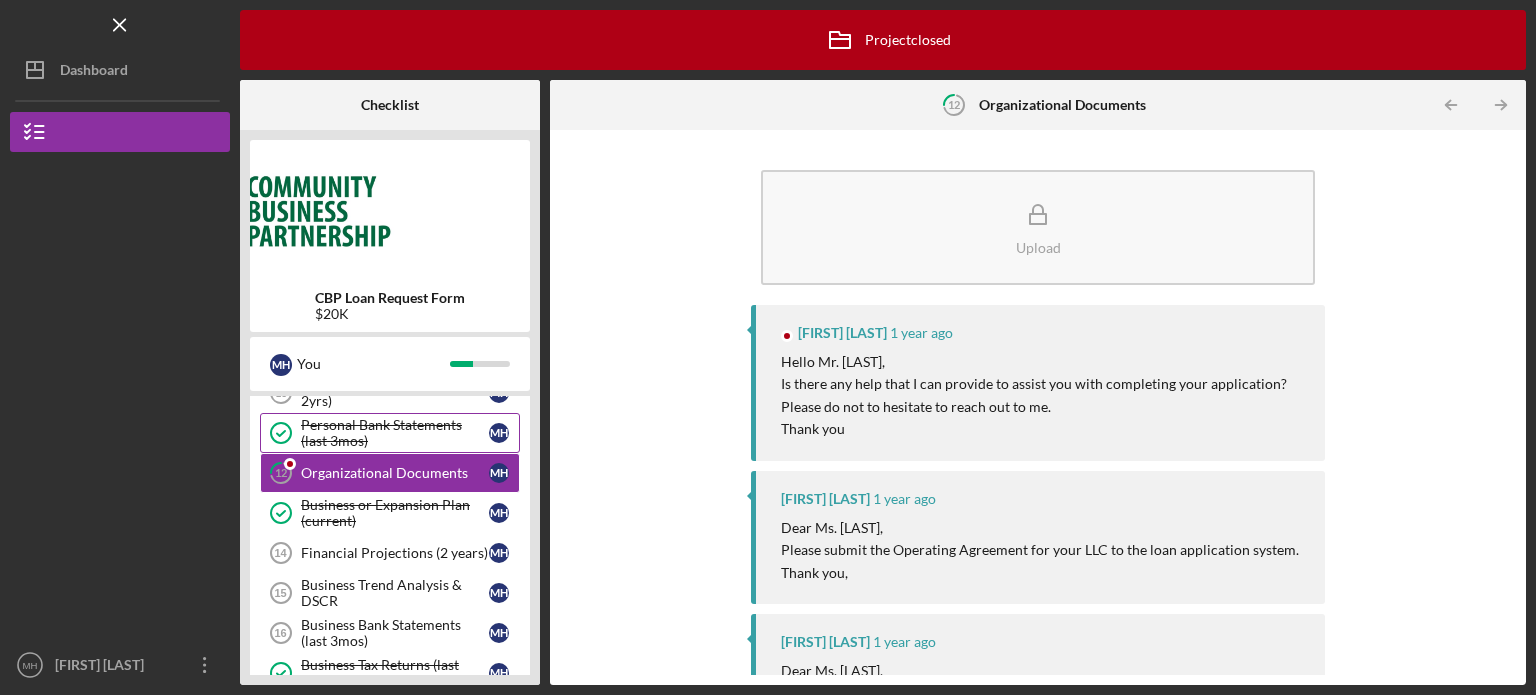 click on "Personal Bank Statements (last 3mos)" at bounding box center (395, 433) 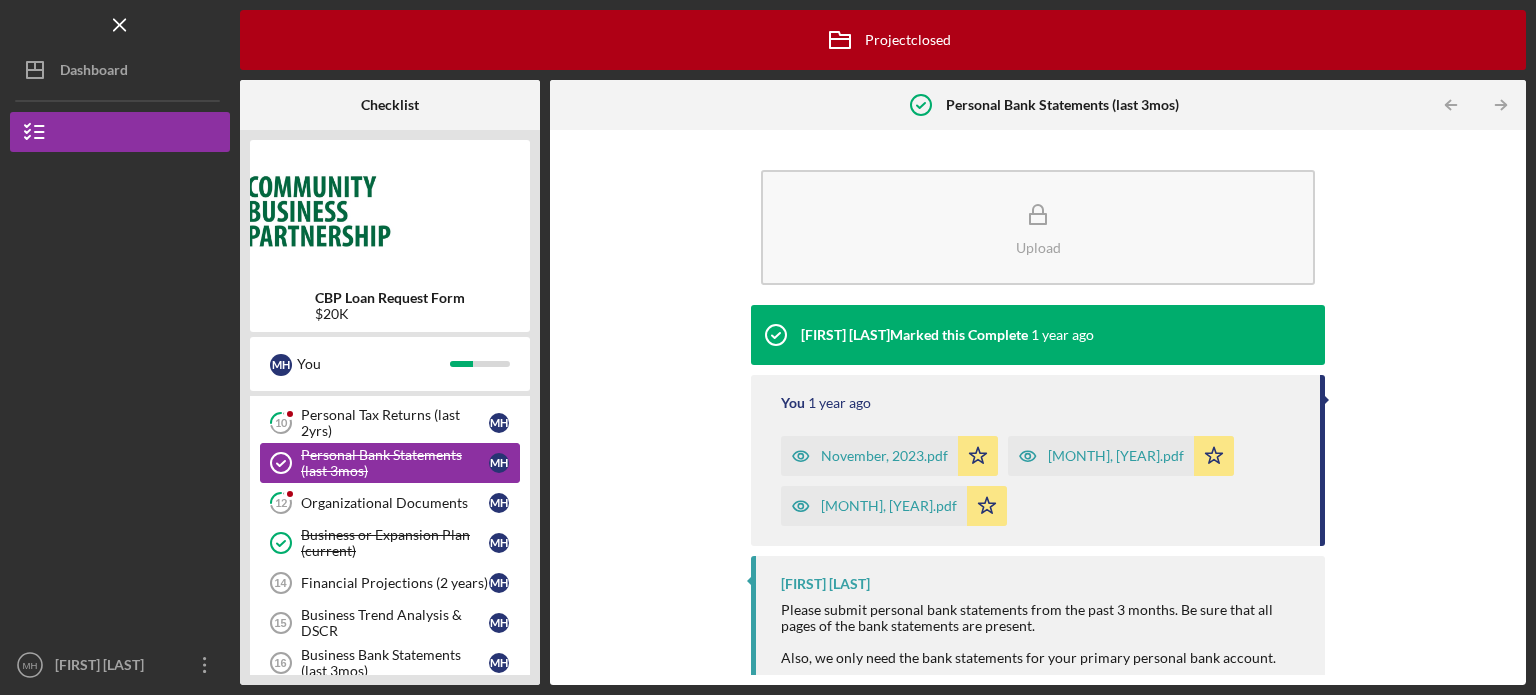 scroll, scrollTop: 480, scrollLeft: 0, axis: vertical 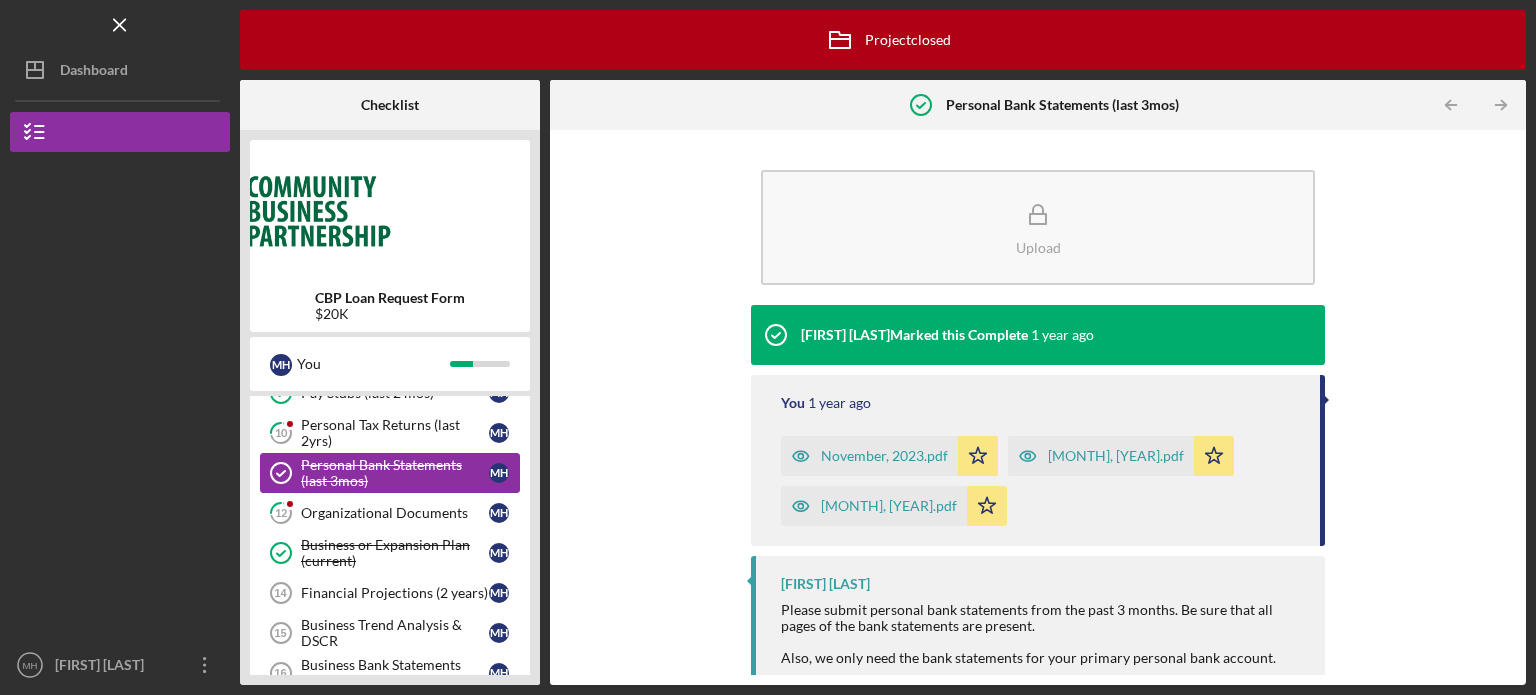 click on "Personal Tax Returns (last 2yrs)" at bounding box center [395, 433] 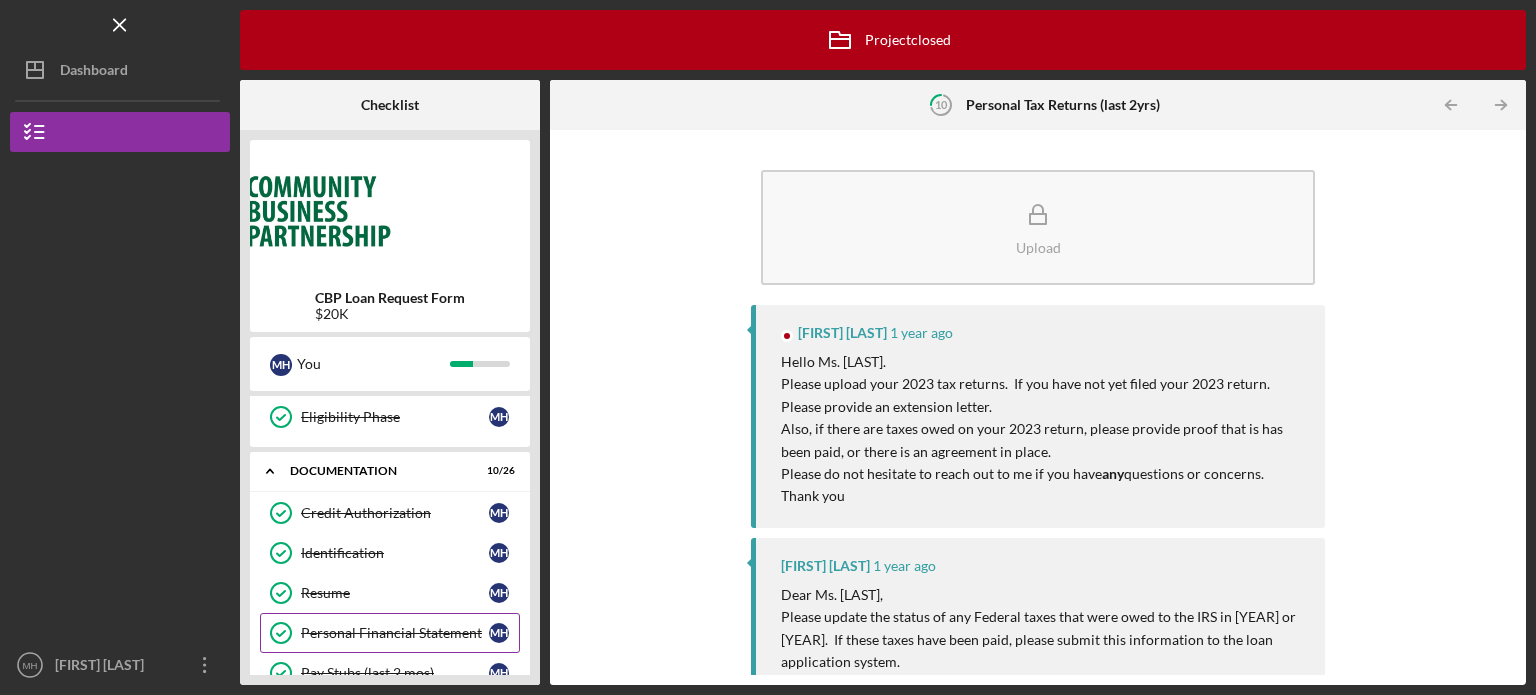 scroll, scrollTop: 160, scrollLeft: 0, axis: vertical 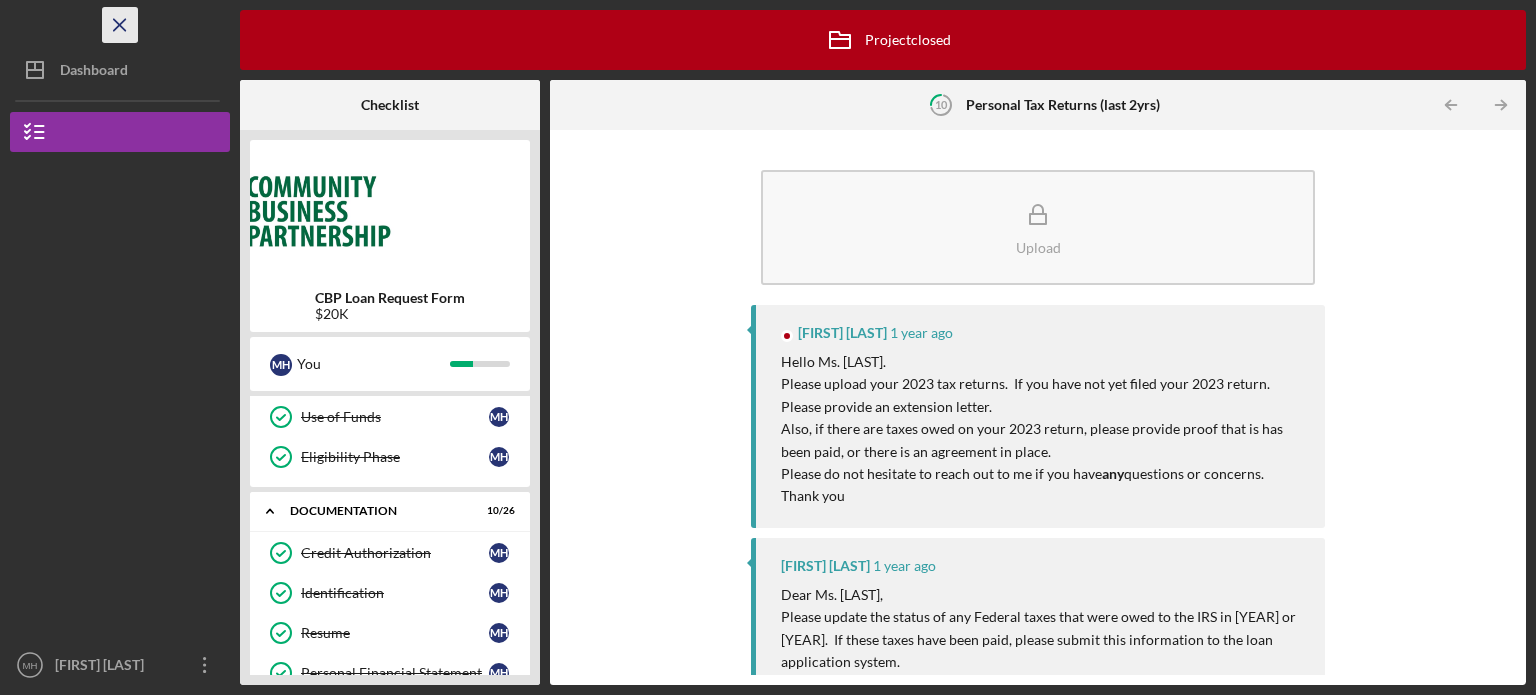 click on "Icon/Menu Close" 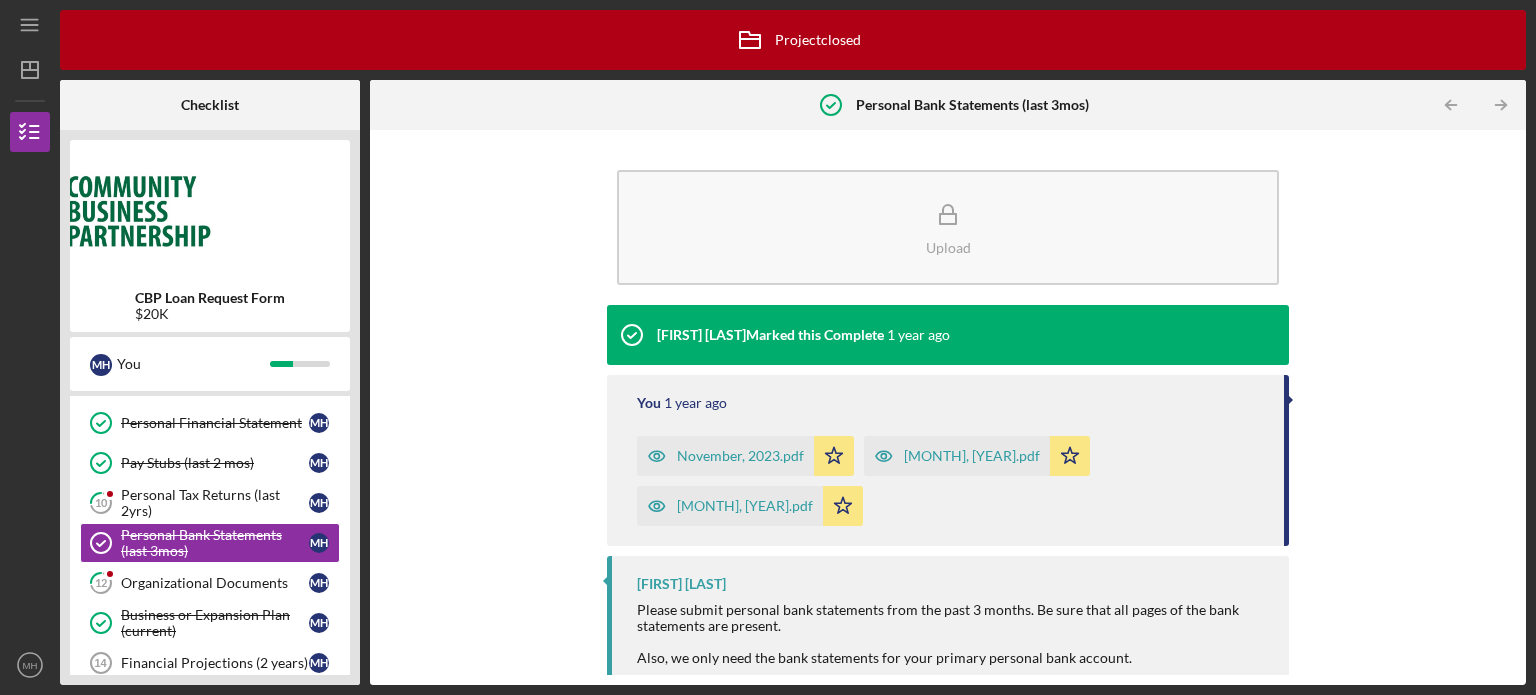 scroll, scrollTop: 412, scrollLeft: 0, axis: vertical 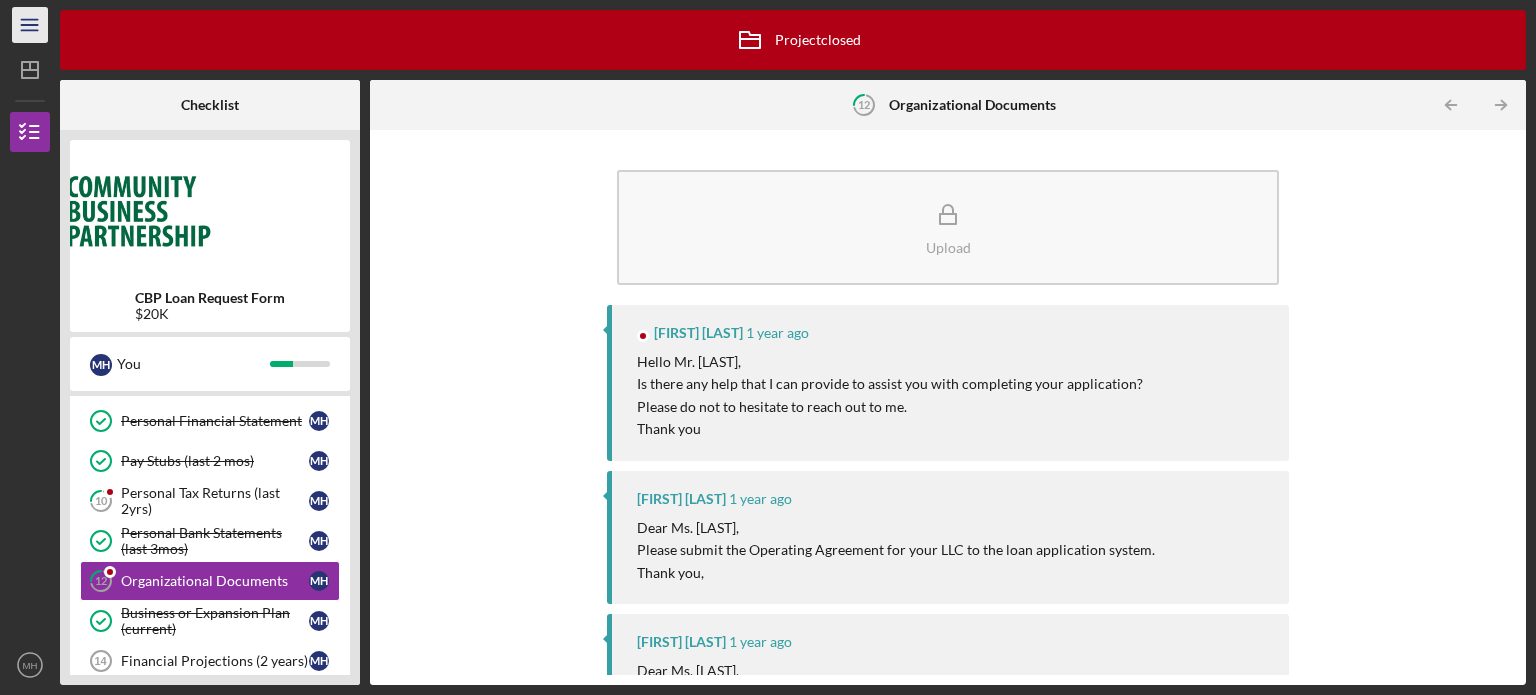 click 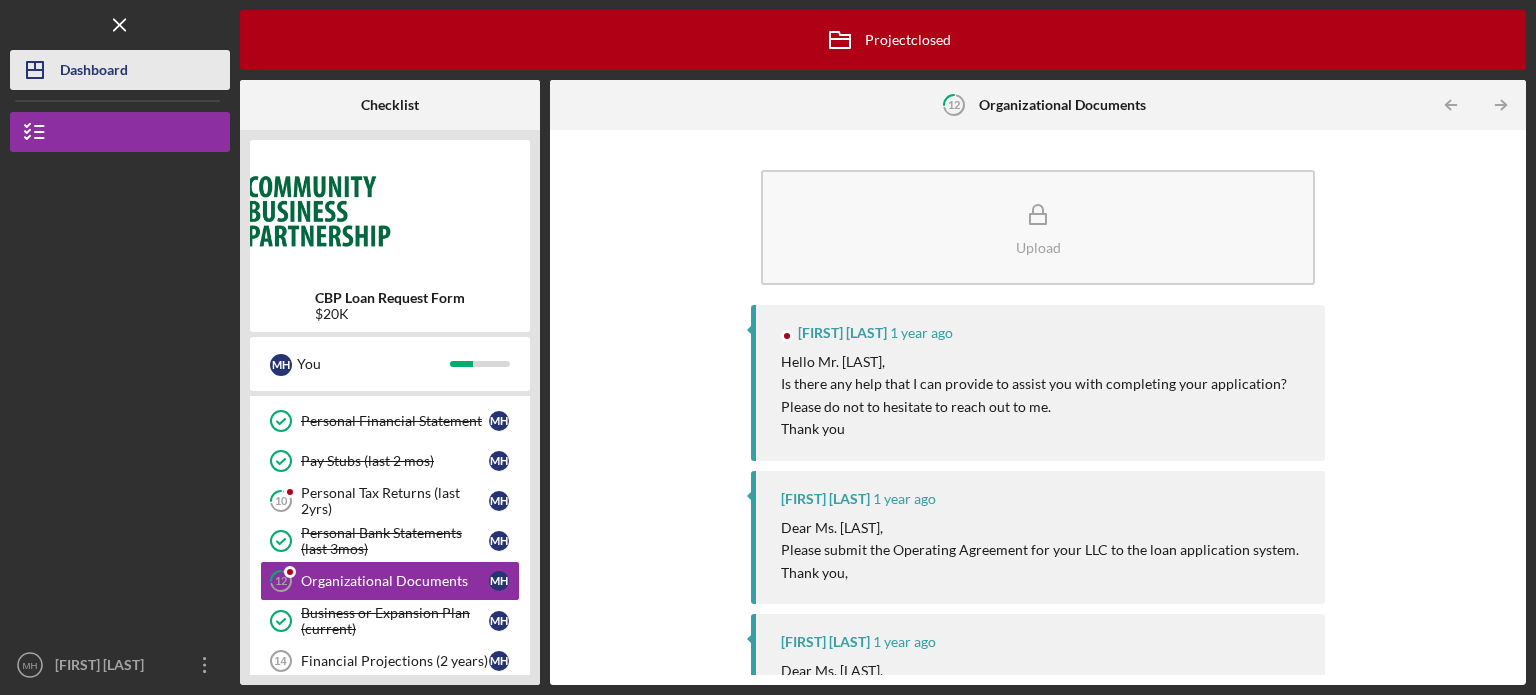 click on "Dashboard" at bounding box center [94, 72] 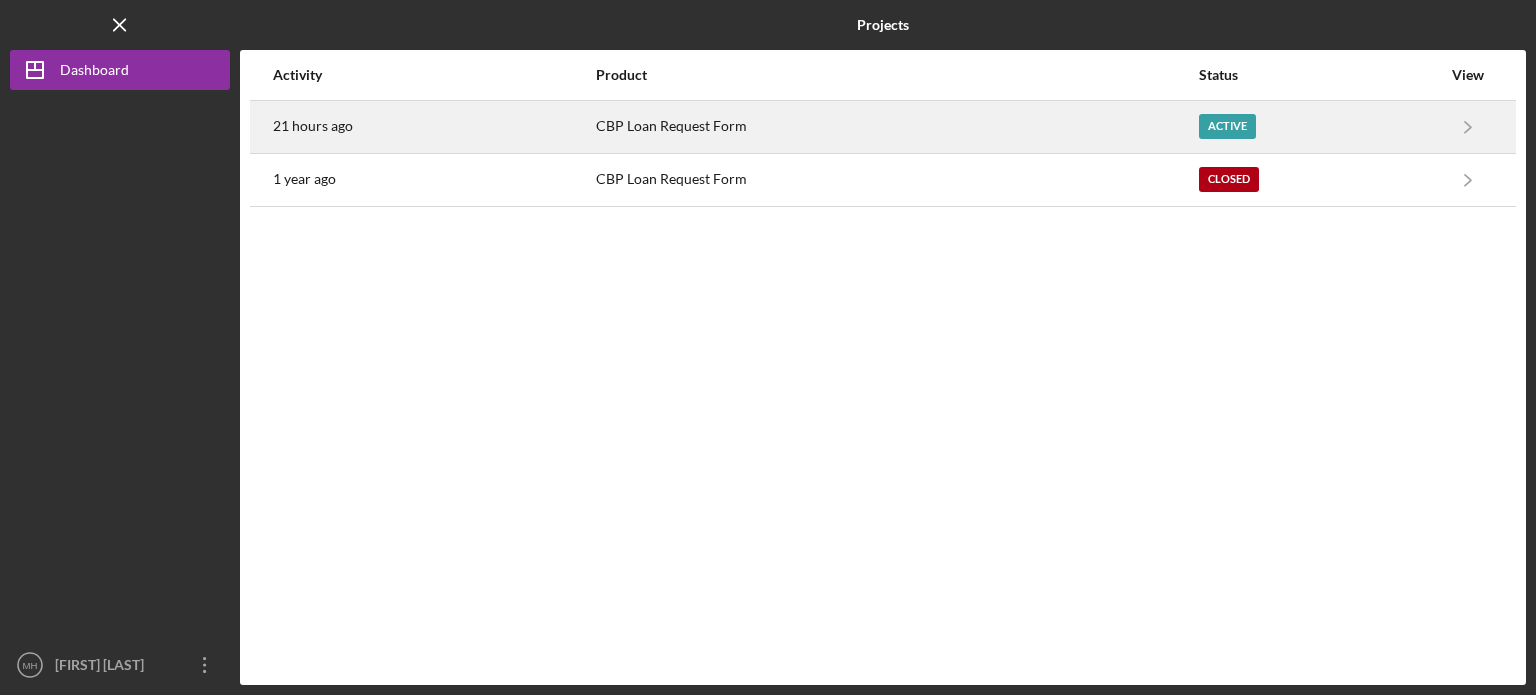 click on "CBP Loan Request Form" at bounding box center [896, 127] 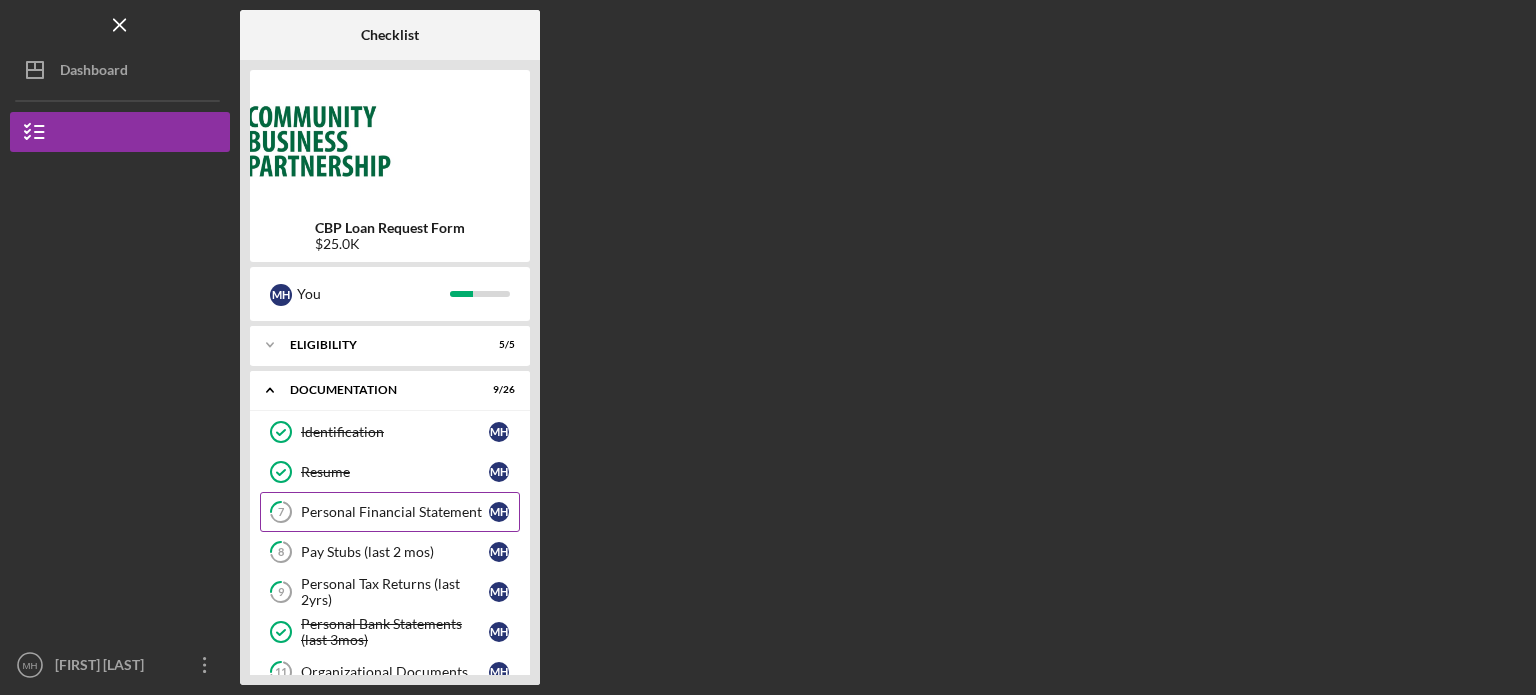 click on "Personal Financial Statement" at bounding box center [395, 512] 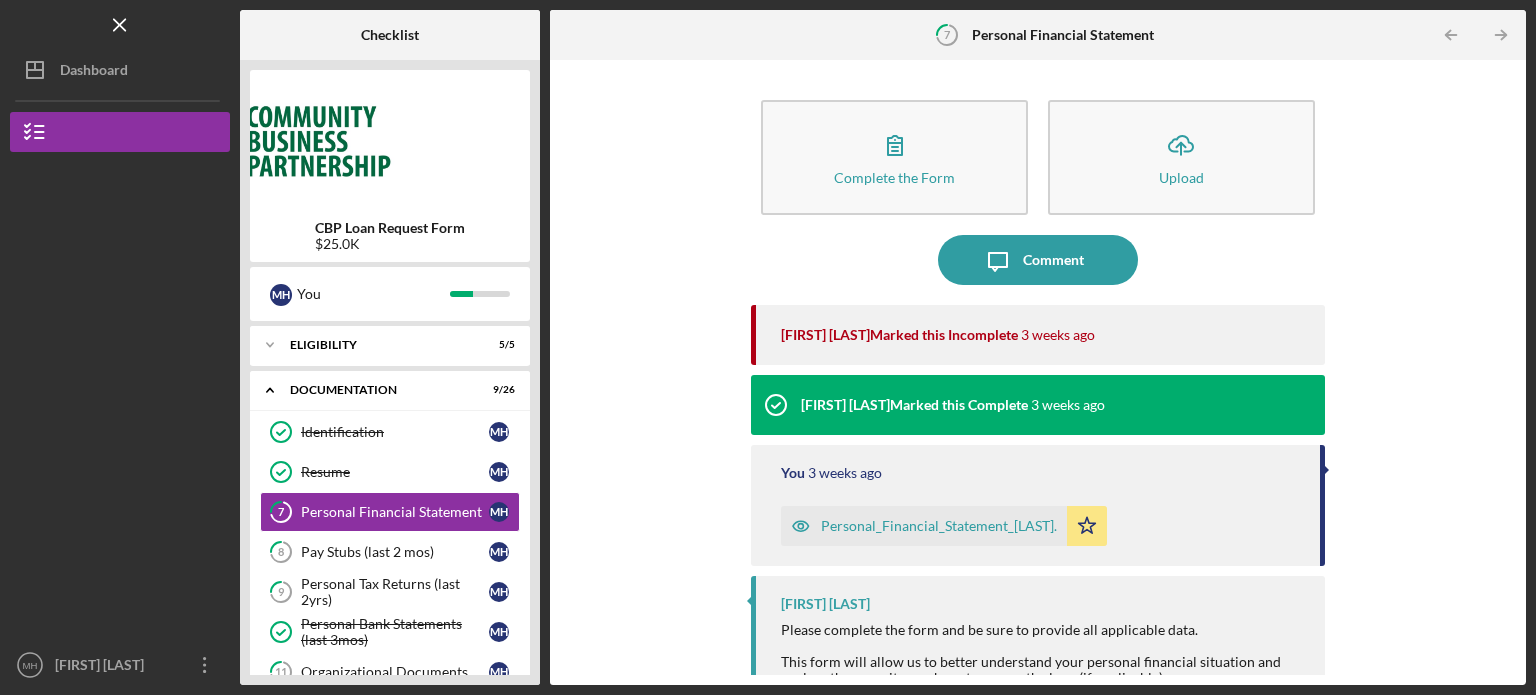 click on "Personal_Financial_Statement_[LAST]." at bounding box center [939, 526] 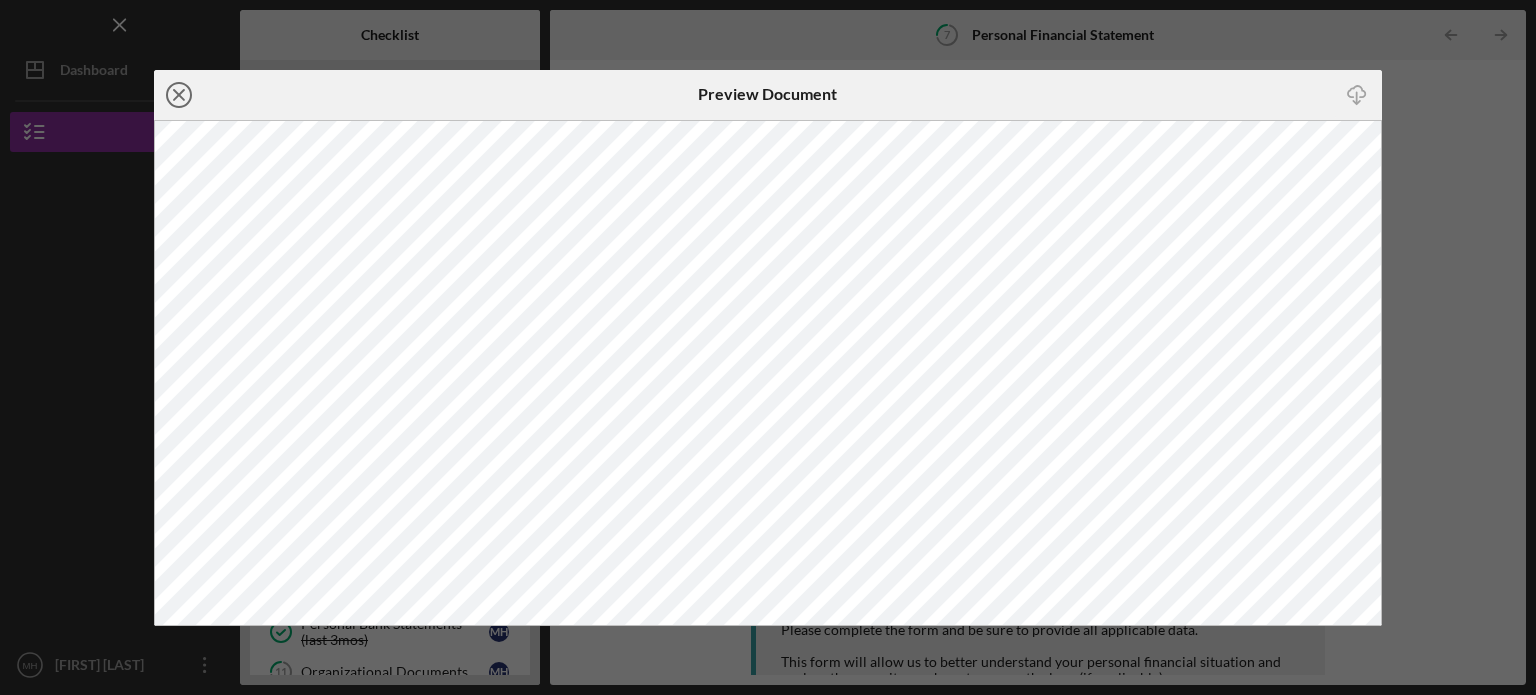 click on "Icon/Close" 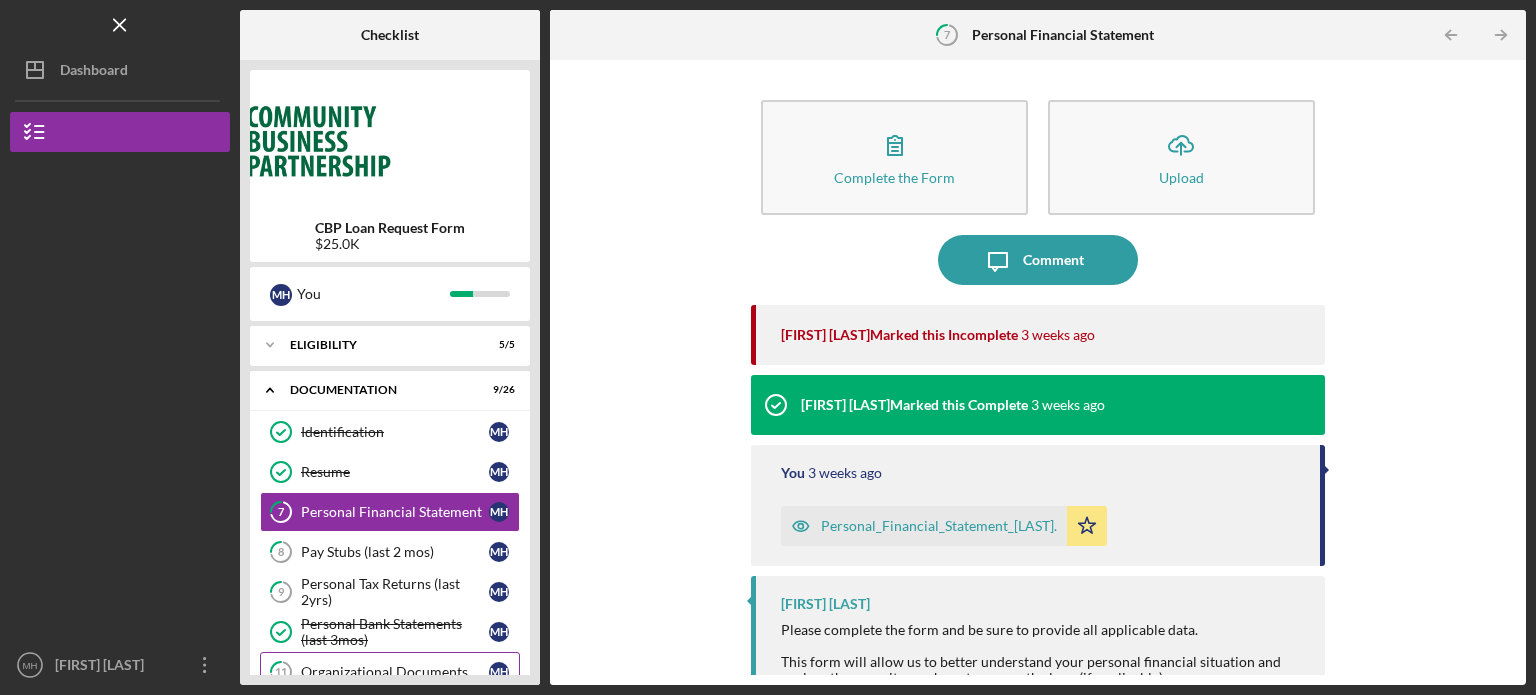 click on "Organizational Documents" at bounding box center [395, 672] 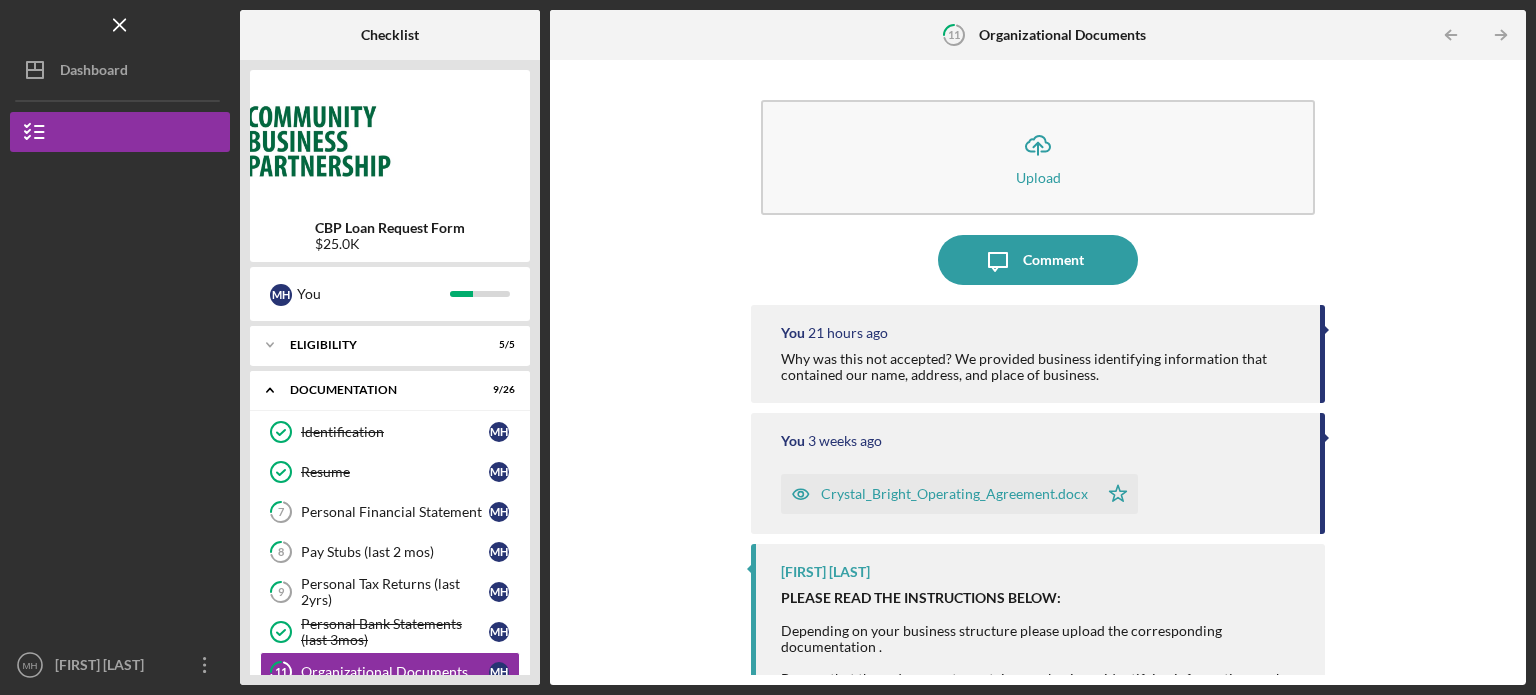 click on "Crystal_Bright_Operating_Agreement.docx" at bounding box center [954, 494] 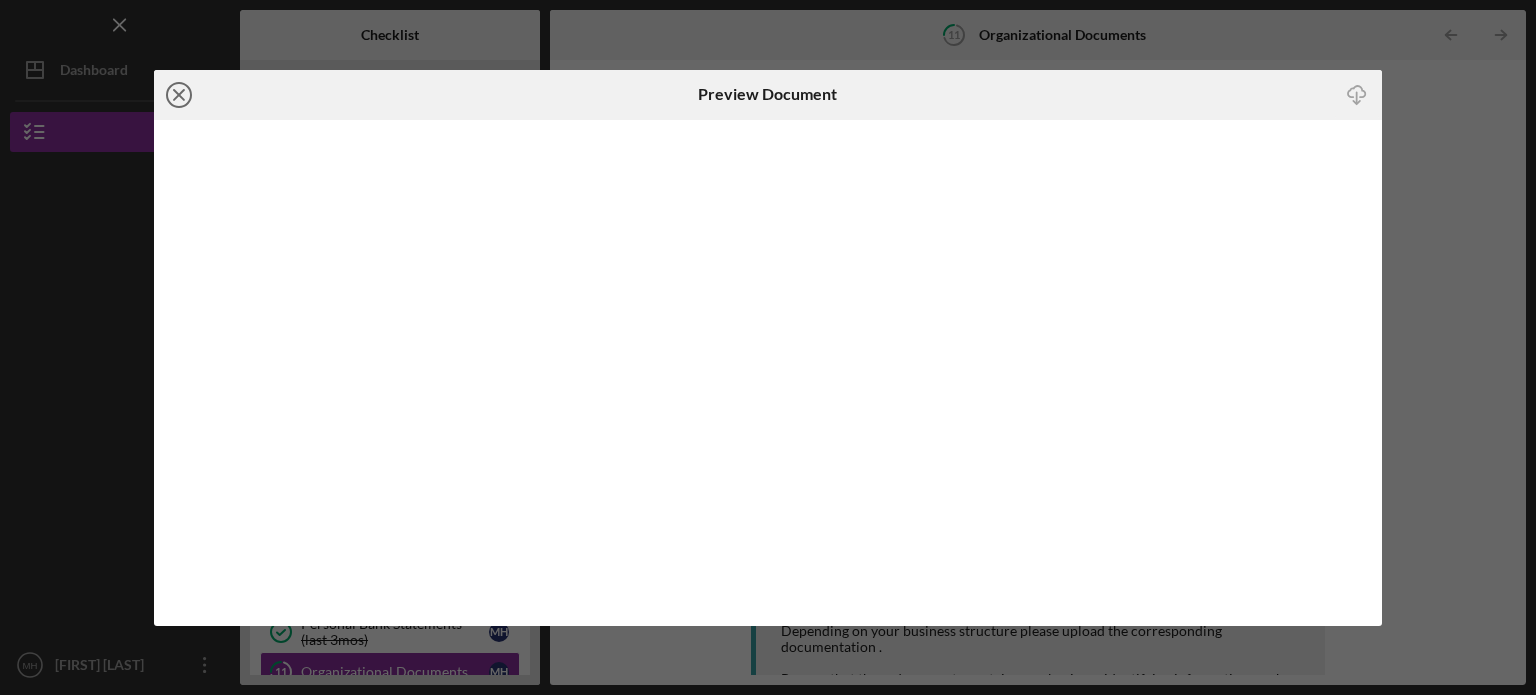 click 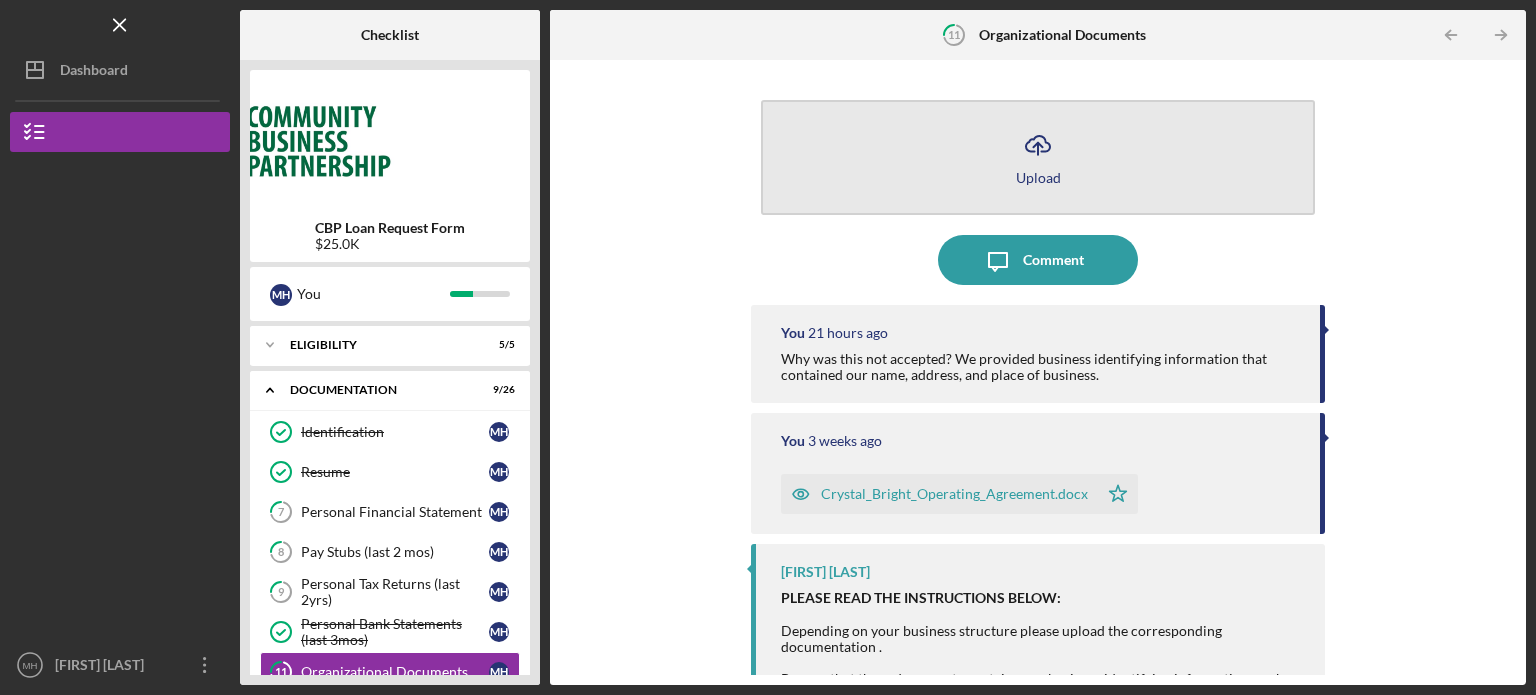 click 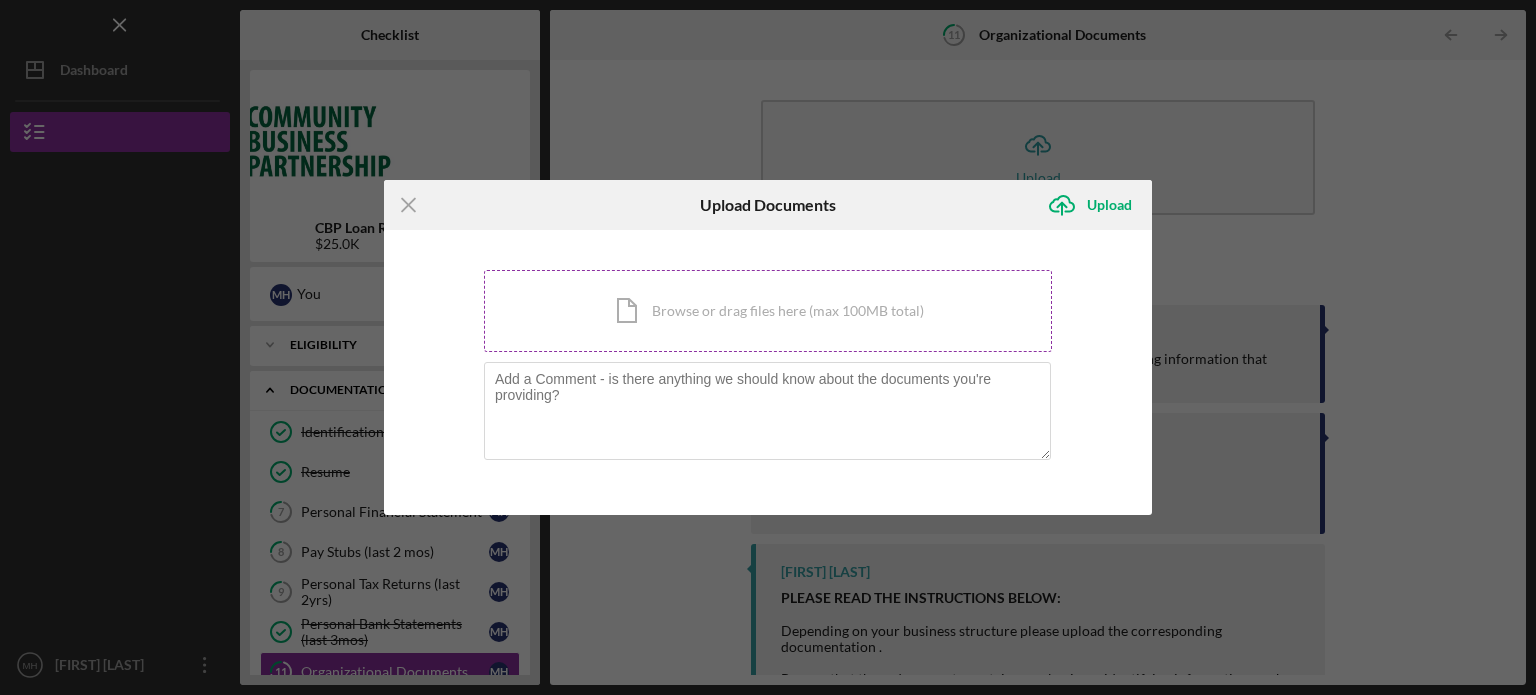 click on "Icon/Document Browse or drag files here (max 100MB total) Tap to choose files or take a photo" at bounding box center [768, 311] 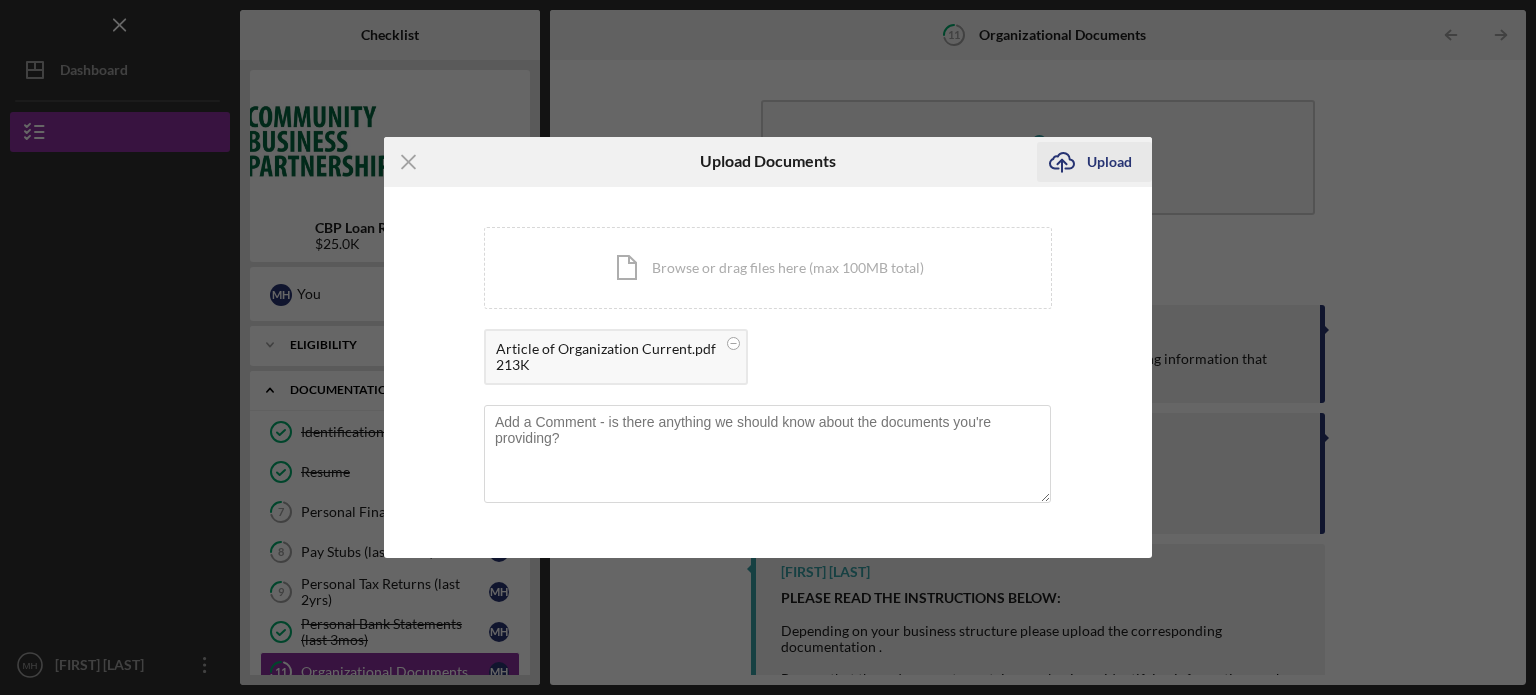 click on "Upload" at bounding box center (1109, 162) 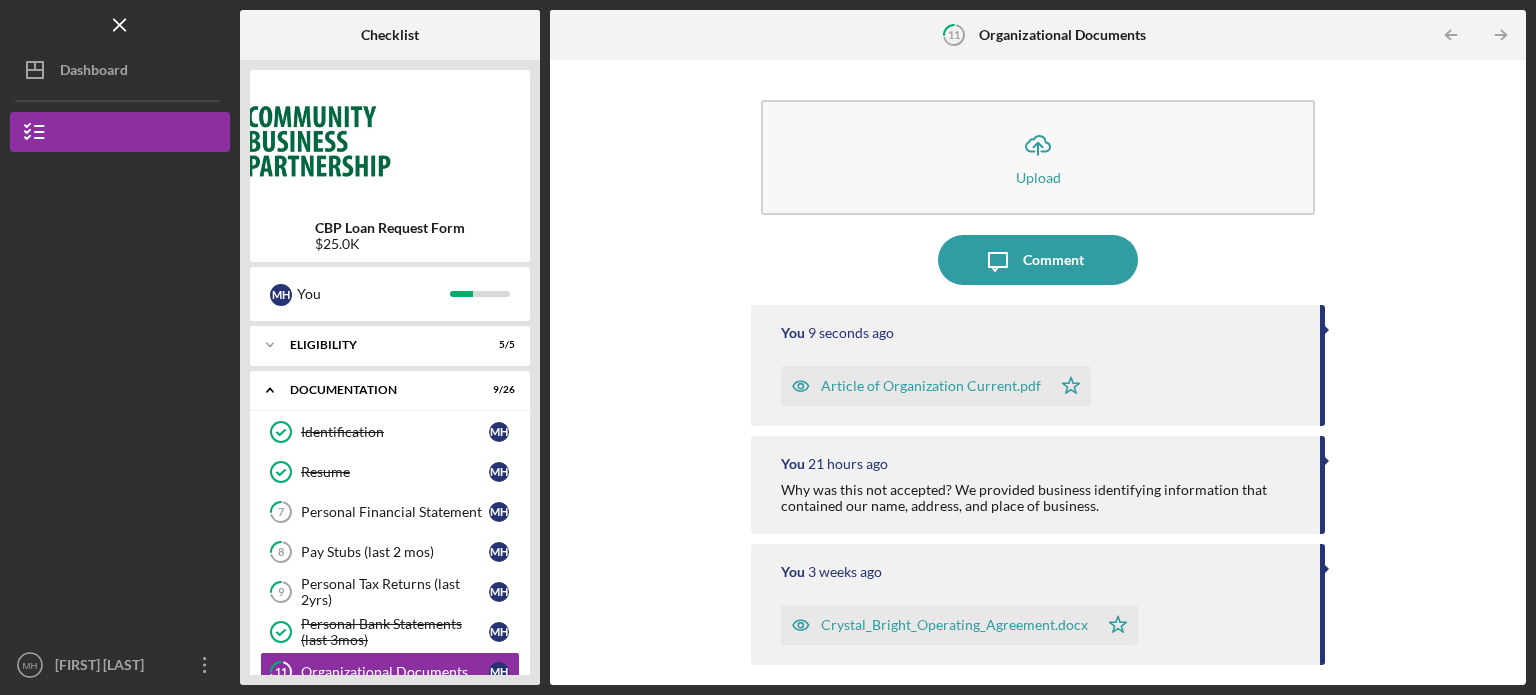 click on "Article of Organization Current.pdf" at bounding box center [931, 386] 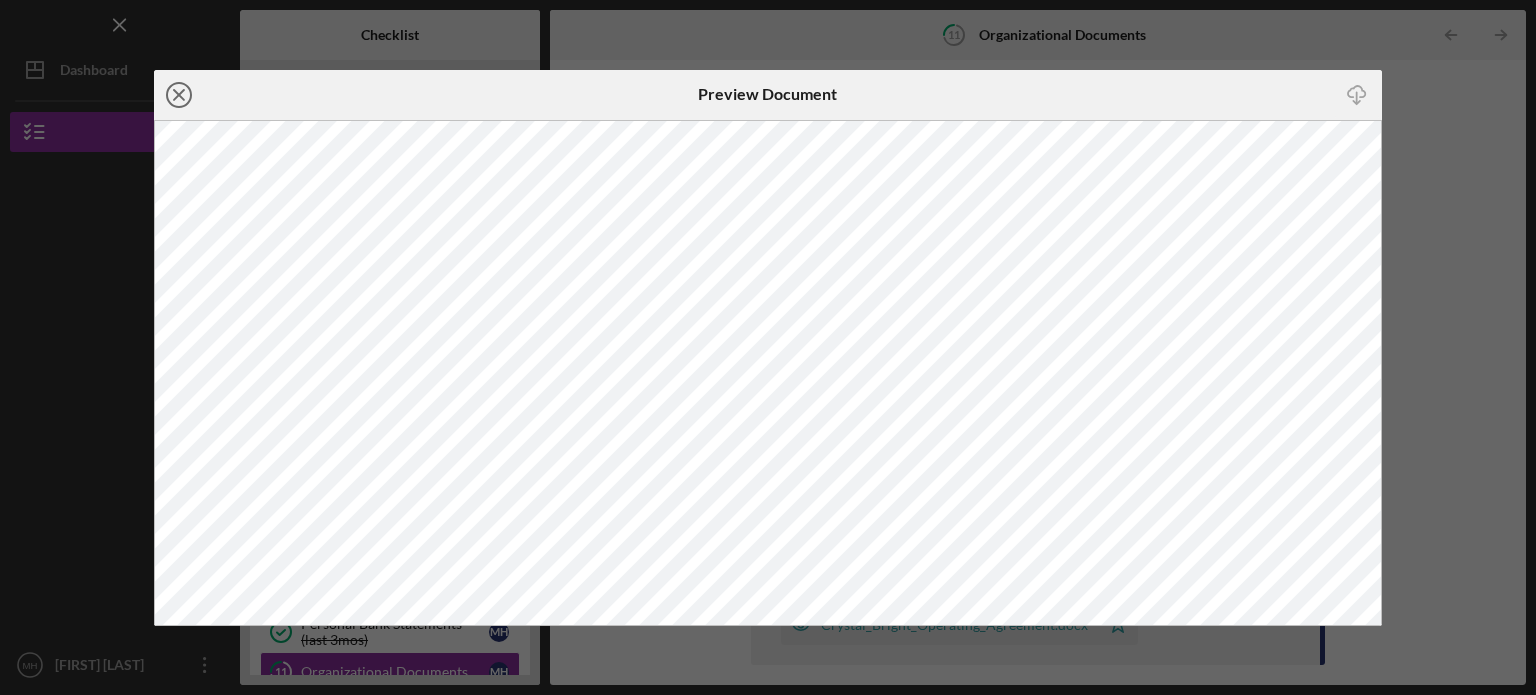 click on "Icon/Close" 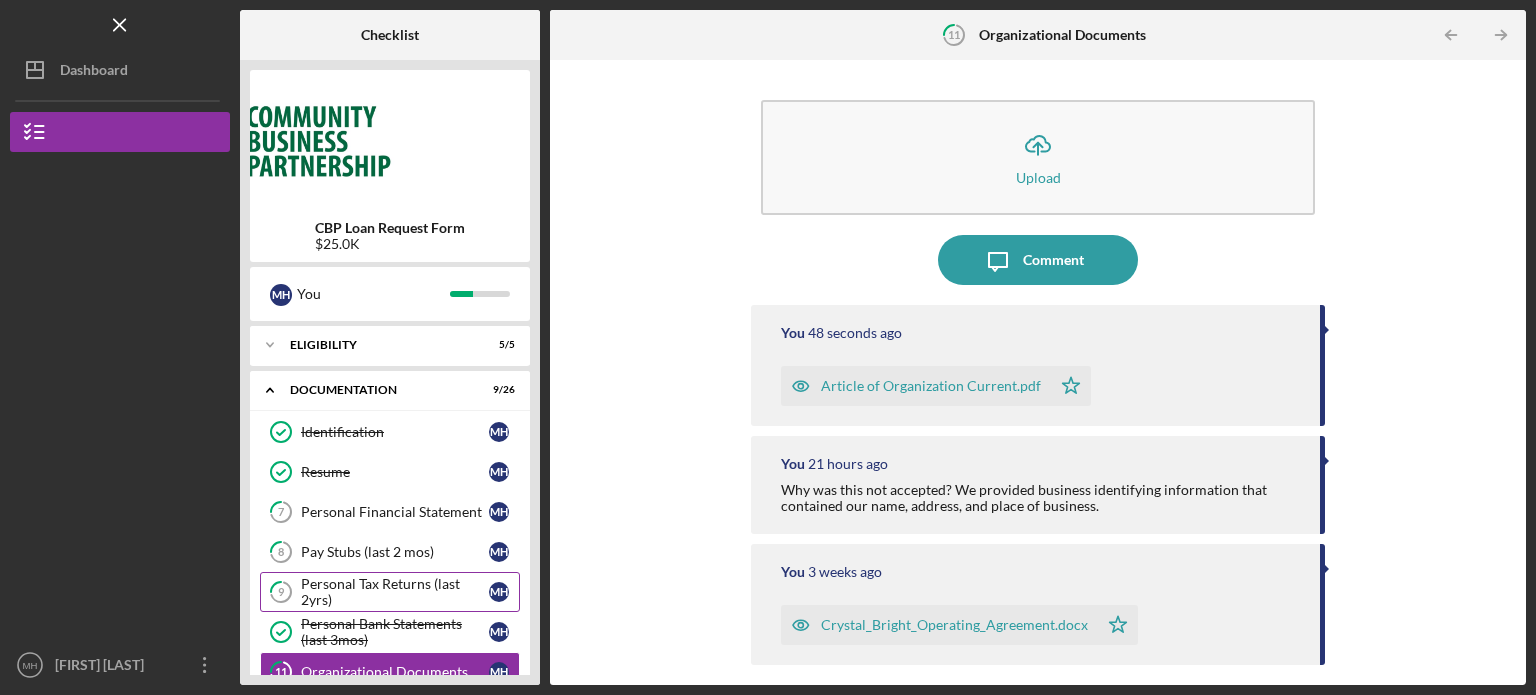 type 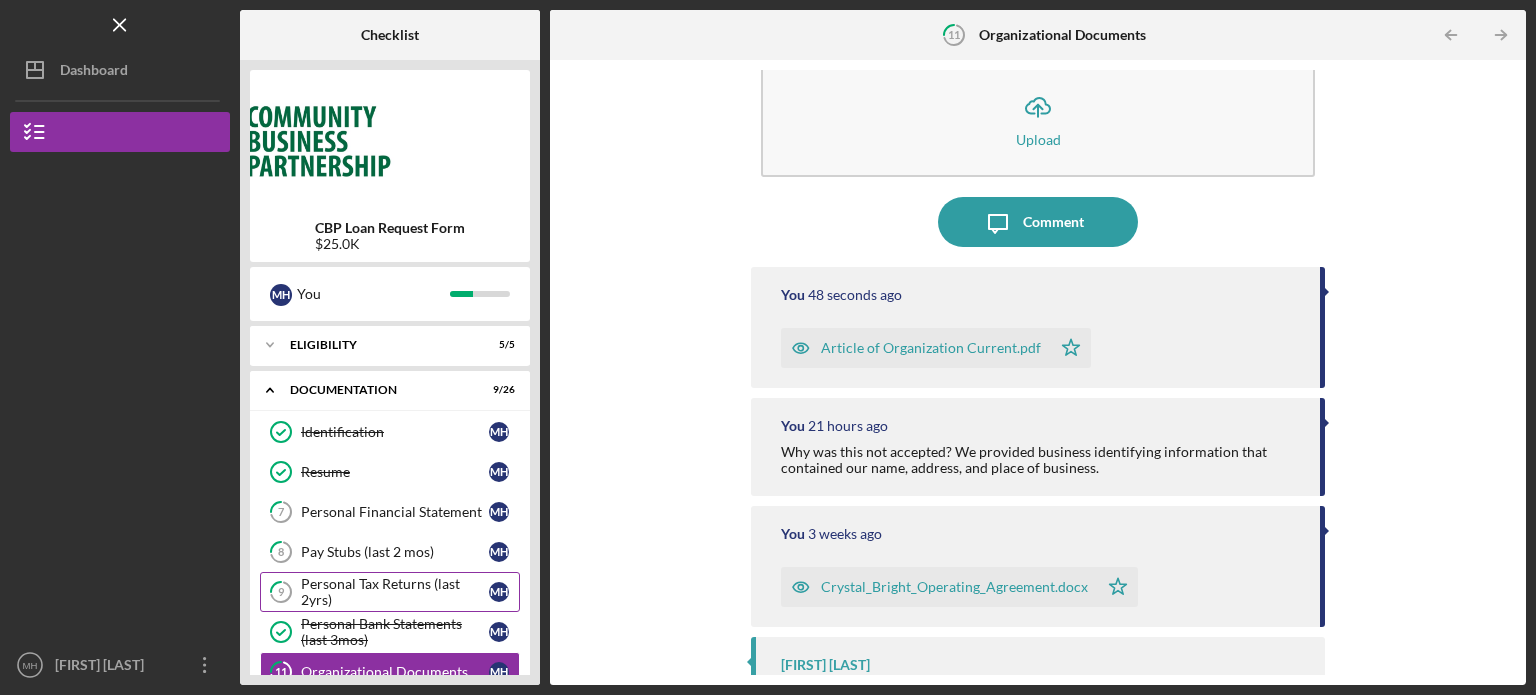 scroll, scrollTop: 40, scrollLeft: 0, axis: vertical 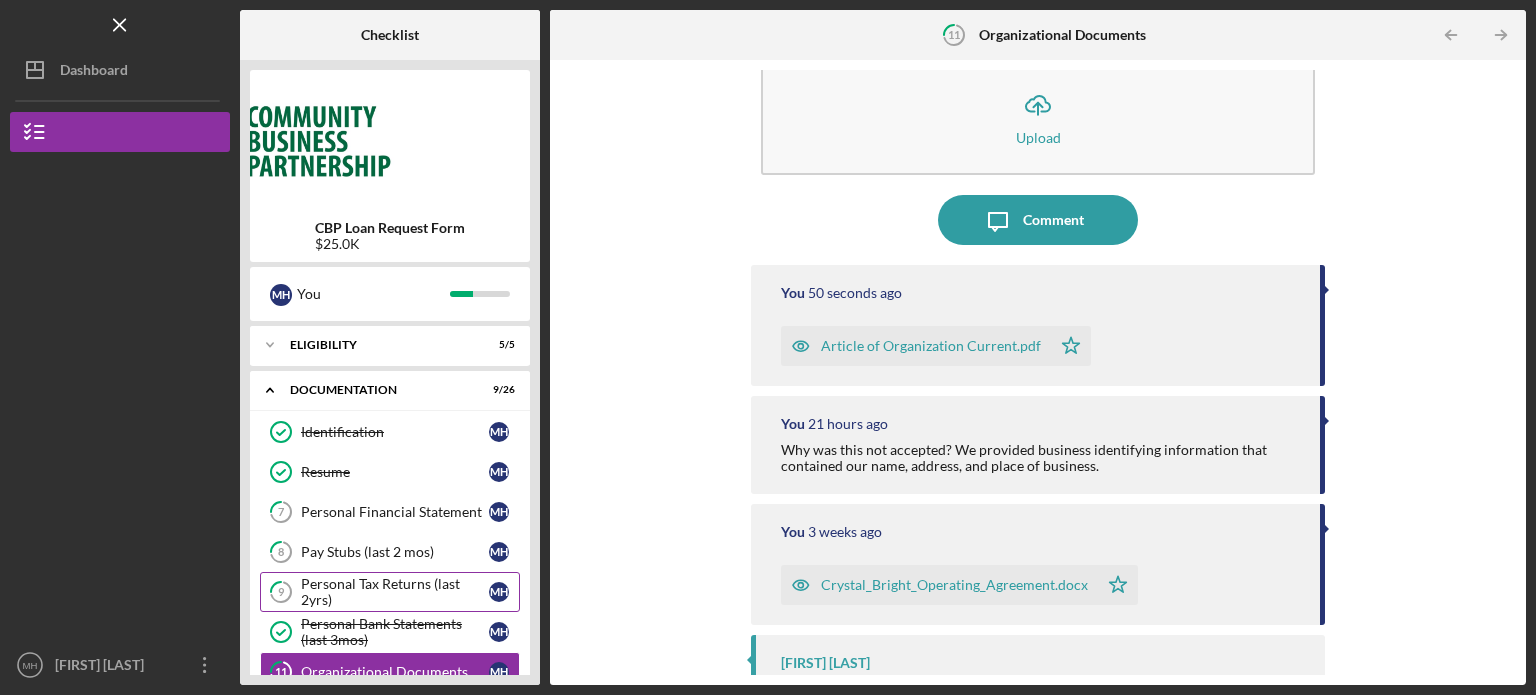 click on "Personal Tax Returns (last 2yrs)" at bounding box center (395, 592) 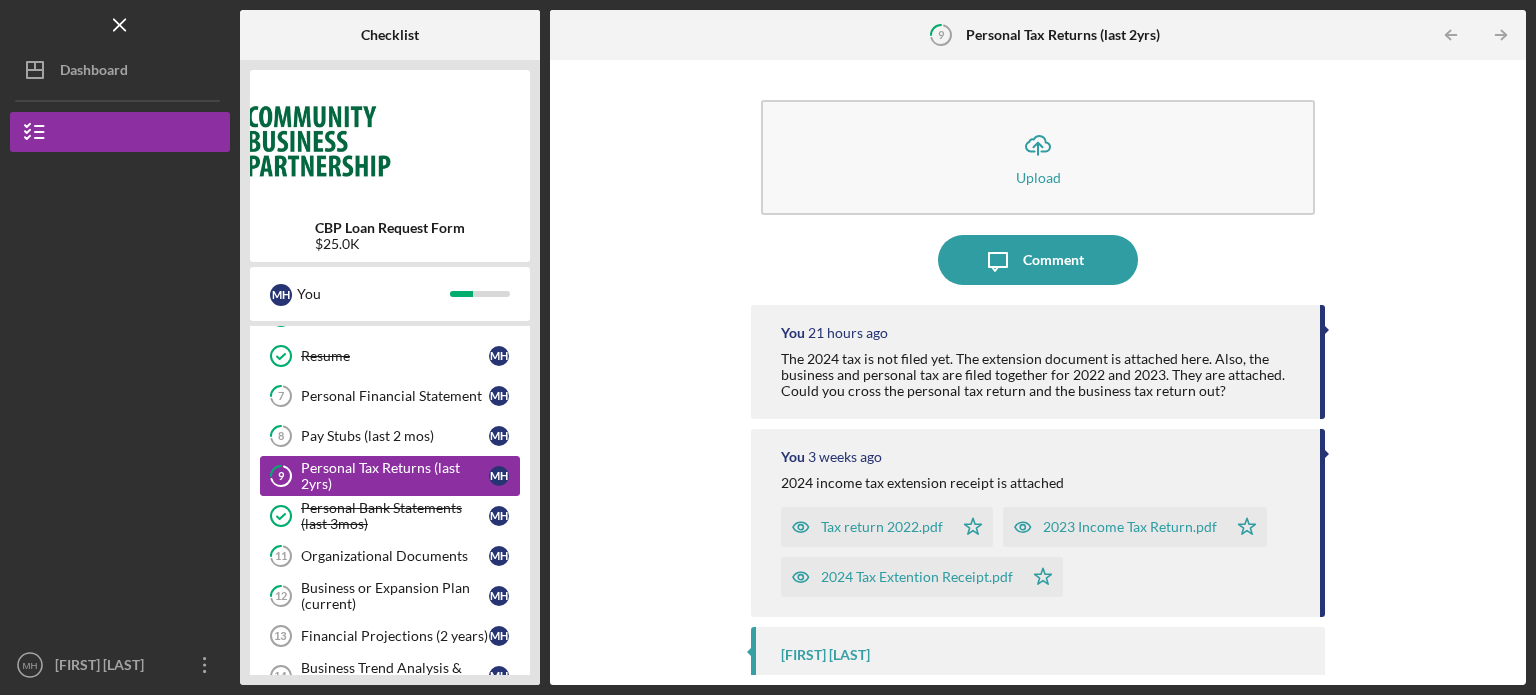 scroll, scrollTop: 120, scrollLeft: 0, axis: vertical 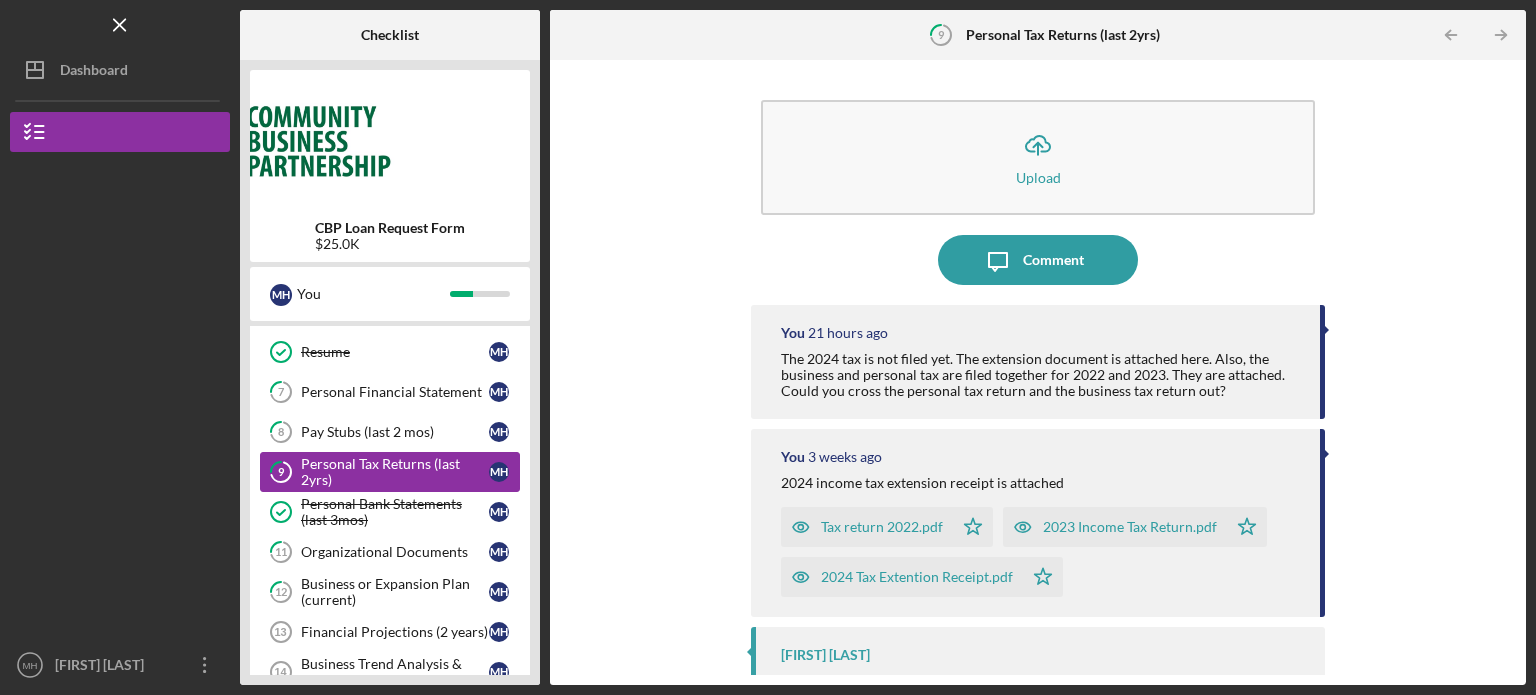 click on "Business  or Expansion Plan (current)" at bounding box center (395, 592) 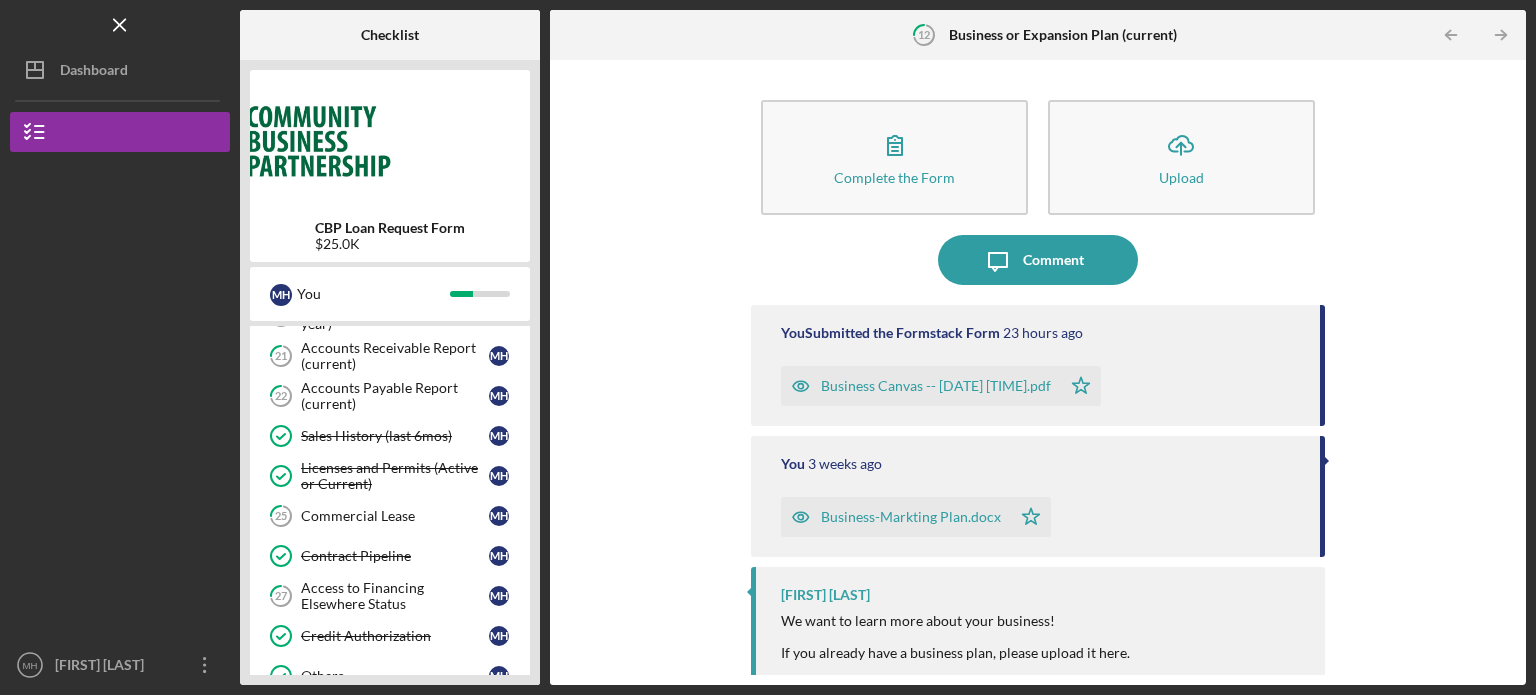 scroll, scrollTop: 720, scrollLeft: 0, axis: vertical 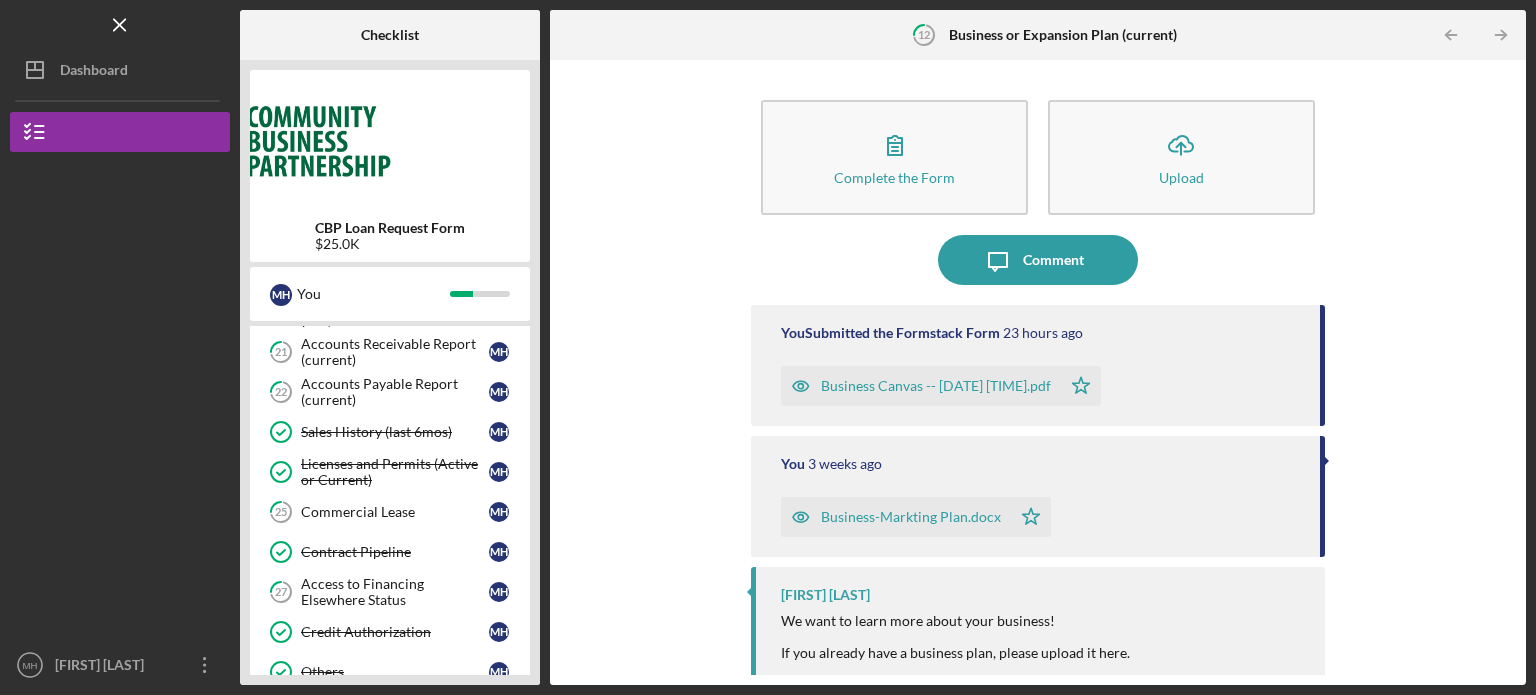 click on "Access to Financing Elsewhere Status" at bounding box center (395, 592) 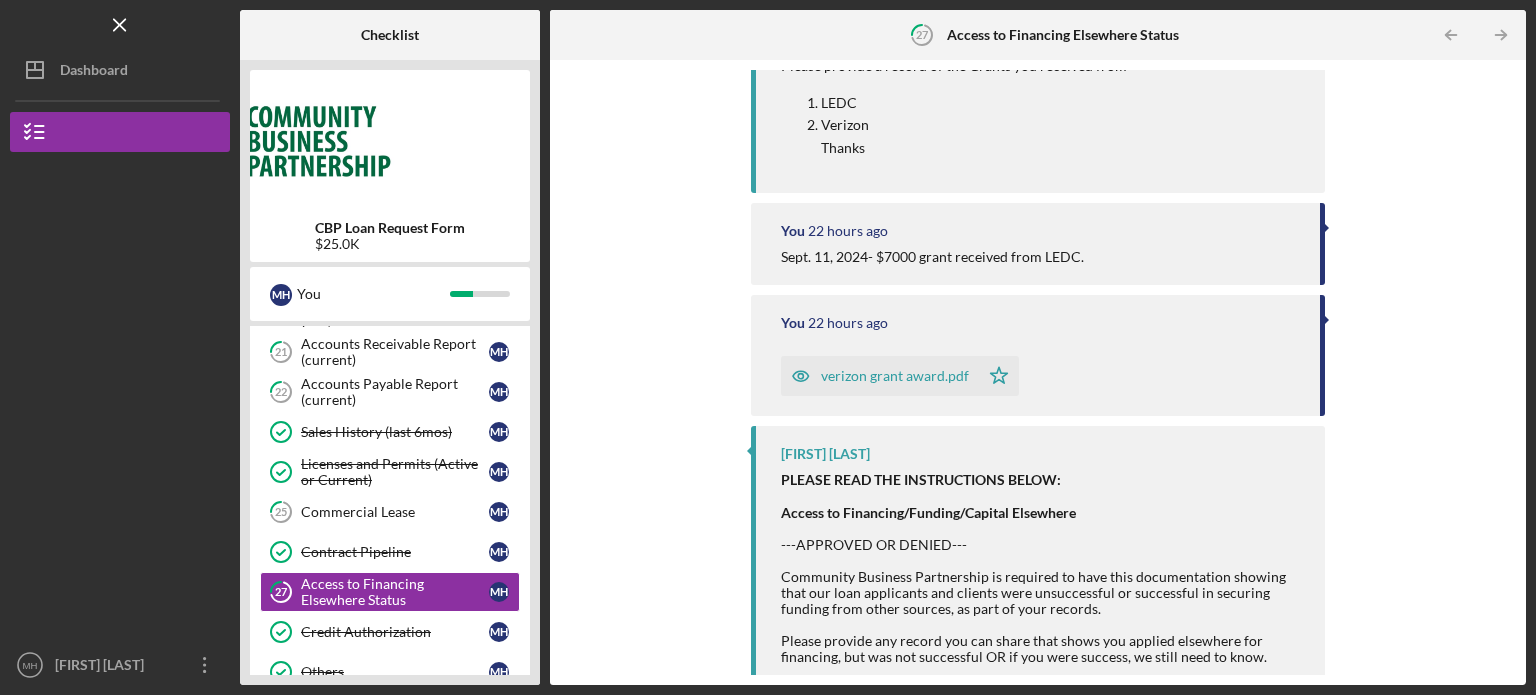 scroll, scrollTop: 328, scrollLeft: 0, axis: vertical 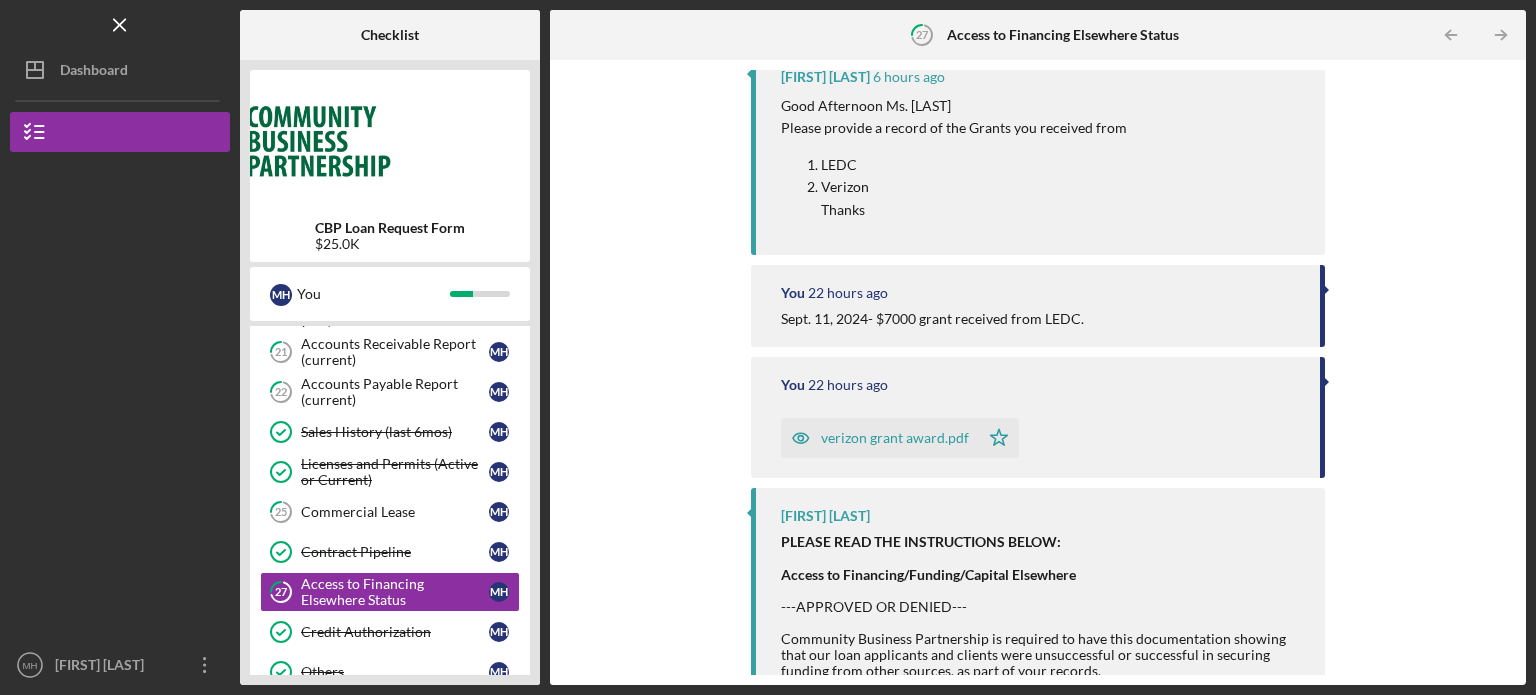 click on "verizon grant award.pdf" at bounding box center (895, 438) 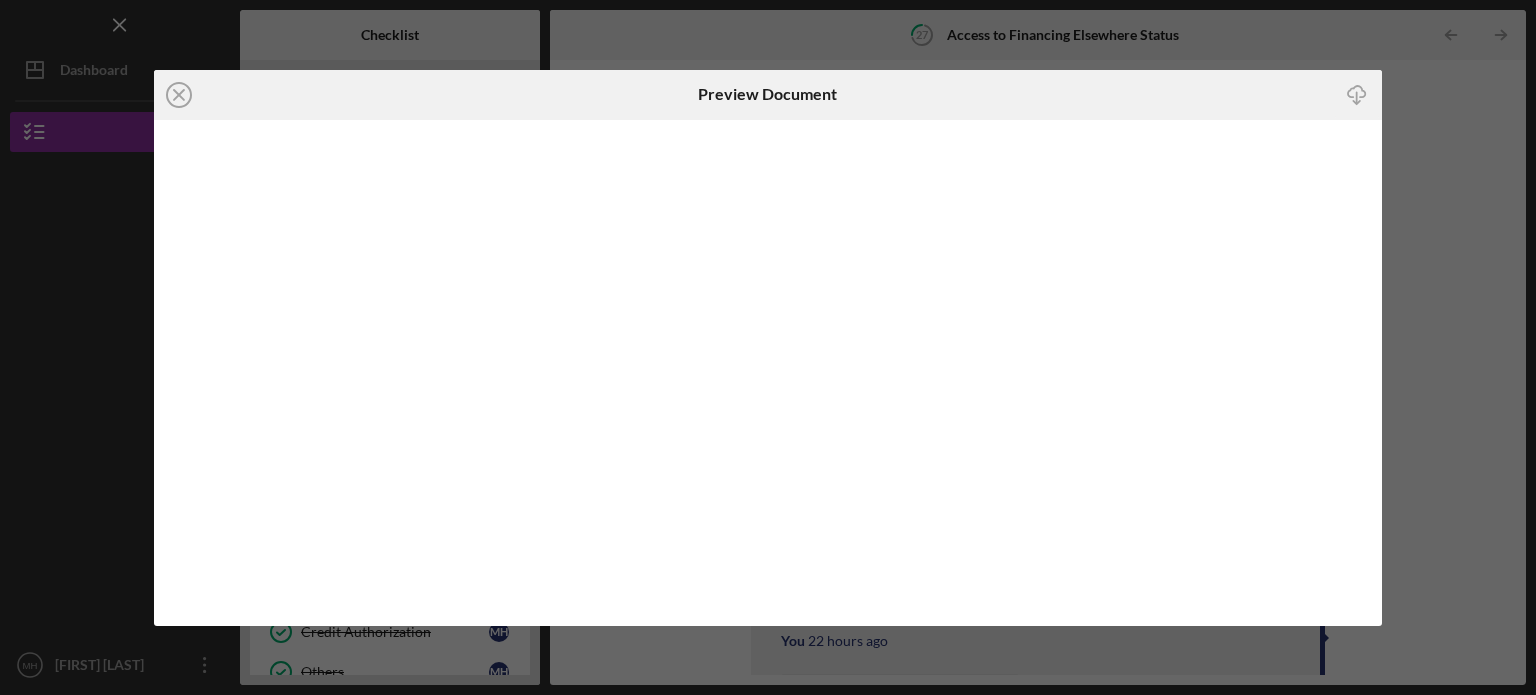 scroll, scrollTop: 39, scrollLeft: 0, axis: vertical 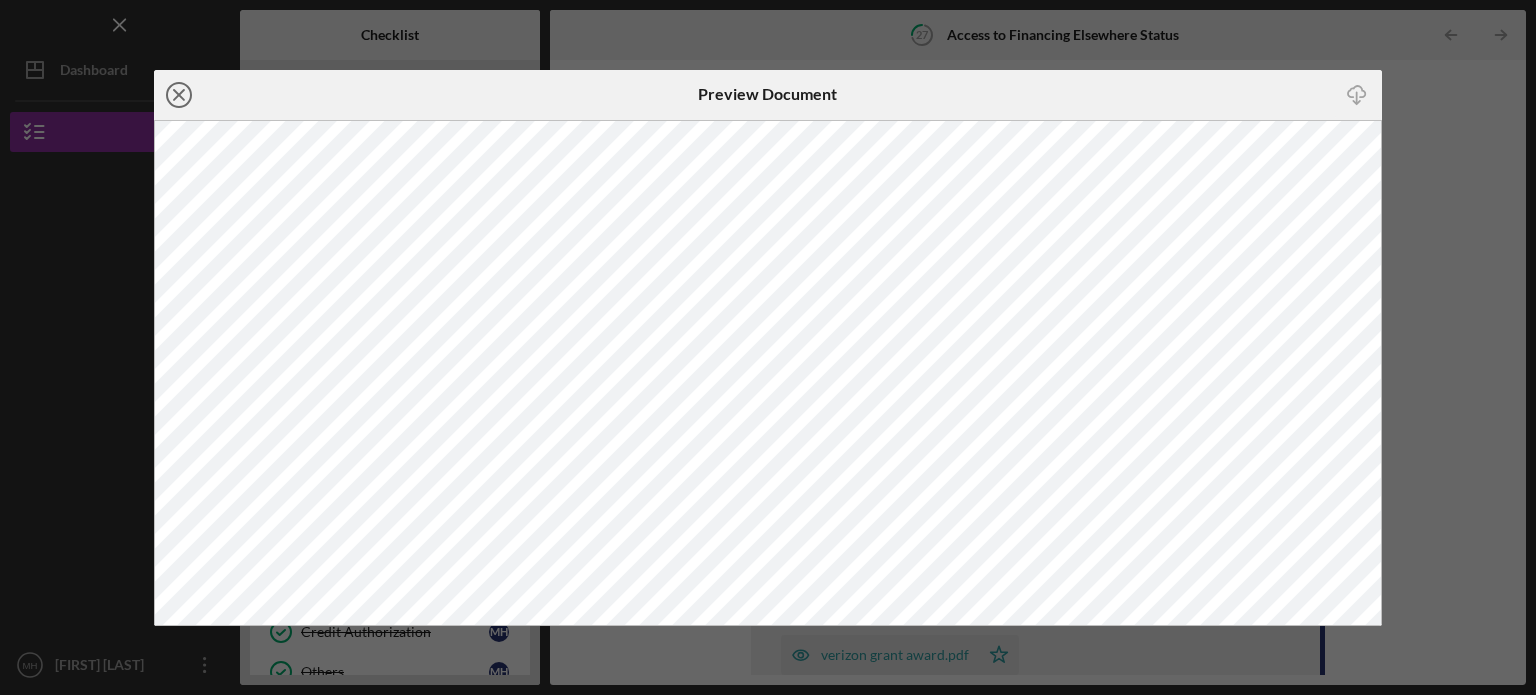 click on "Icon/Close" 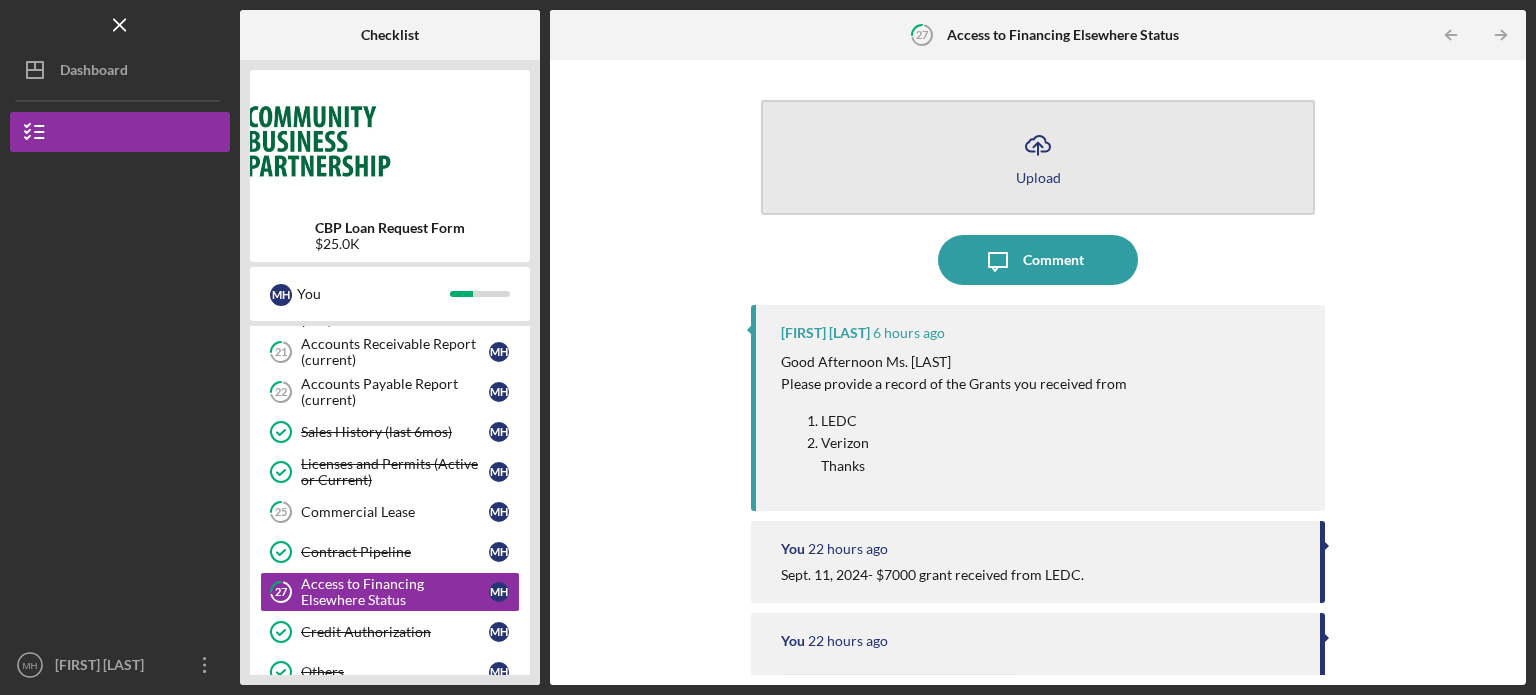 click on "Icon/Upload" 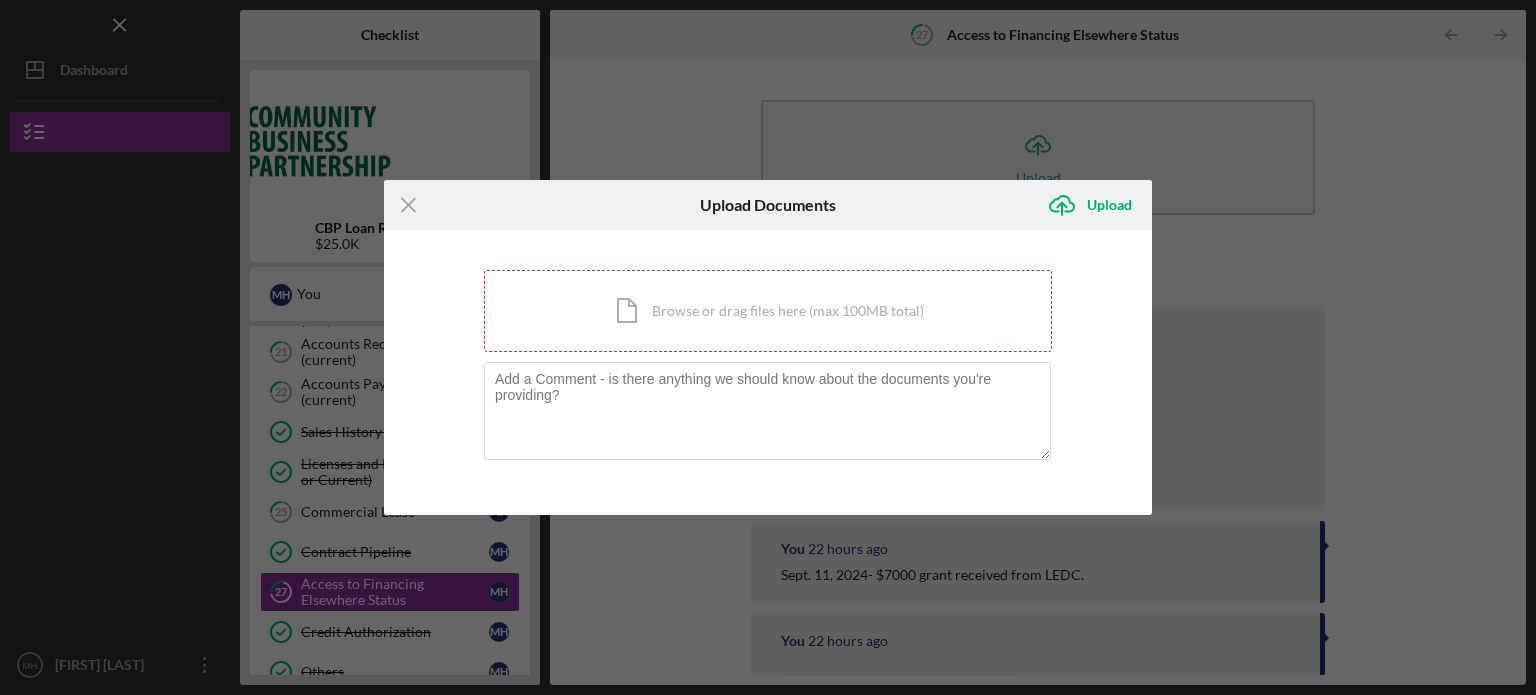 click on "Icon/Document Browse or drag files here (max 100MB total) Tap to choose files or take a photo" at bounding box center [768, 311] 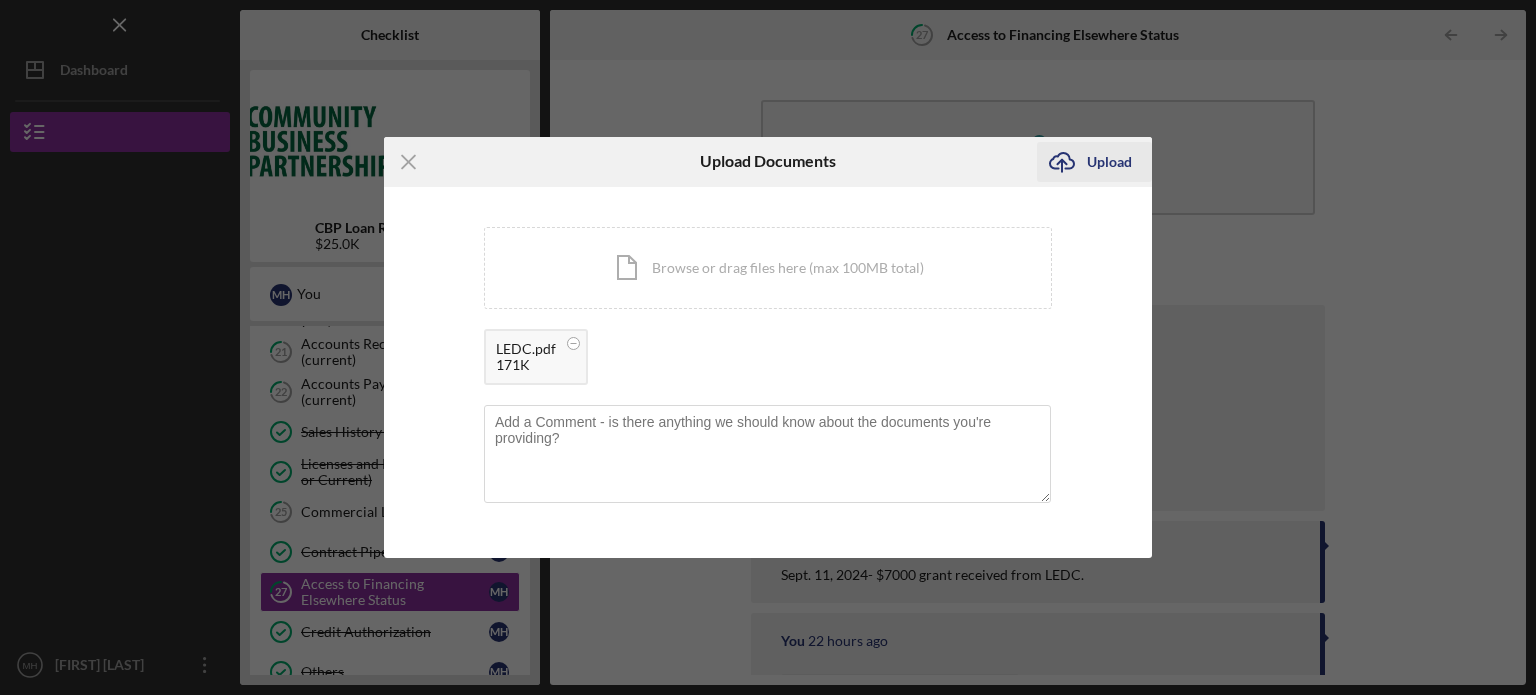 click on "Upload" at bounding box center (1109, 162) 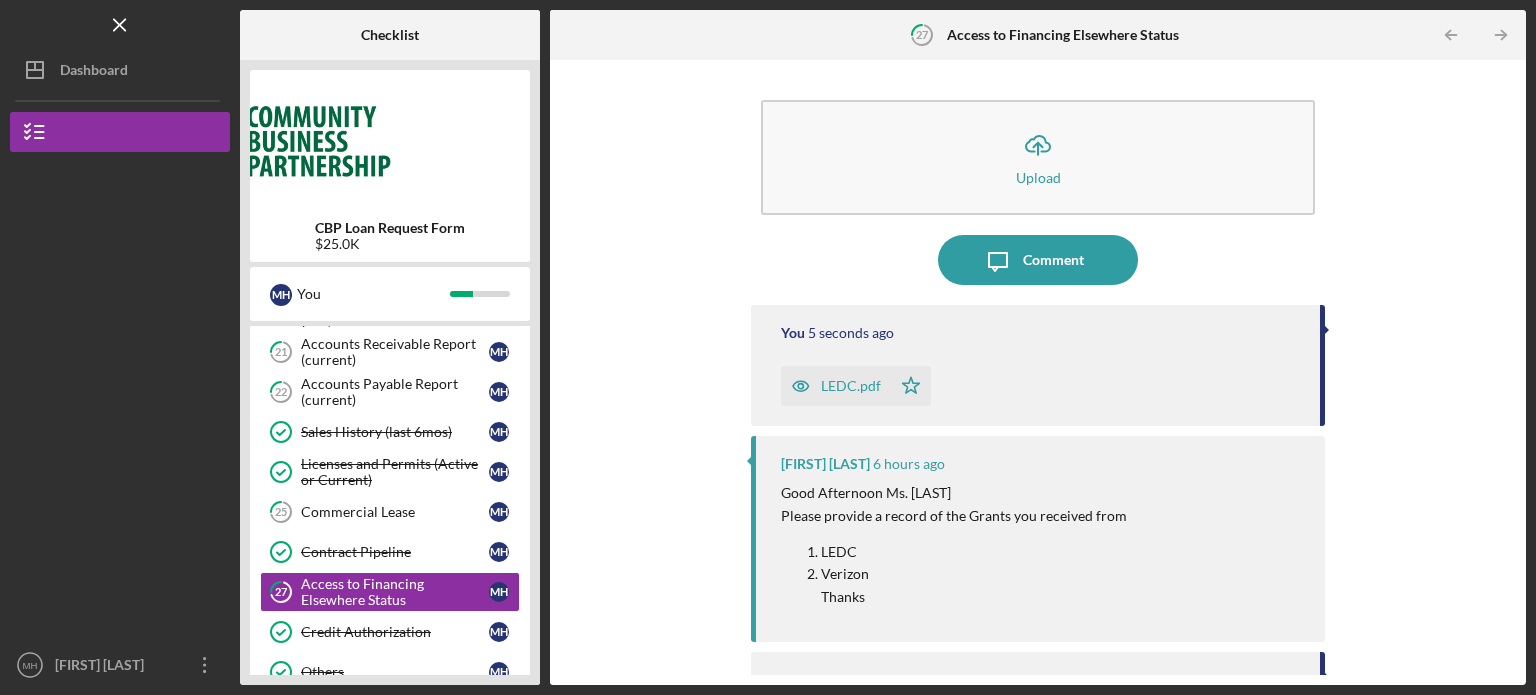 click on "LEDC.pdf" at bounding box center [851, 386] 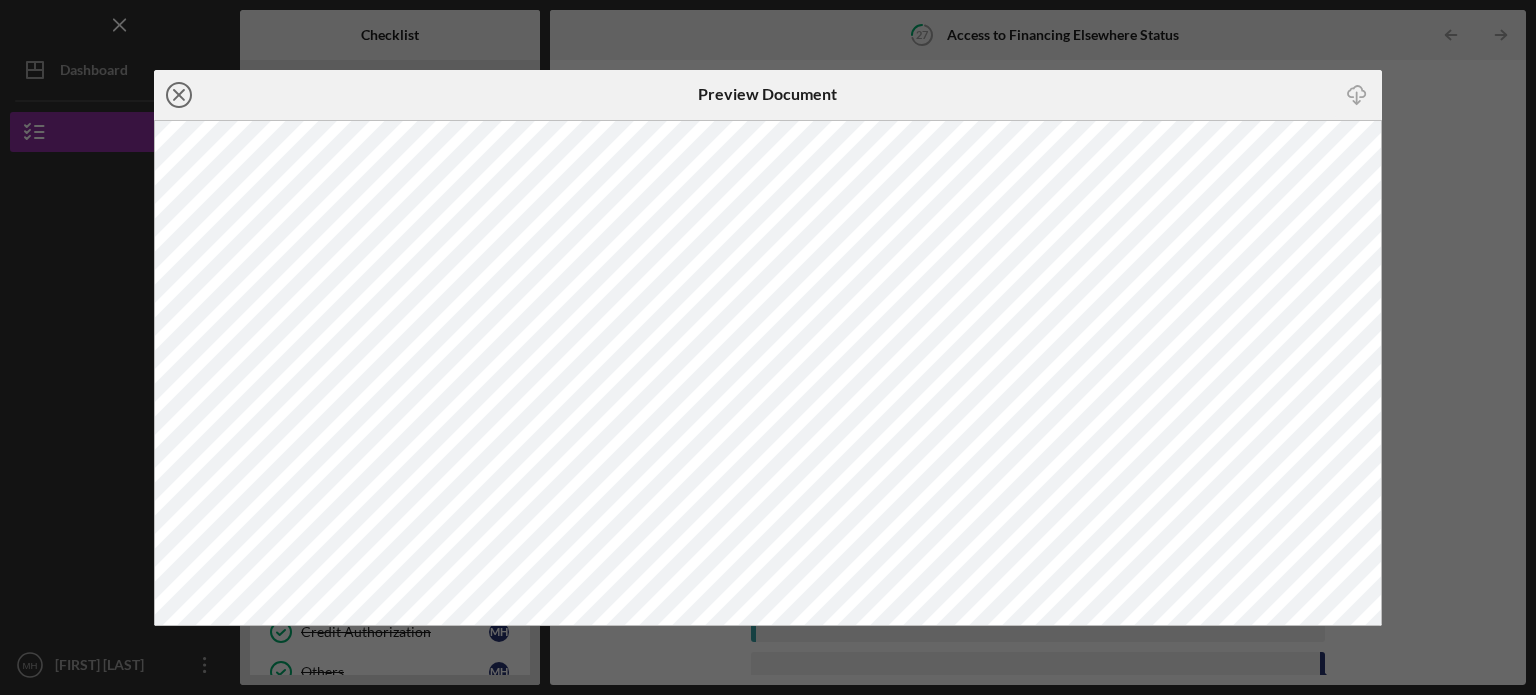 click 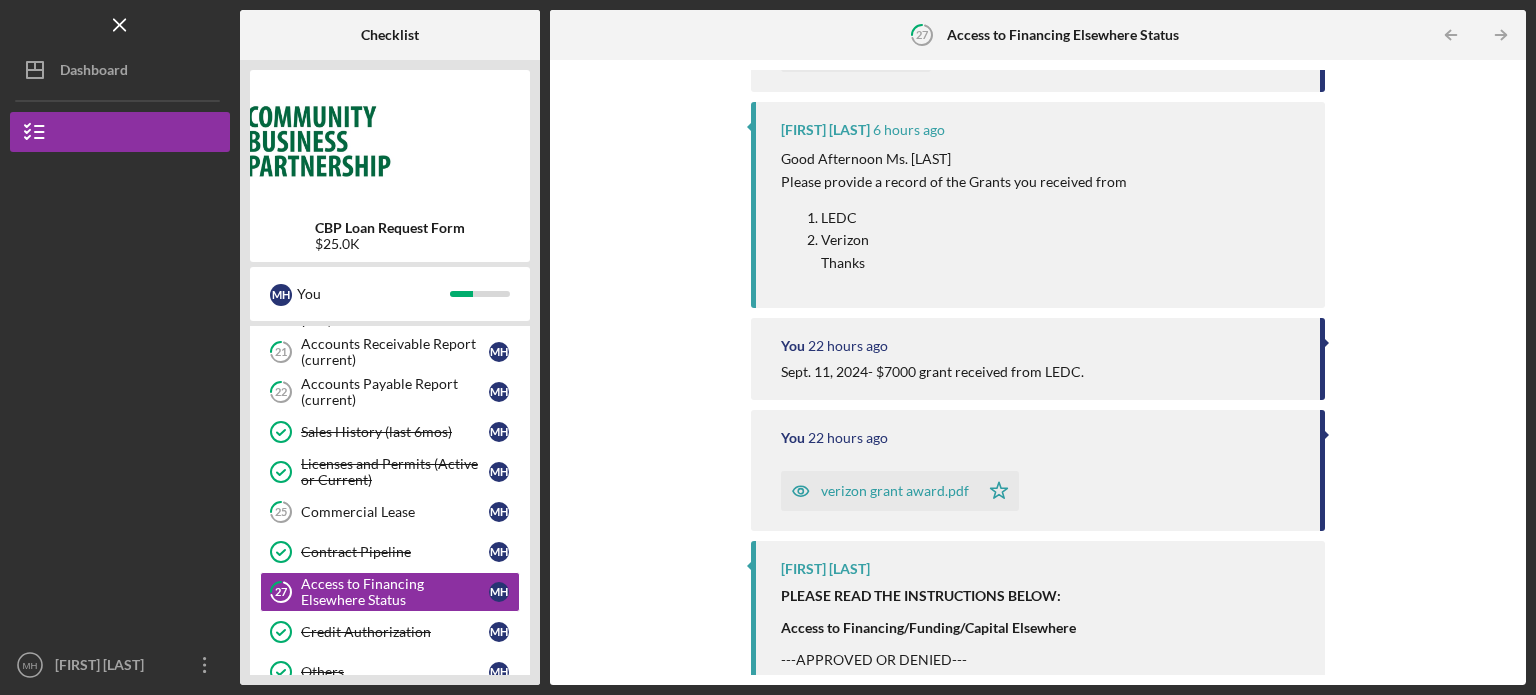 scroll, scrollTop: 336, scrollLeft: 0, axis: vertical 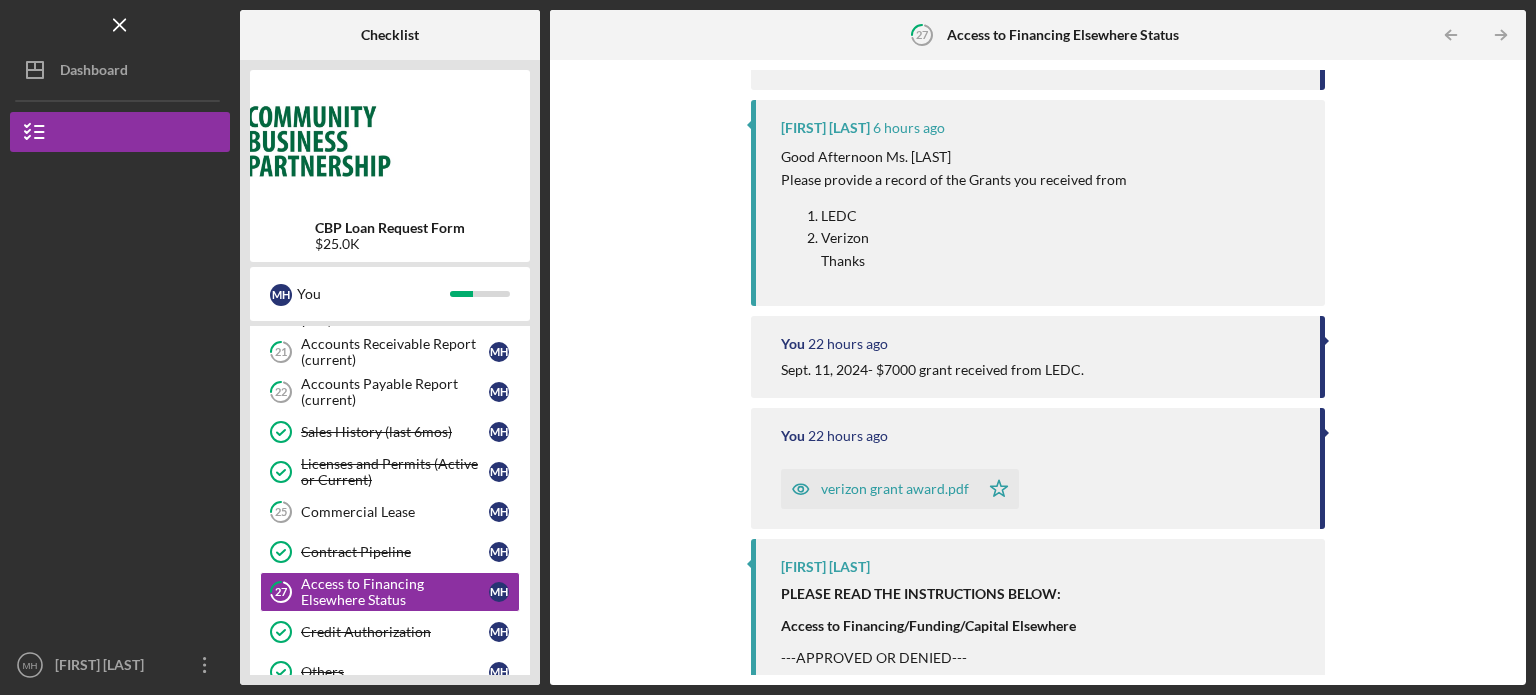 click on "verizon grant award.pdf" at bounding box center (880, 489) 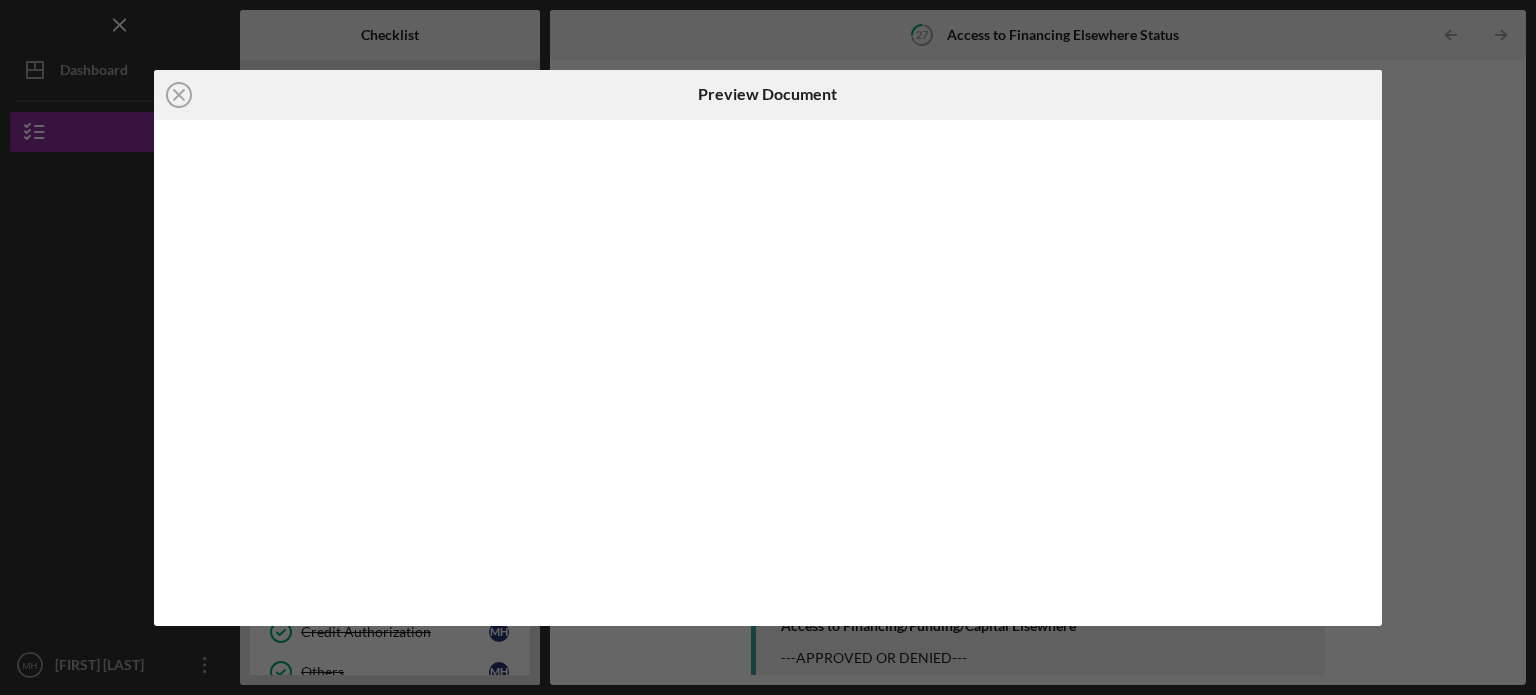 scroll, scrollTop: 0, scrollLeft: 0, axis: both 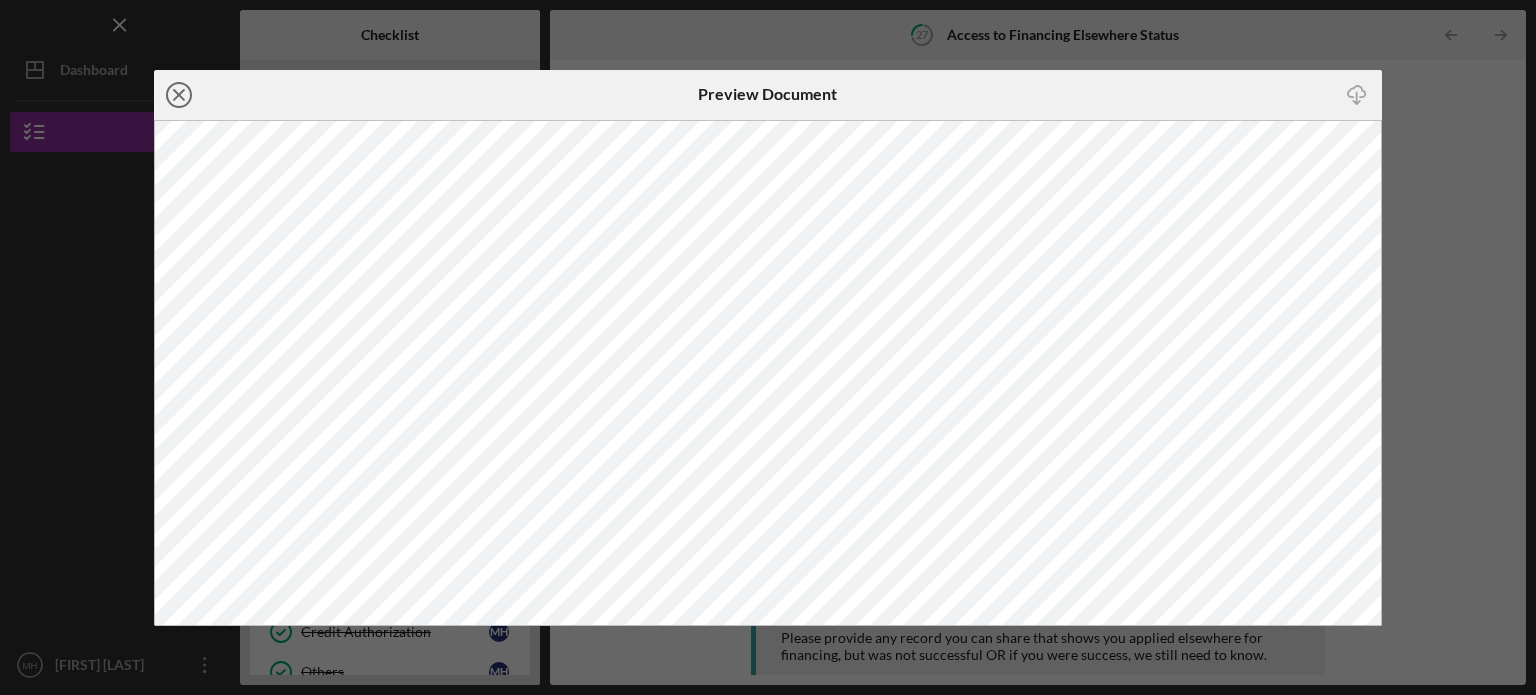 click on "Icon/Close" 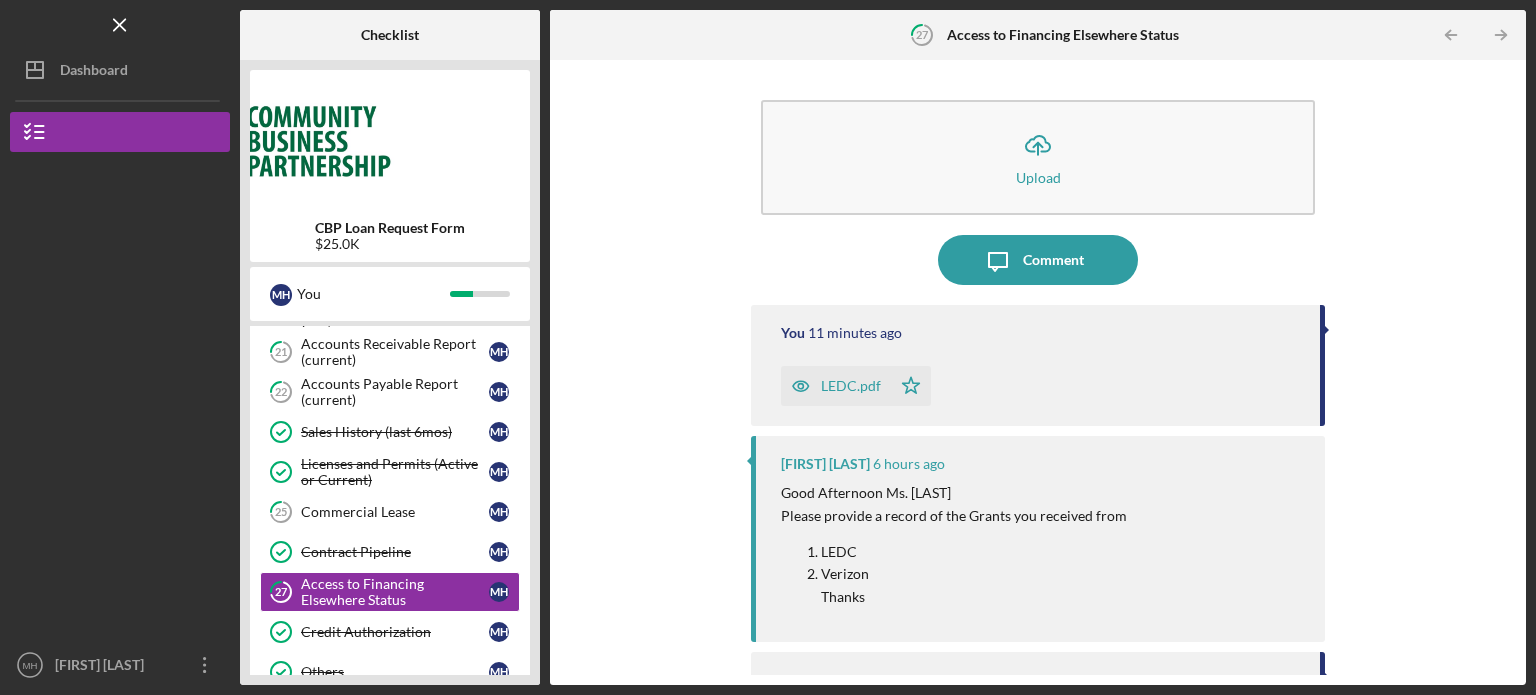 click on "LEDC.pdf" at bounding box center [851, 386] 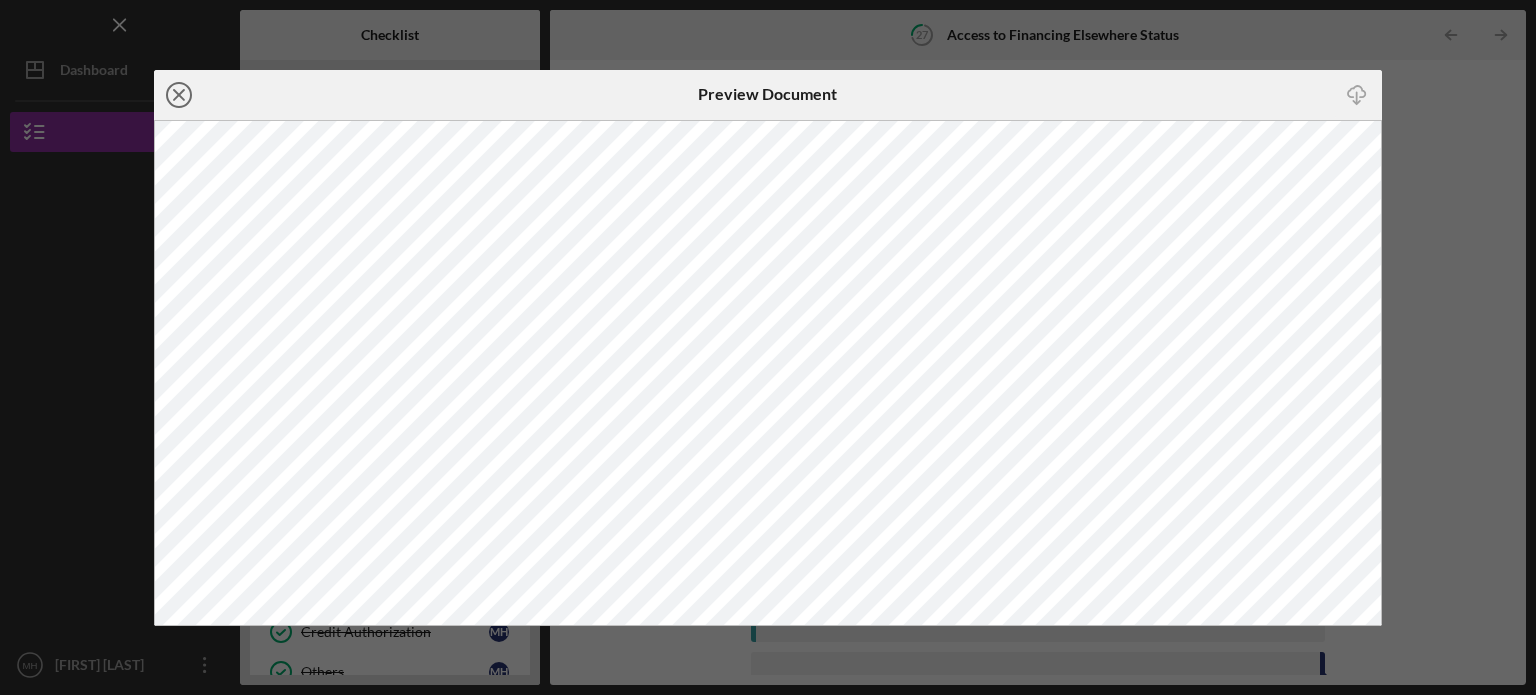 click on "Icon/Close" 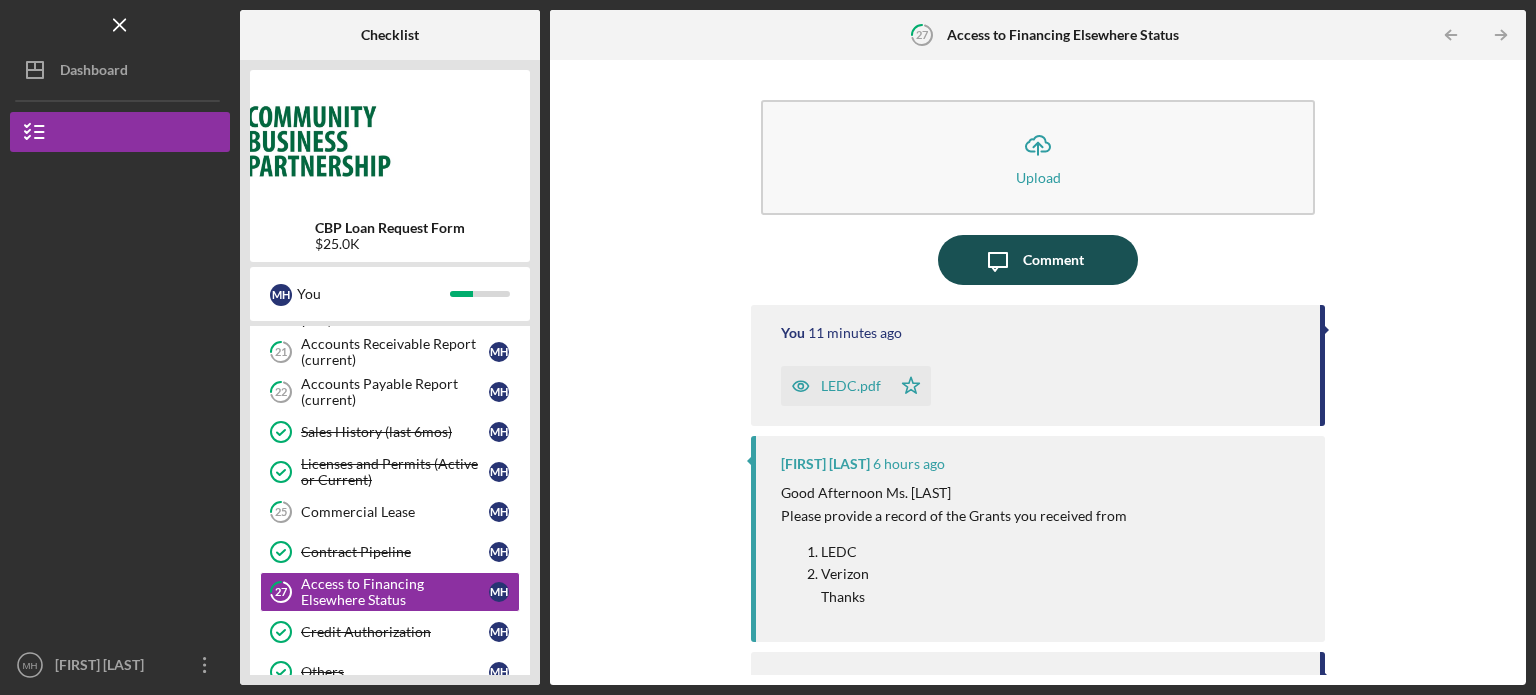 click on "Comment" at bounding box center [1053, 260] 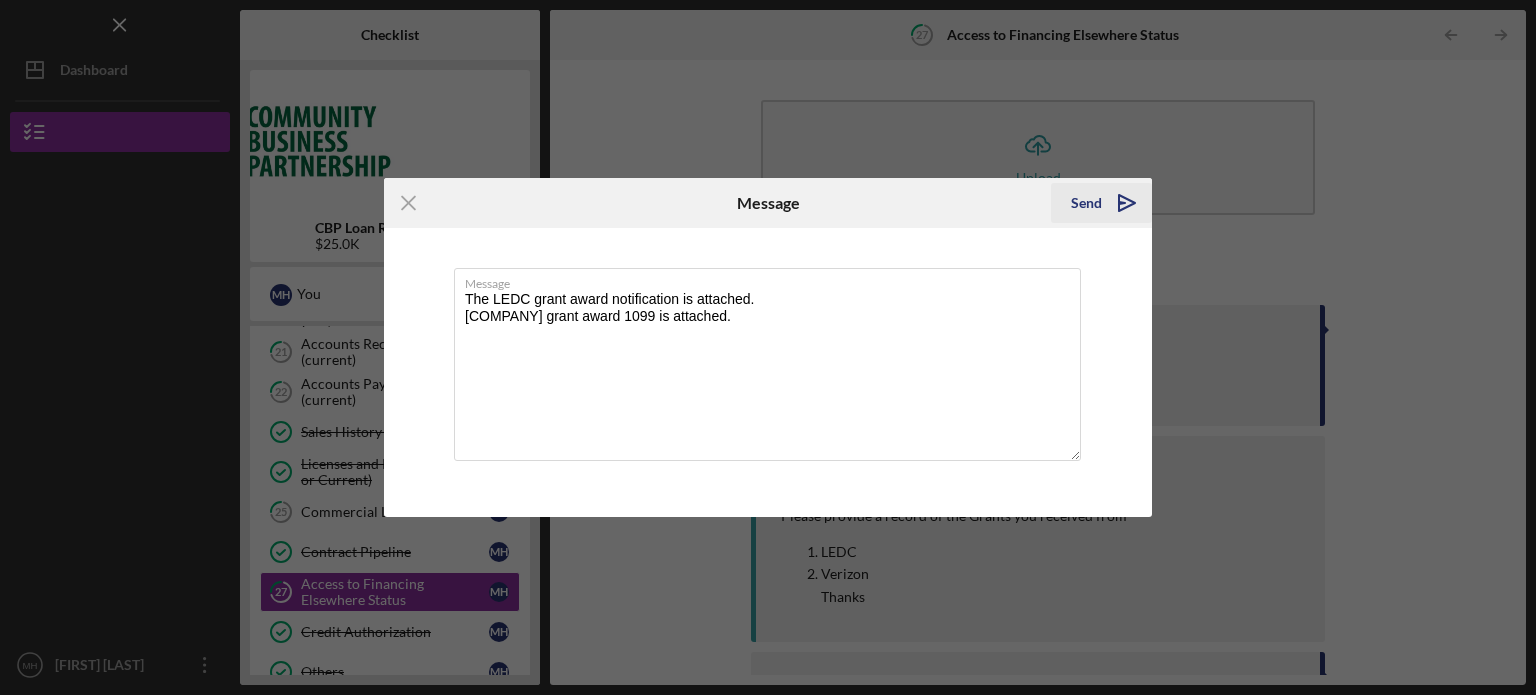 type on "The LEDC grant award notification is attached.
[COMPANY] grant award 1099 is attached." 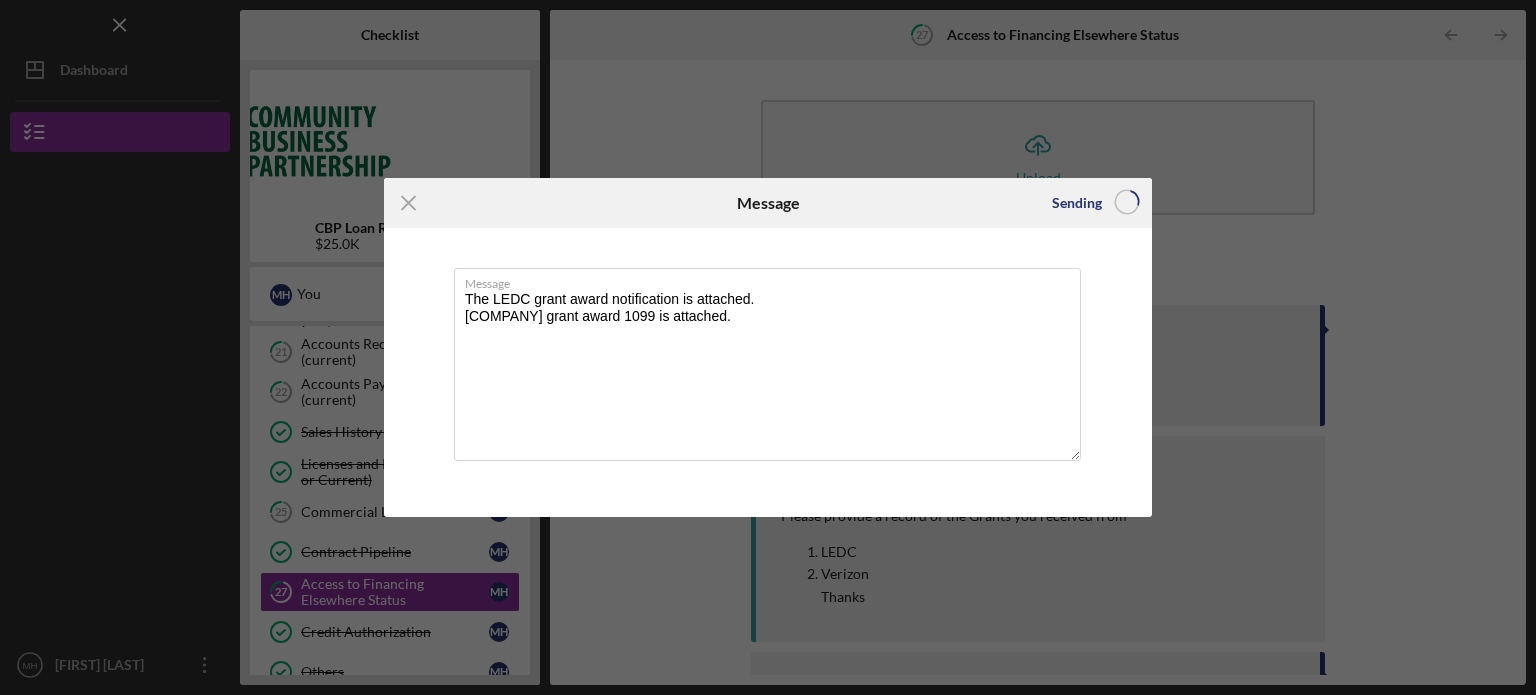type 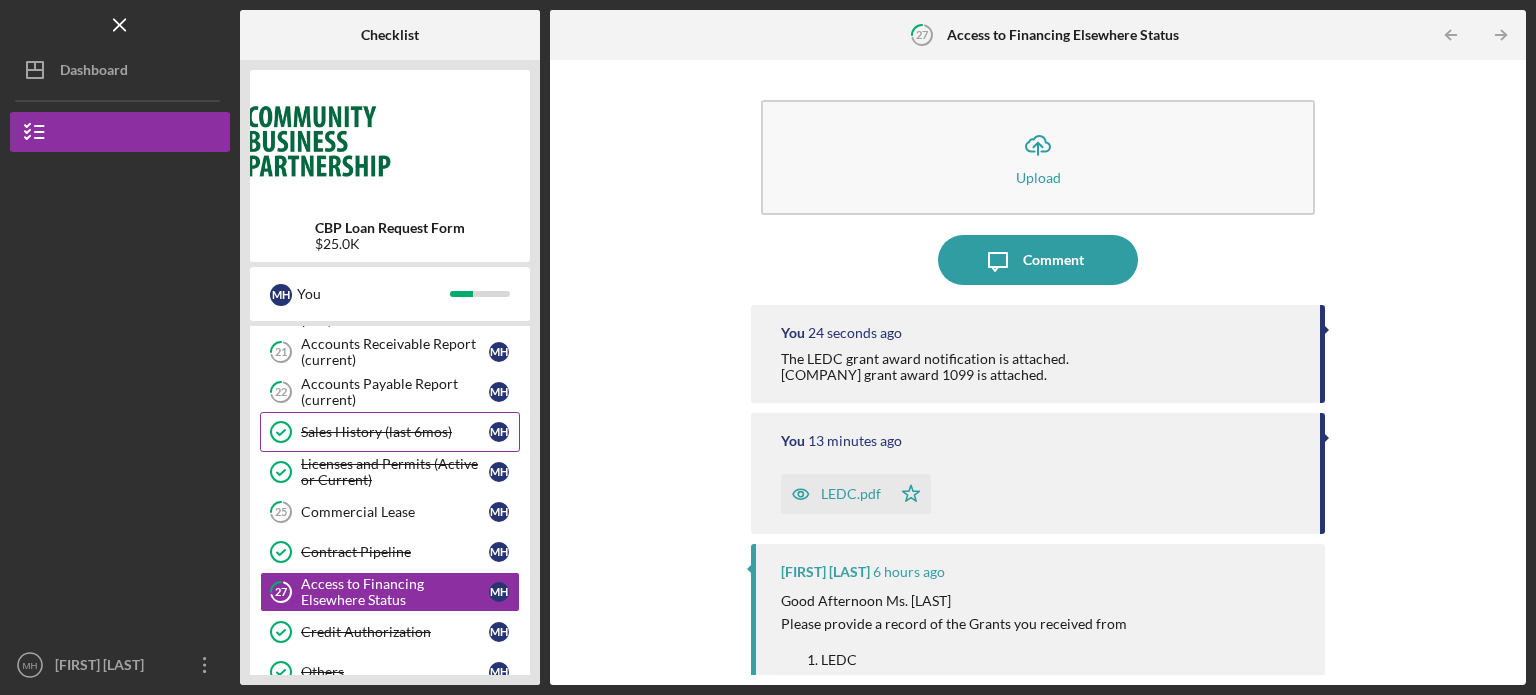 type 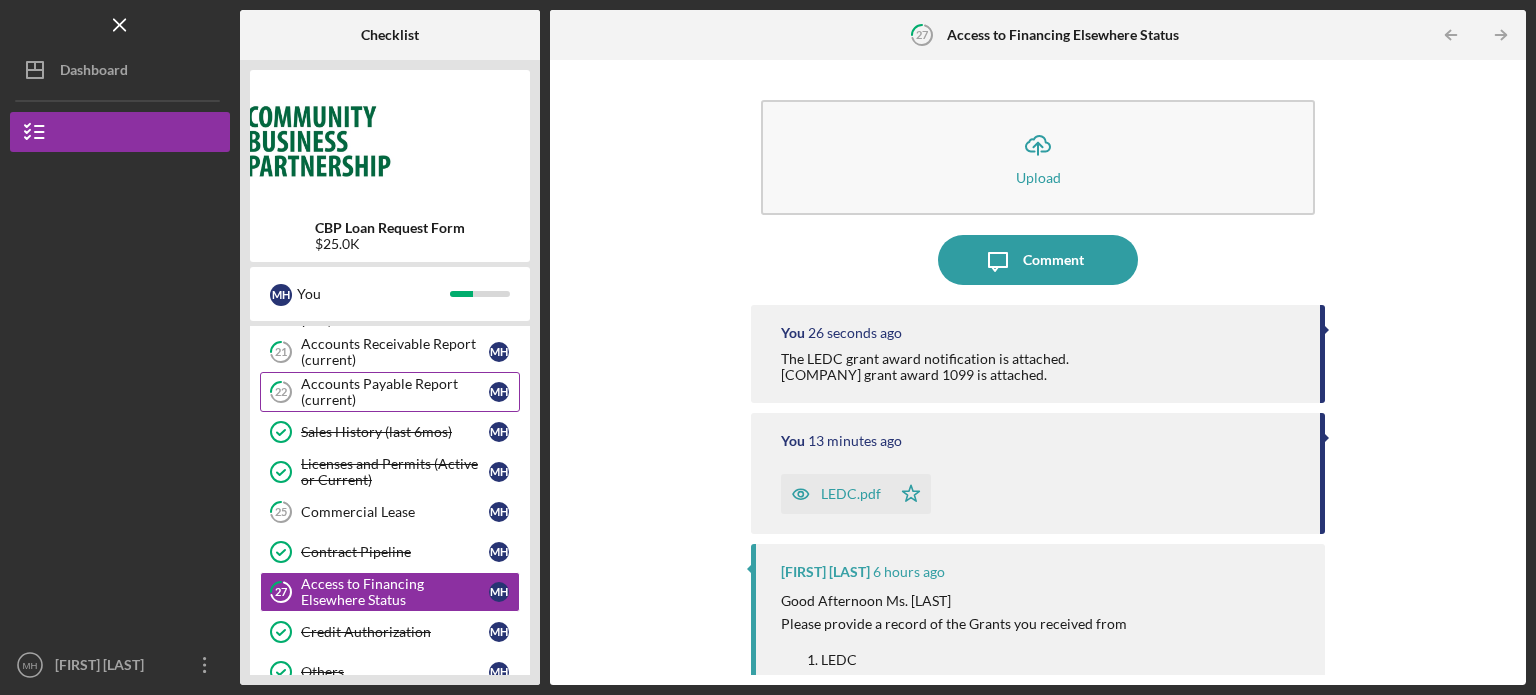click on "Accounts Payable Report (current)" at bounding box center [395, 392] 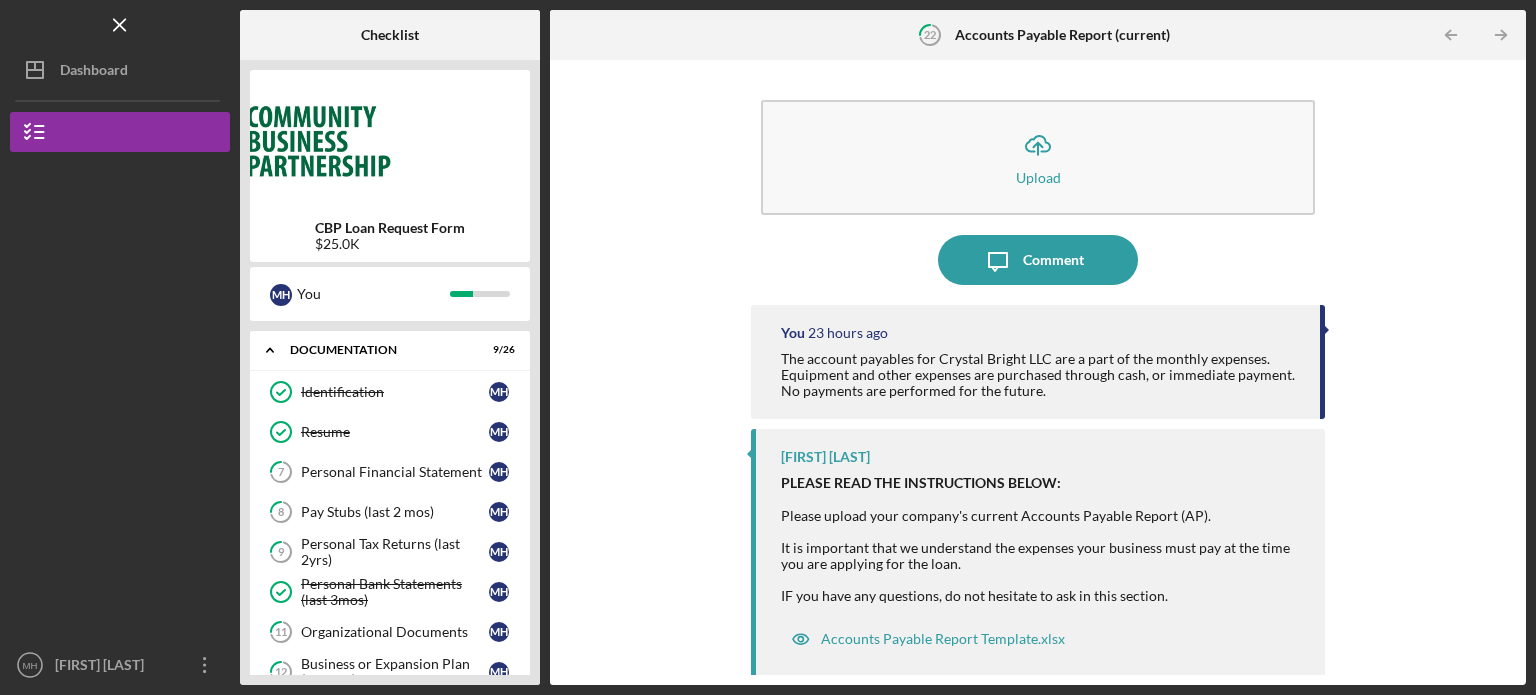 scroll, scrollTop: 40, scrollLeft: 0, axis: vertical 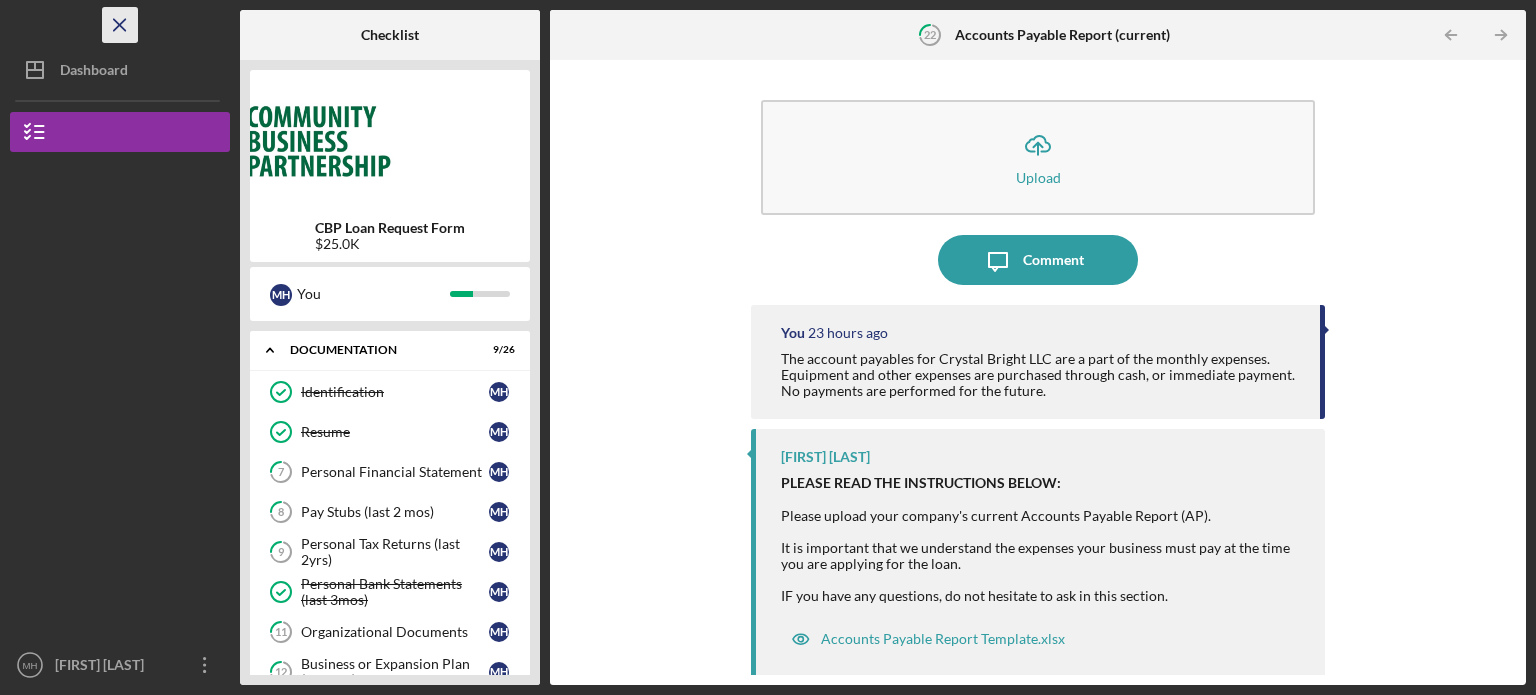 click on "Icon/Menu Close" 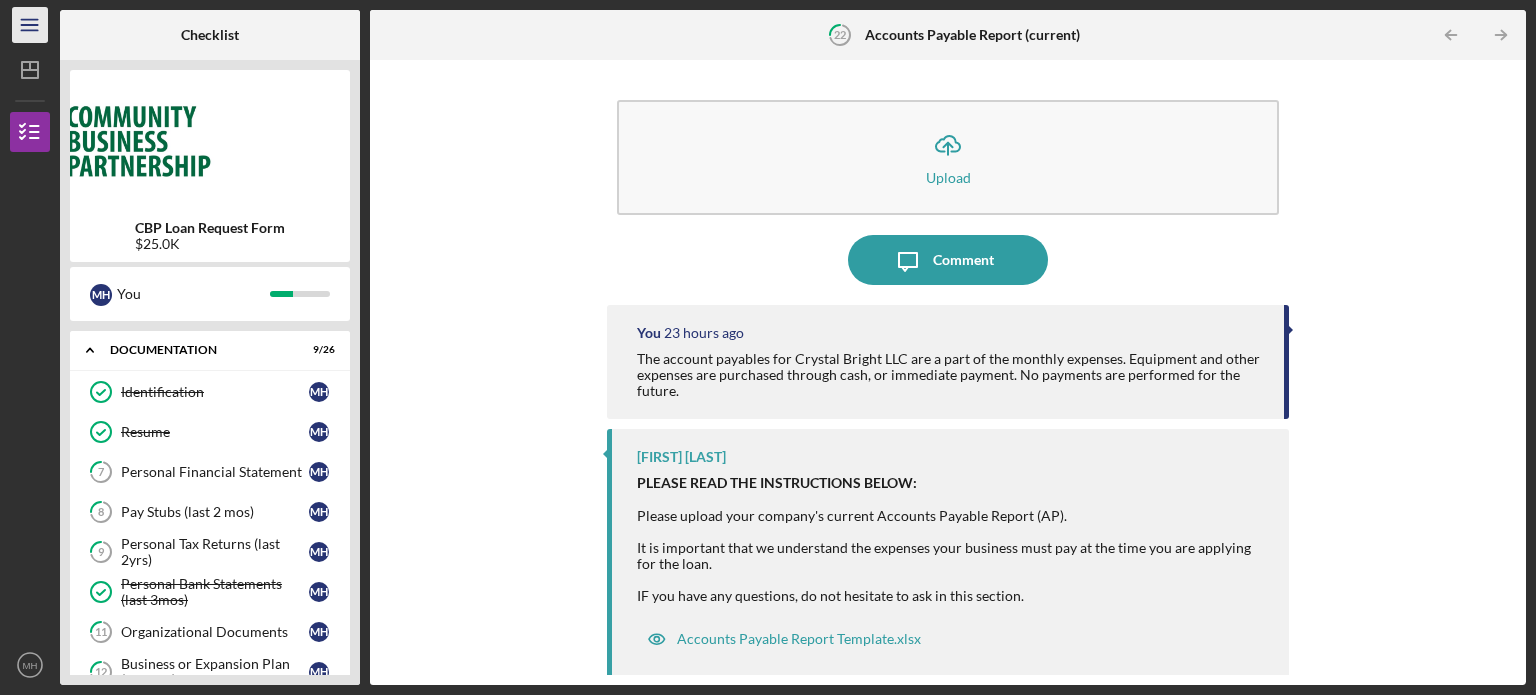 click on "Icon/Menu" 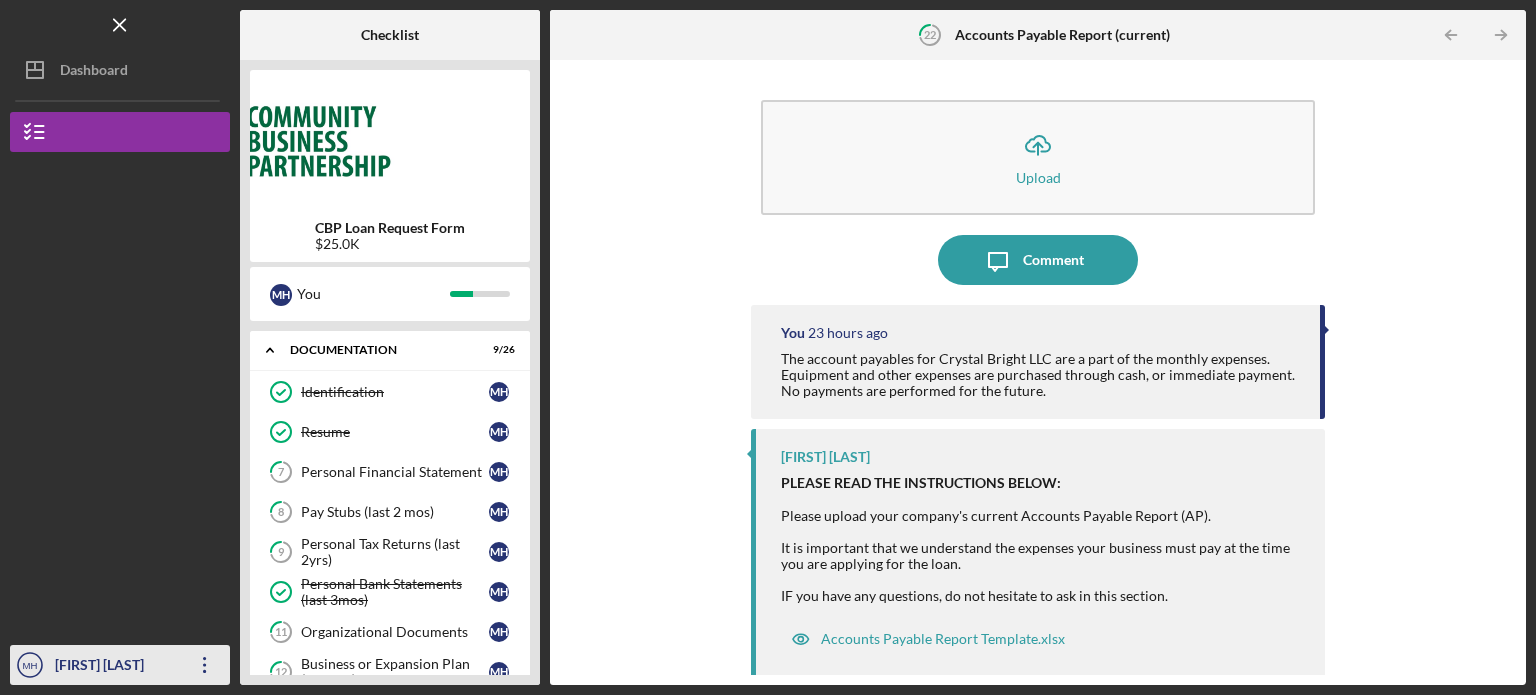 click on "MH" 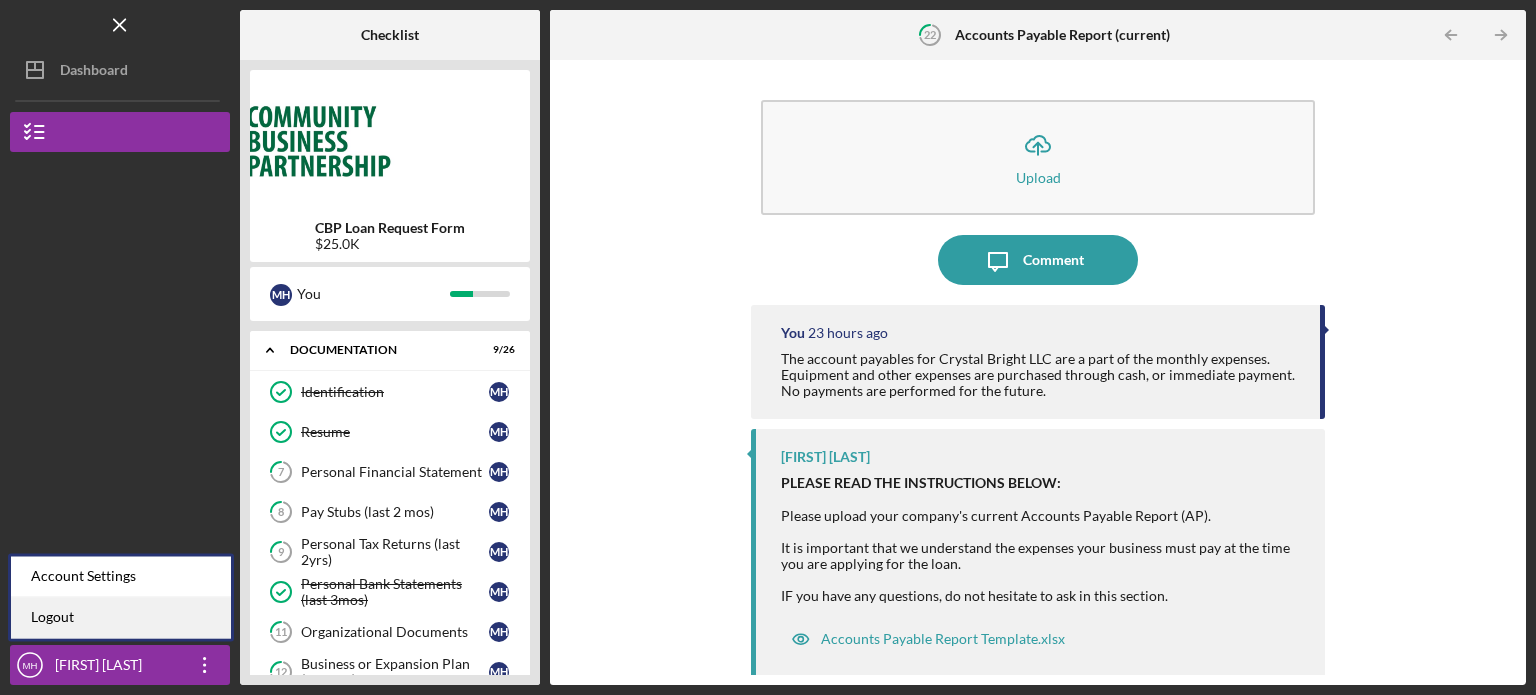 click on "Logout" at bounding box center (121, 617) 